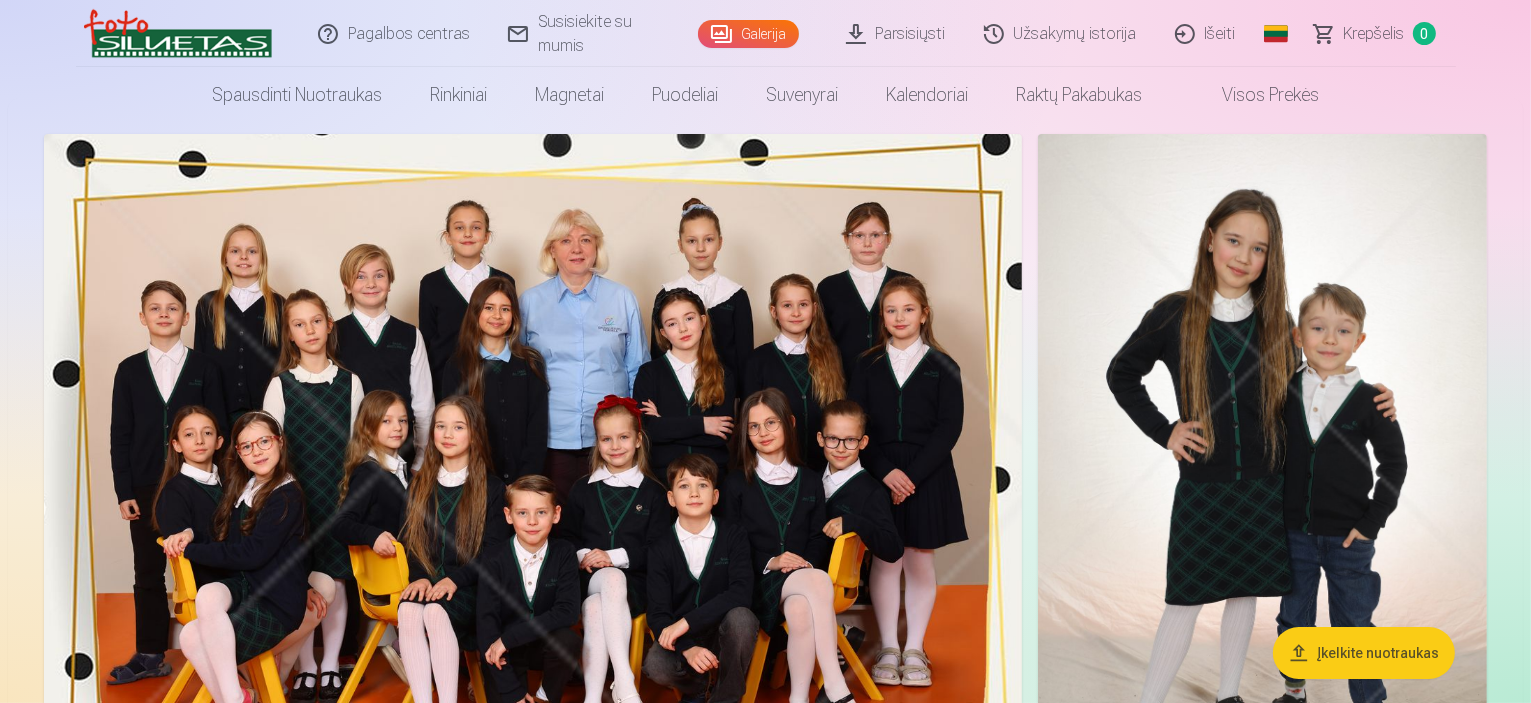 scroll, scrollTop: 0, scrollLeft: 0, axis: both 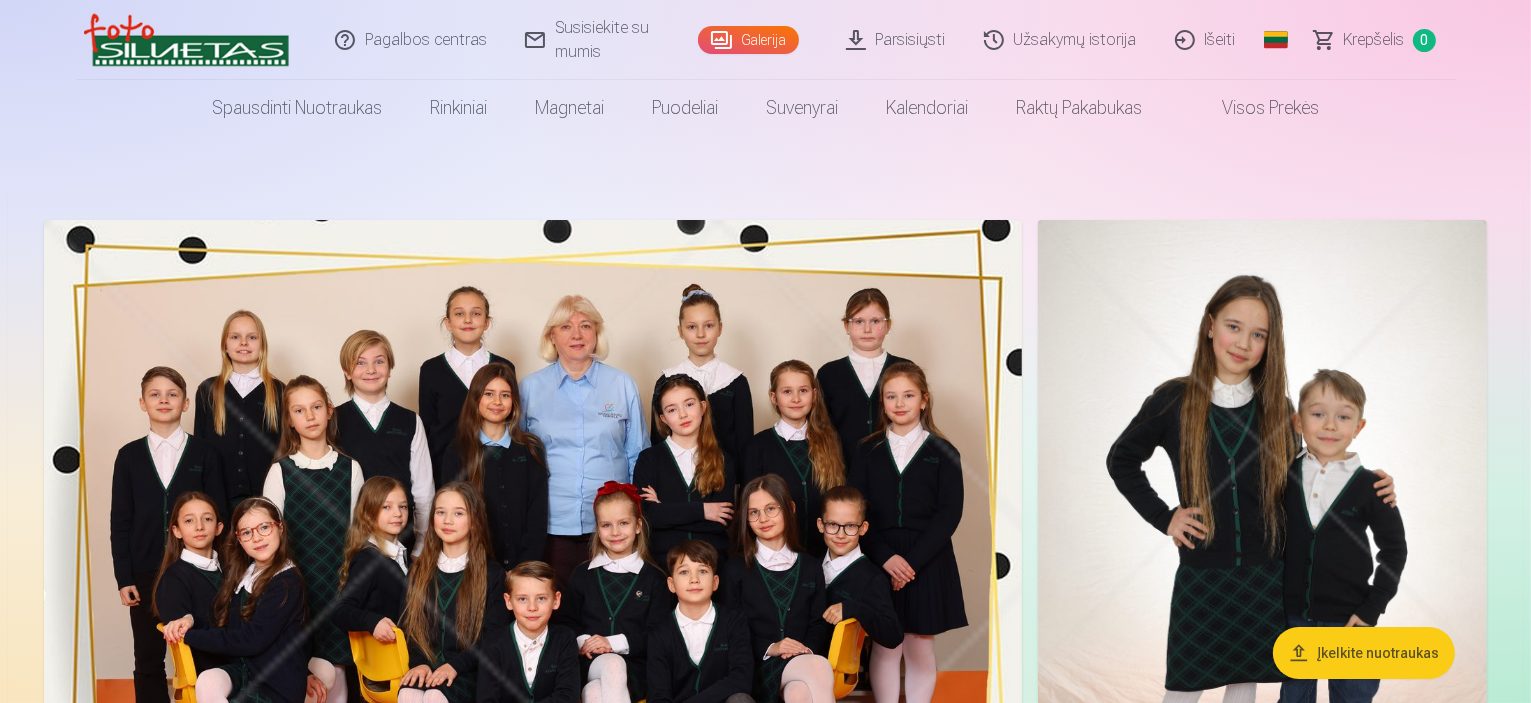 click on "Parsisiųsti" at bounding box center [897, 40] 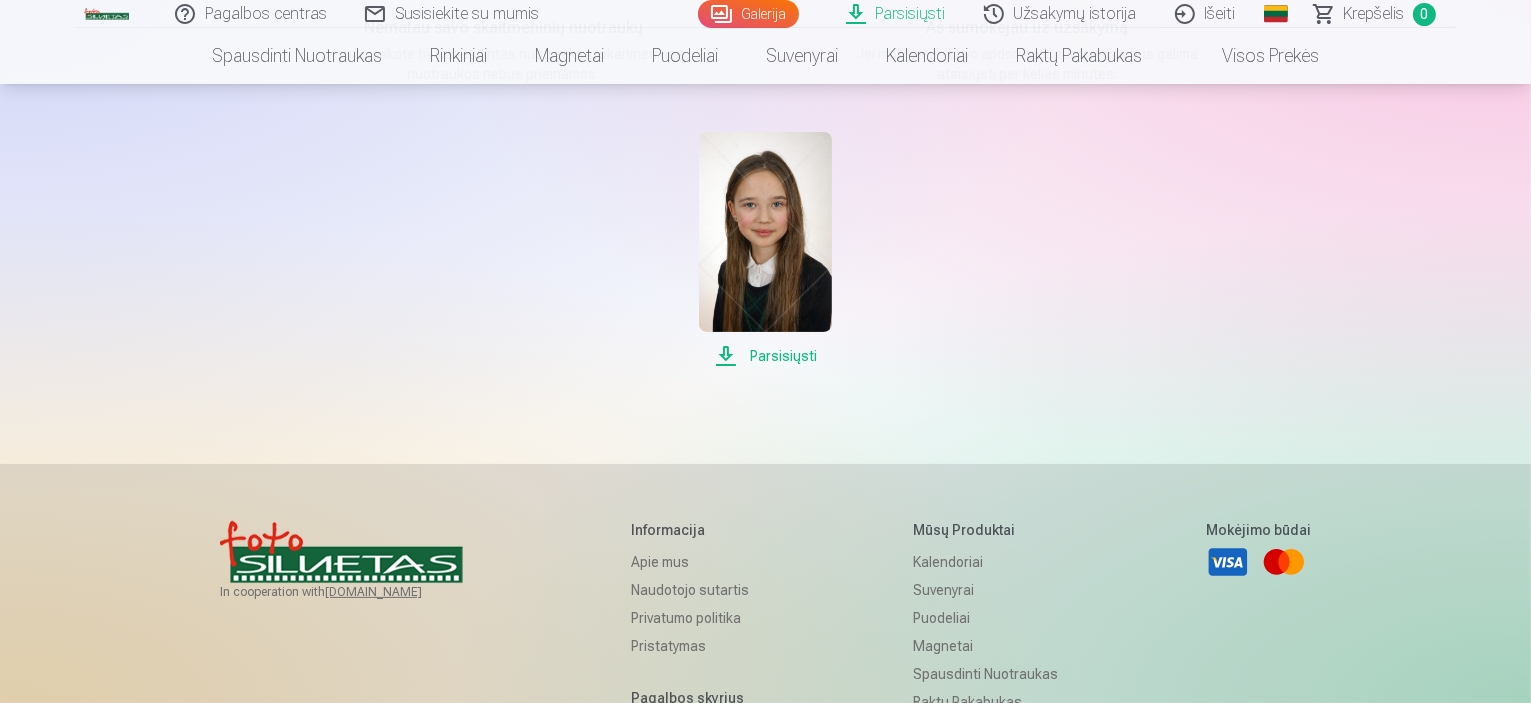 scroll, scrollTop: 400, scrollLeft: 0, axis: vertical 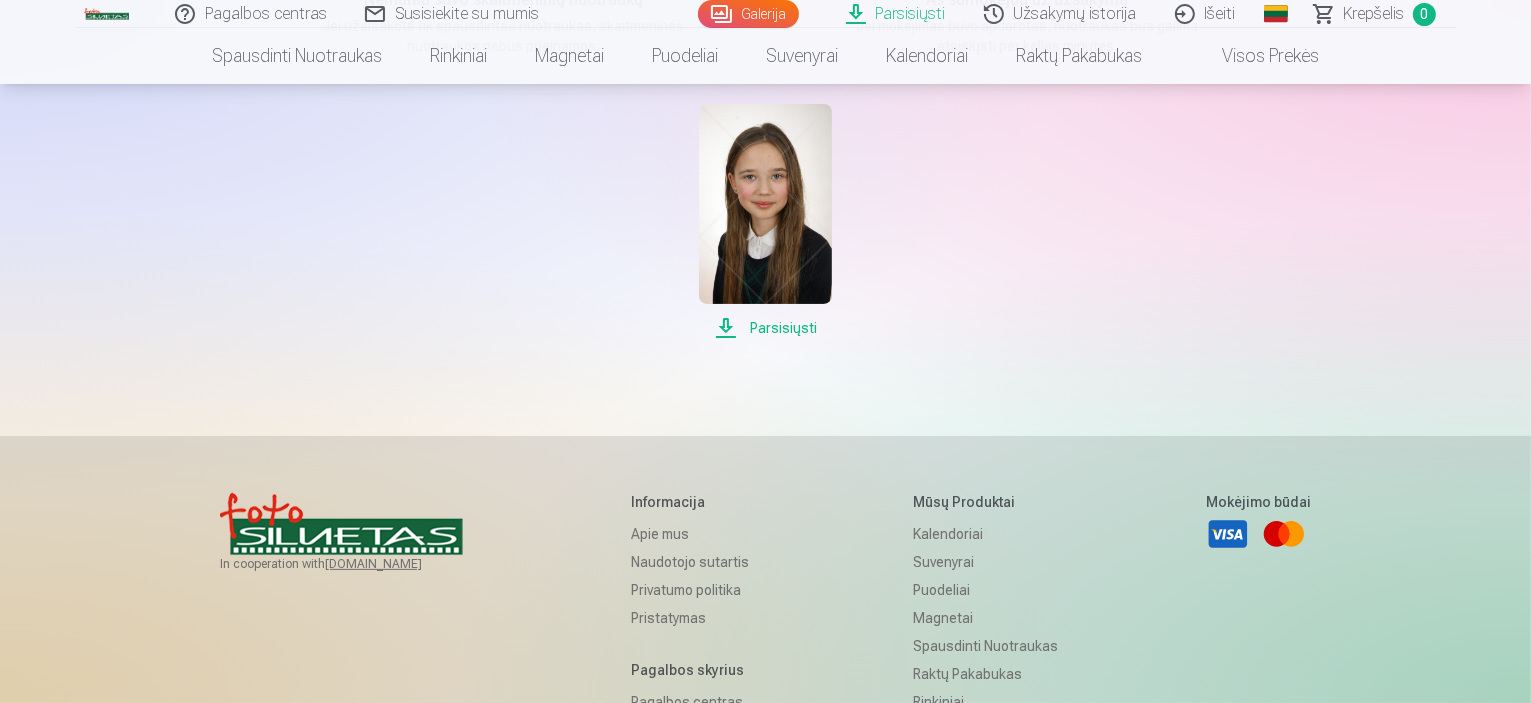 click on "Parsisiųsti" at bounding box center [765, 328] 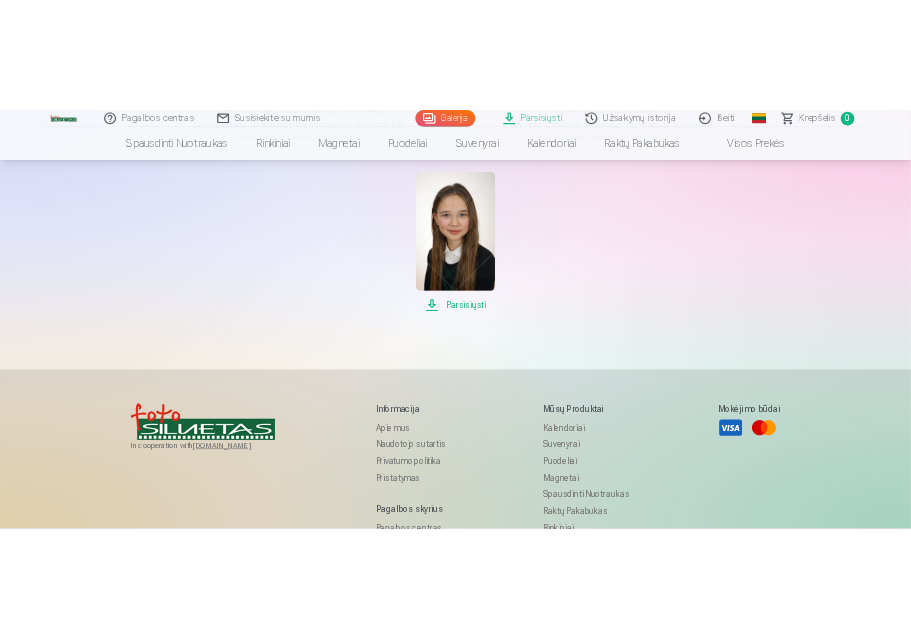 scroll, scrollTop: 433, scrollLeft: 0, axis: vertical 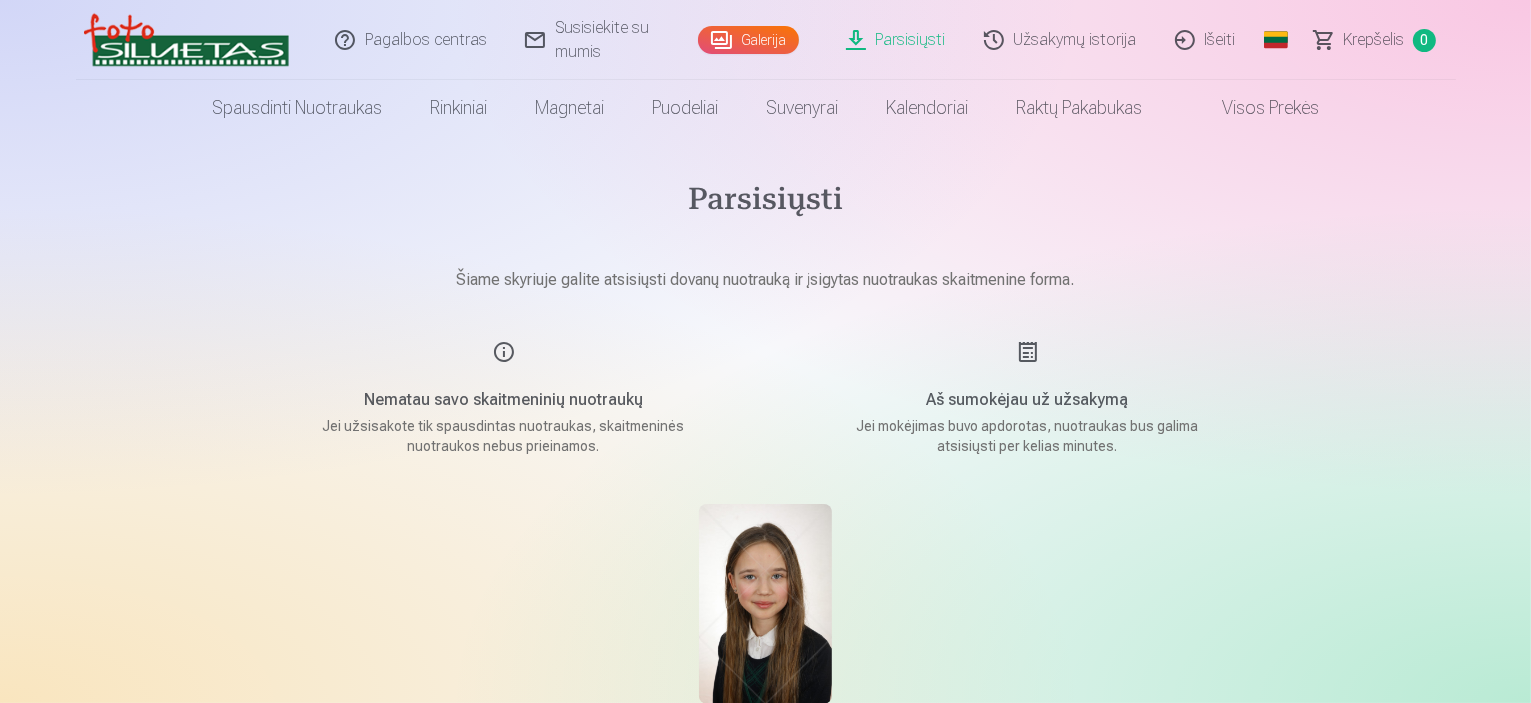 click on "Galerija" at bounding box center (748, 40) 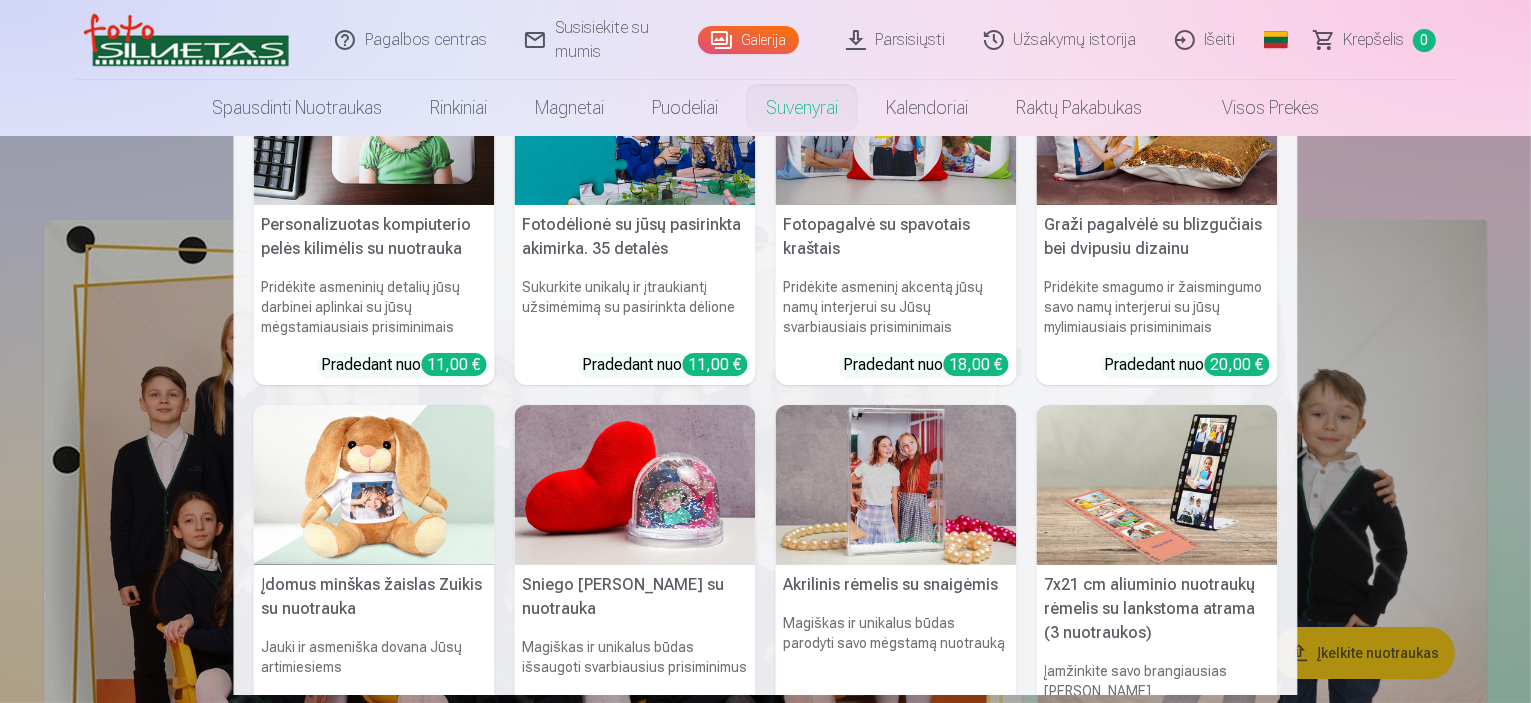 scroll, scrollTop: 0, scrollLeft: 0, axis: both 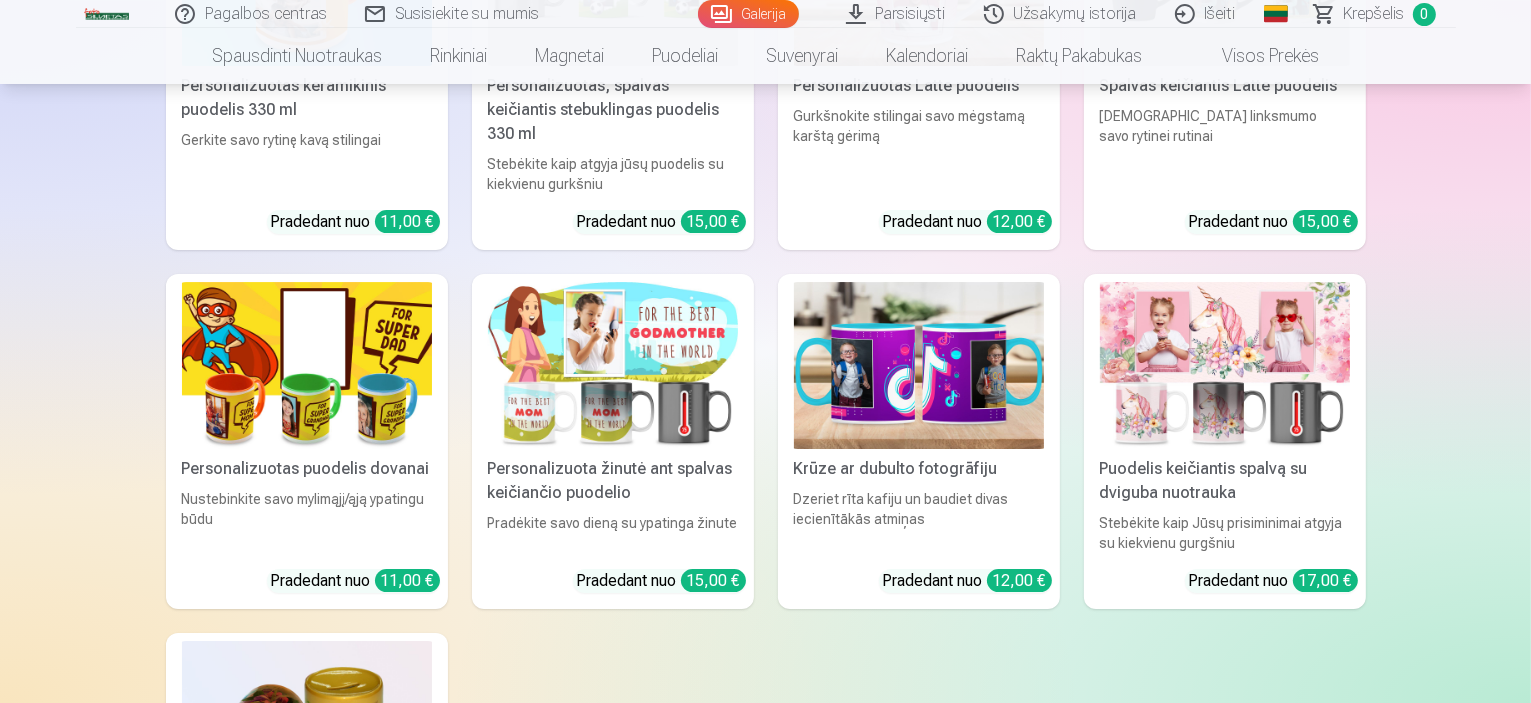 click on "Įkelkite nuotraukas" at bounding box center (1364, -2392) 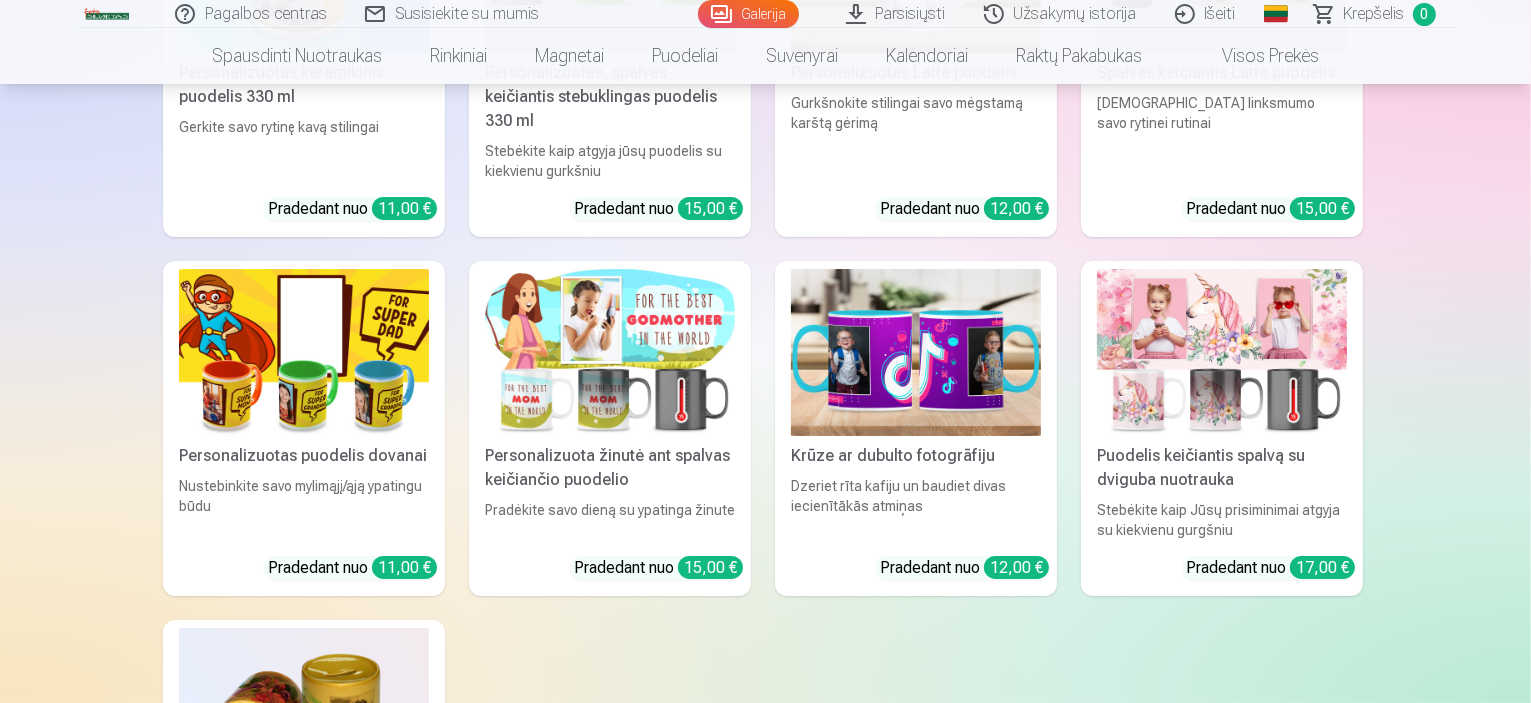 scroll, scrollTop: 6920, scrollLeft: 0, axis: vertical 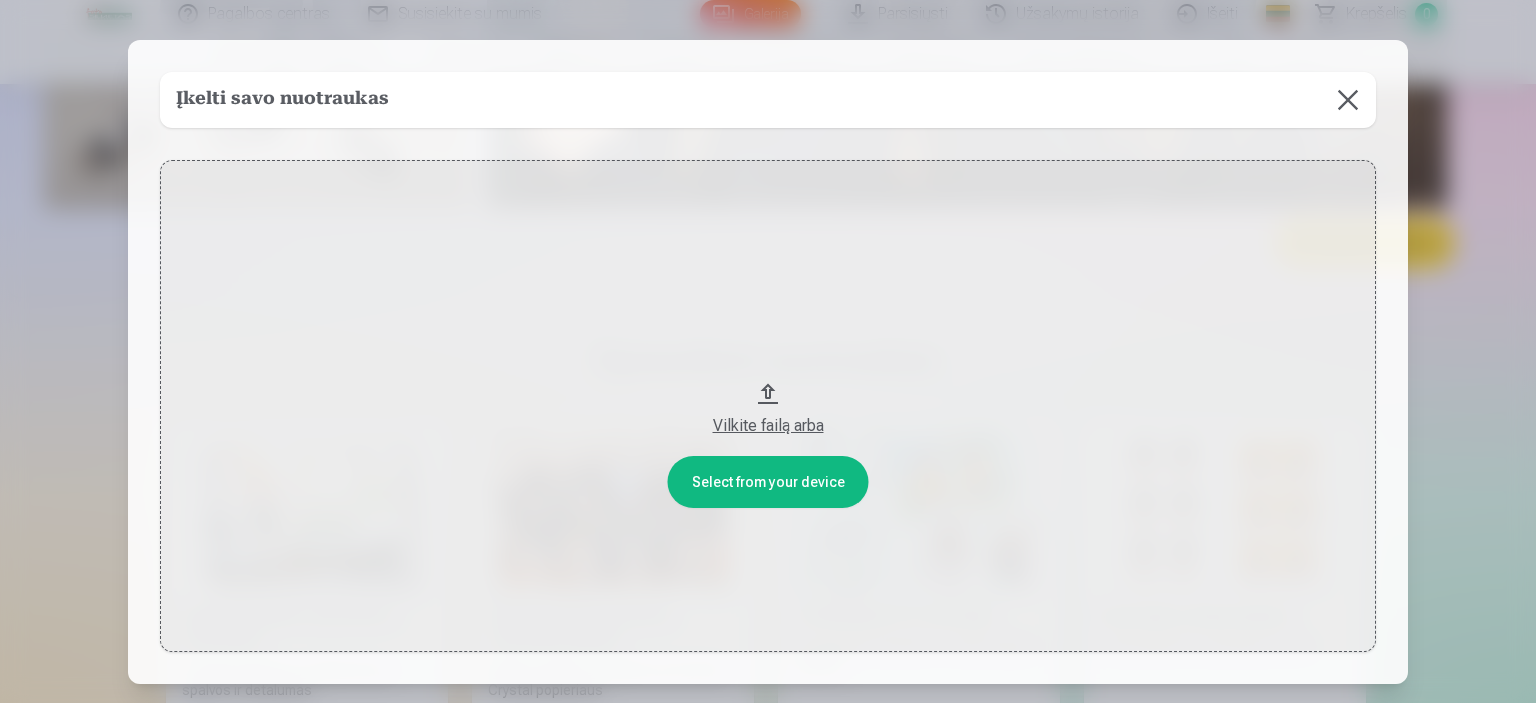 click at bounding box center (1348, 100) 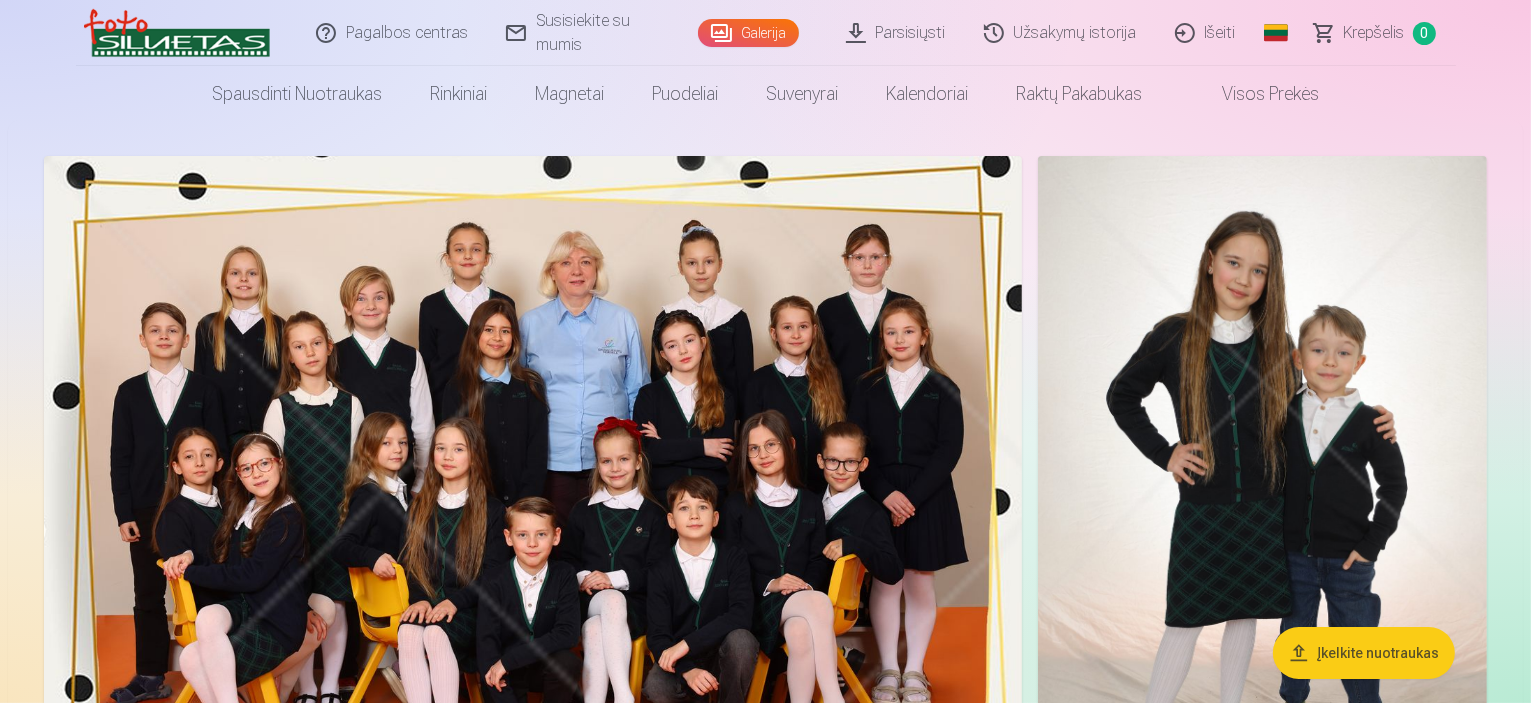 scroll, scrollTop: 200, scrollLeft: 0, axis: vertical 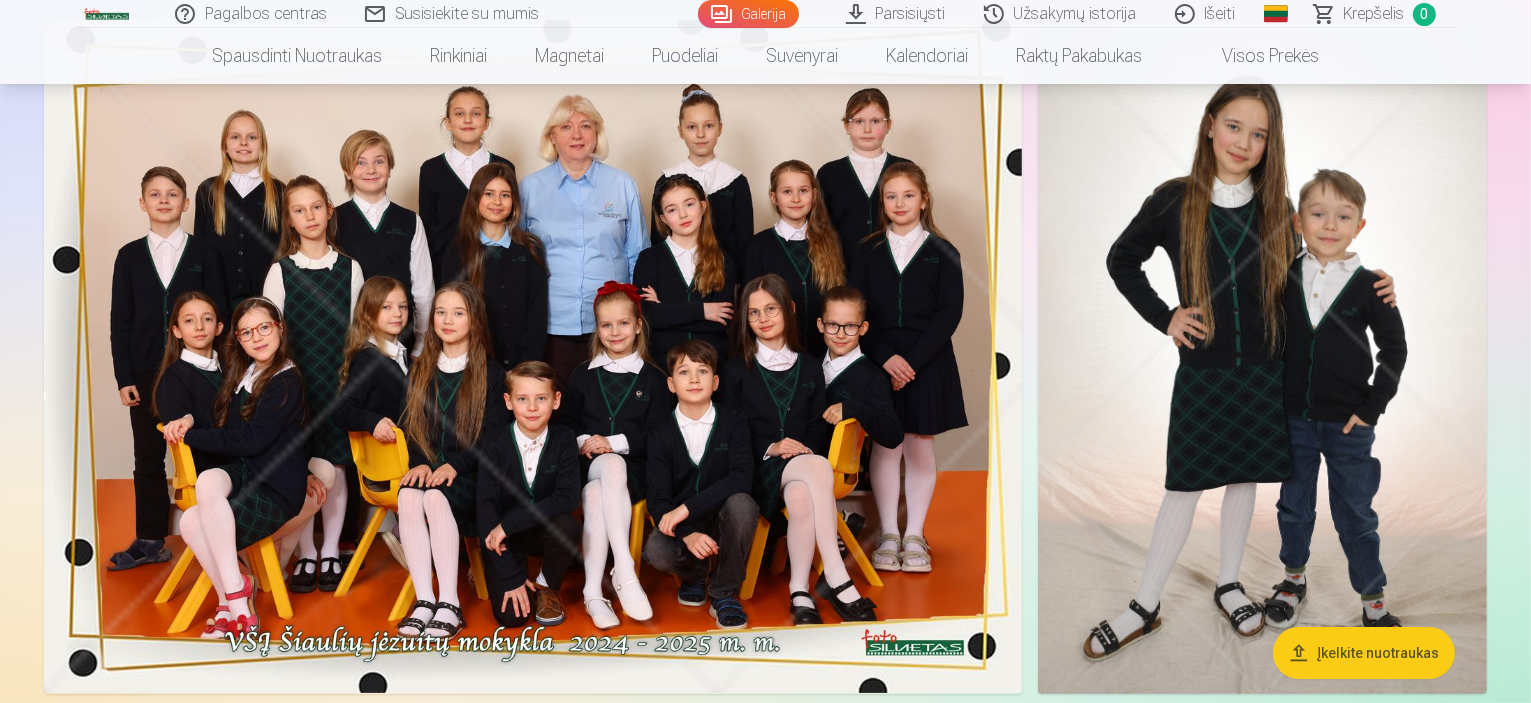 click at bounding box center (533, 356) 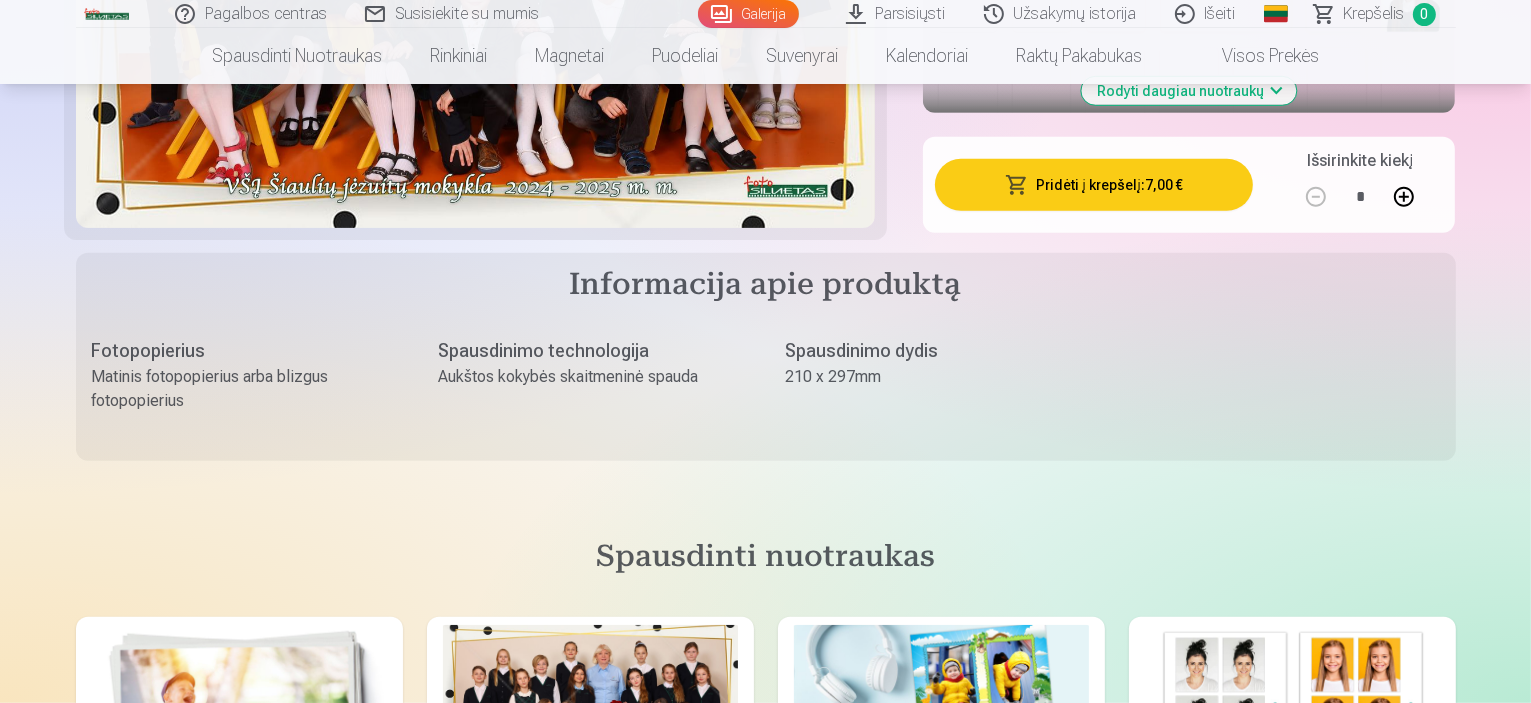 scroll, scrollTop: 900, scrollLeft: 0, axis: vertical 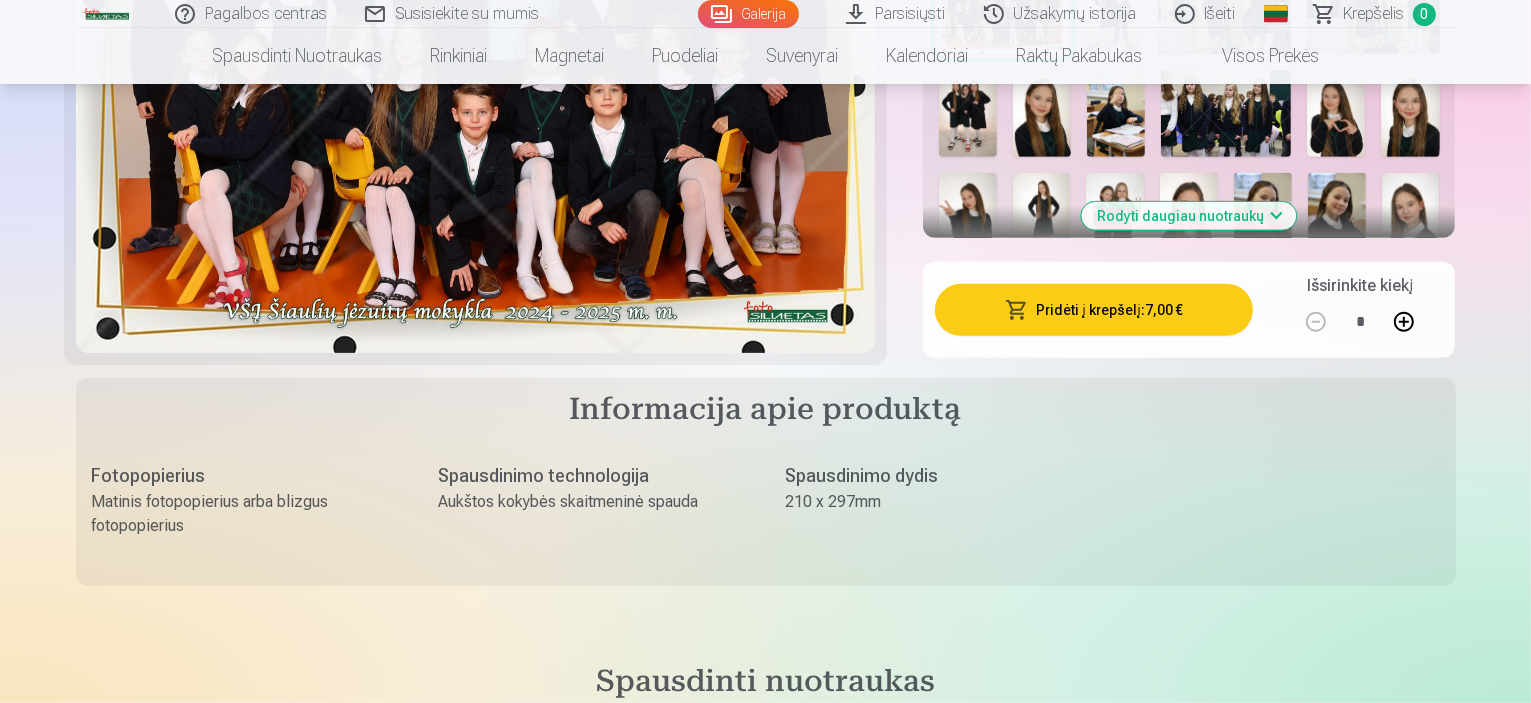 click on "Pridėti į krepšelį :  7,00 €" at bounding box center (1094, 310) 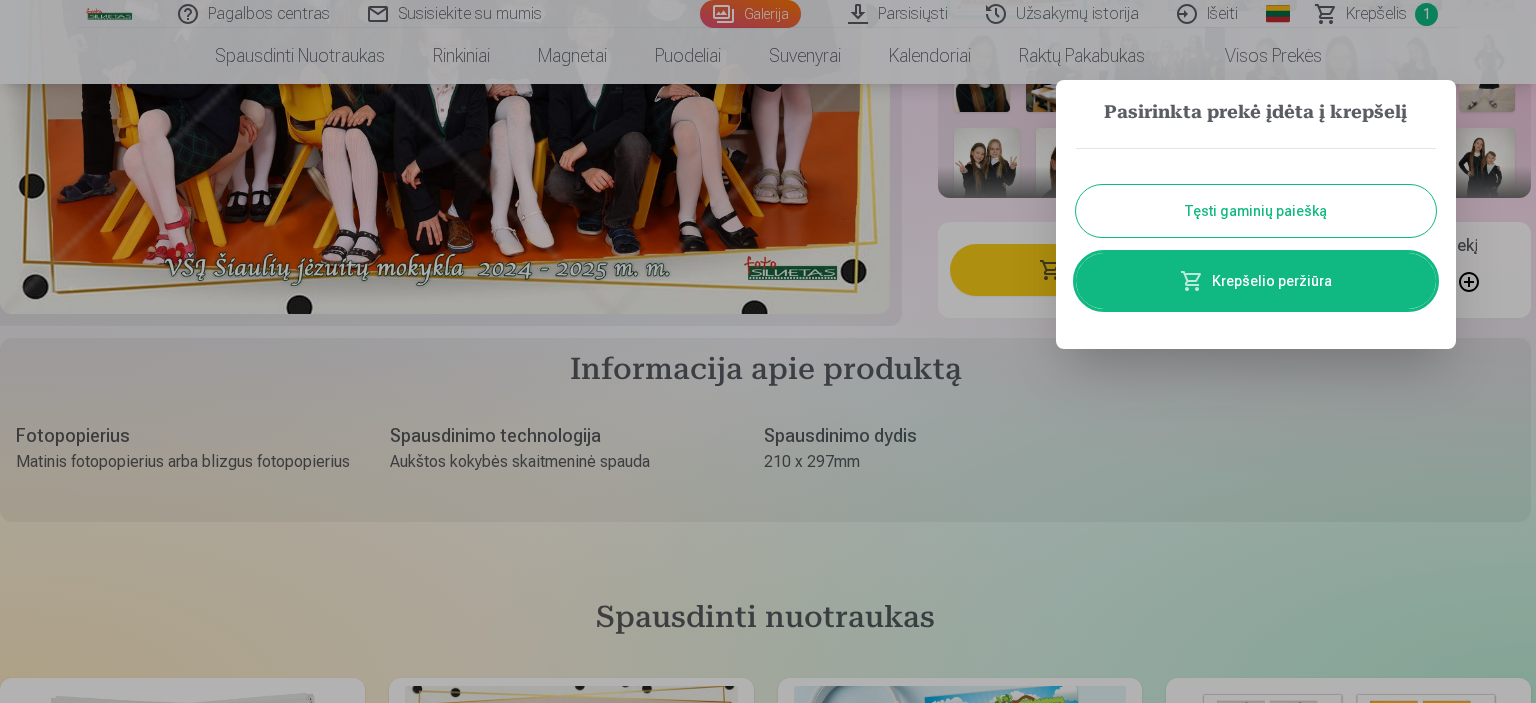 click on "Tęsti gaminių paiešką" at bounding box center (1256, 211) 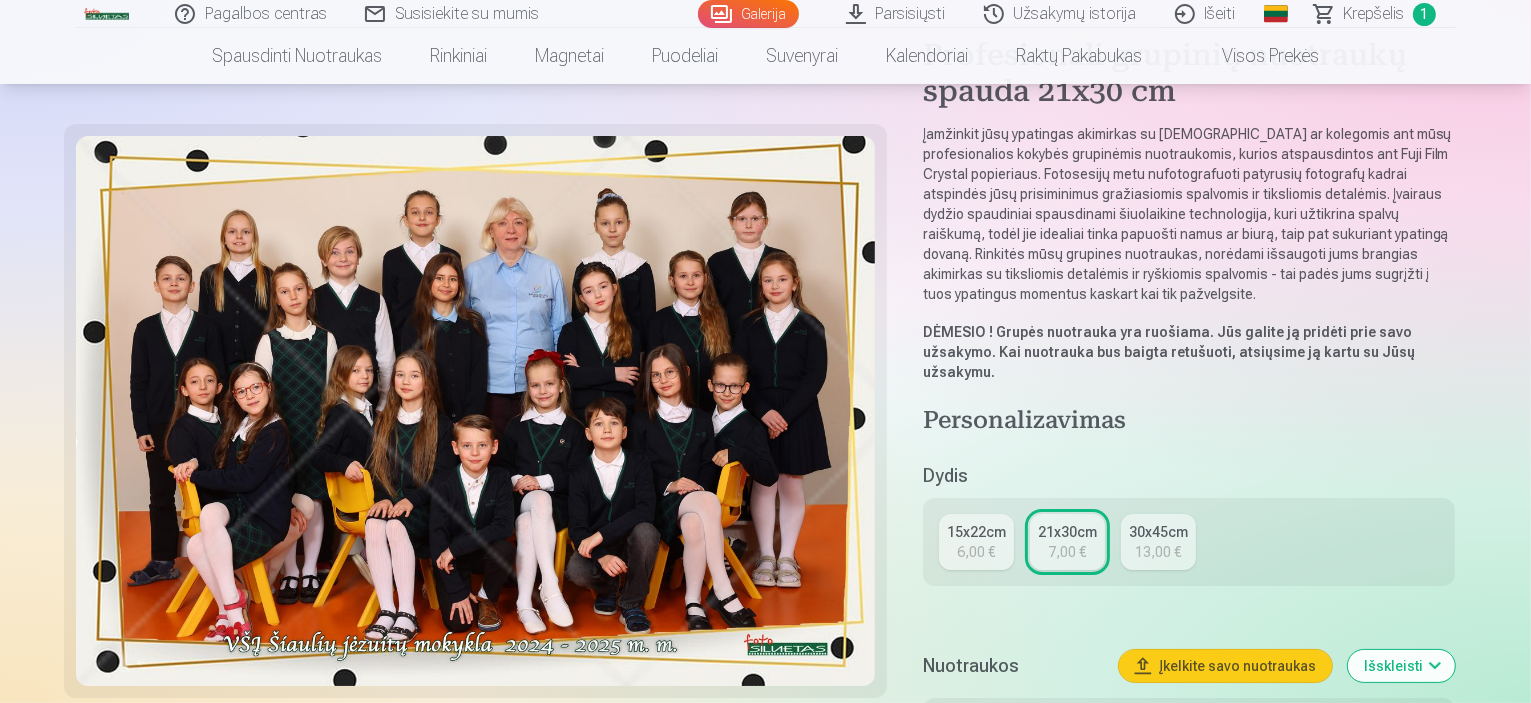 scroll, scrollTop: 100, scrollLeft: 0, axis: vertical 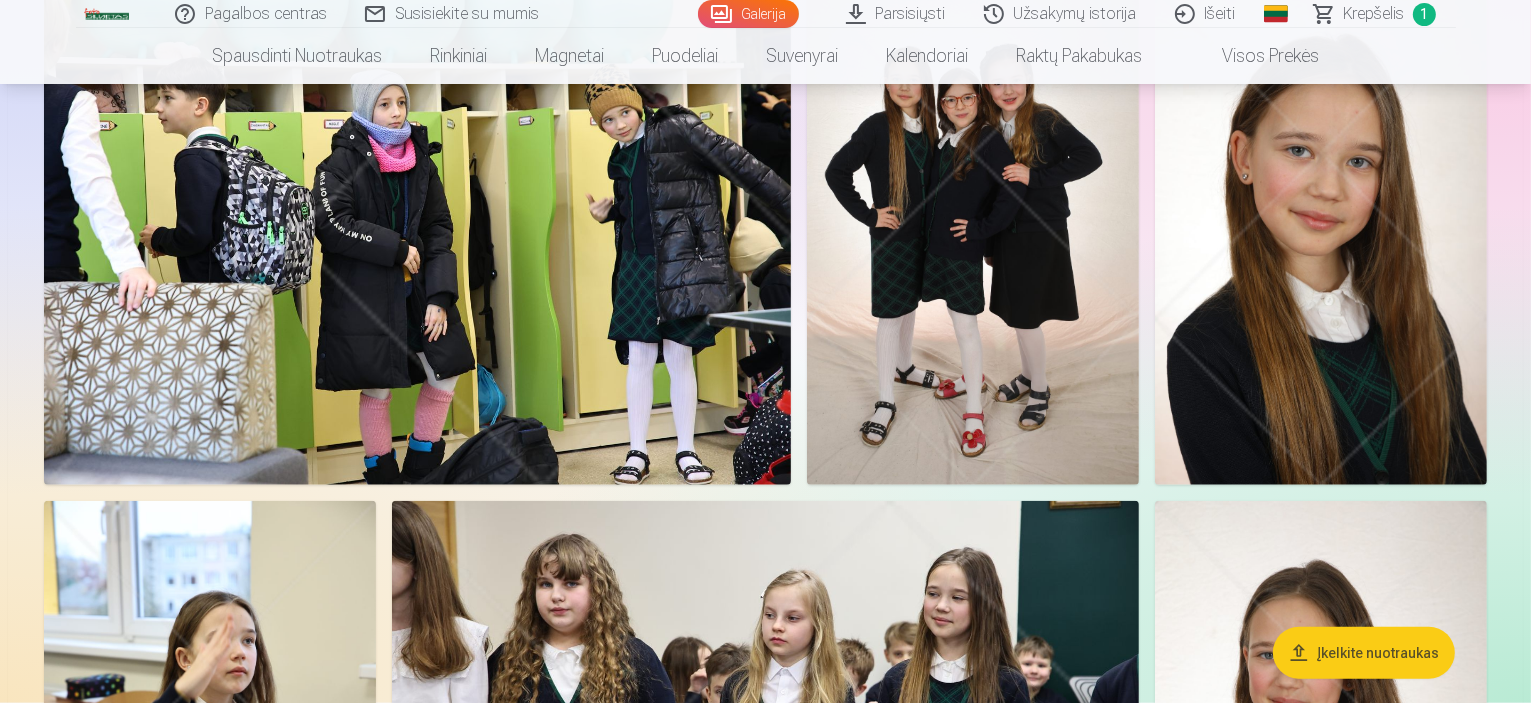 click at bounding box center [973, 236] 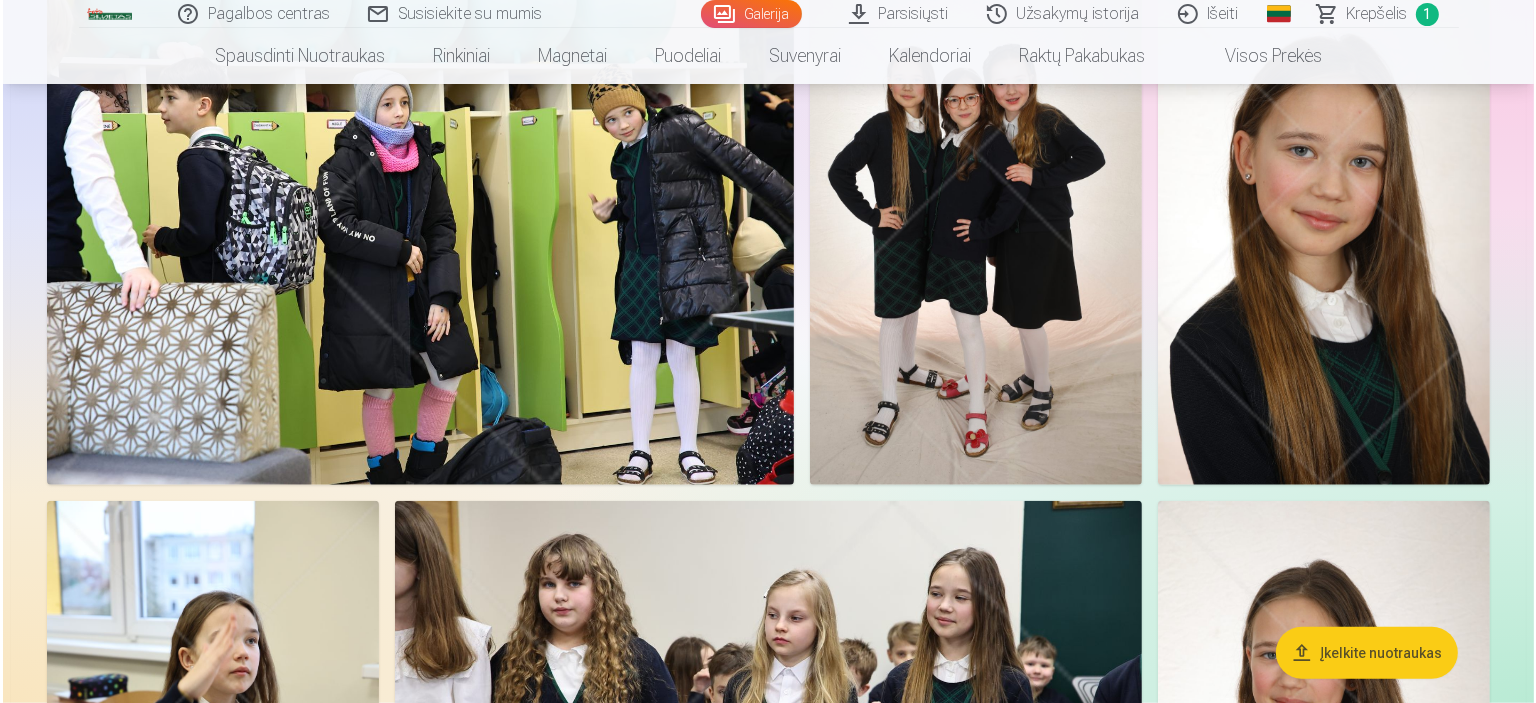 scroll, scrollTop: 1905, scrollLeft: 0, axis: vertical 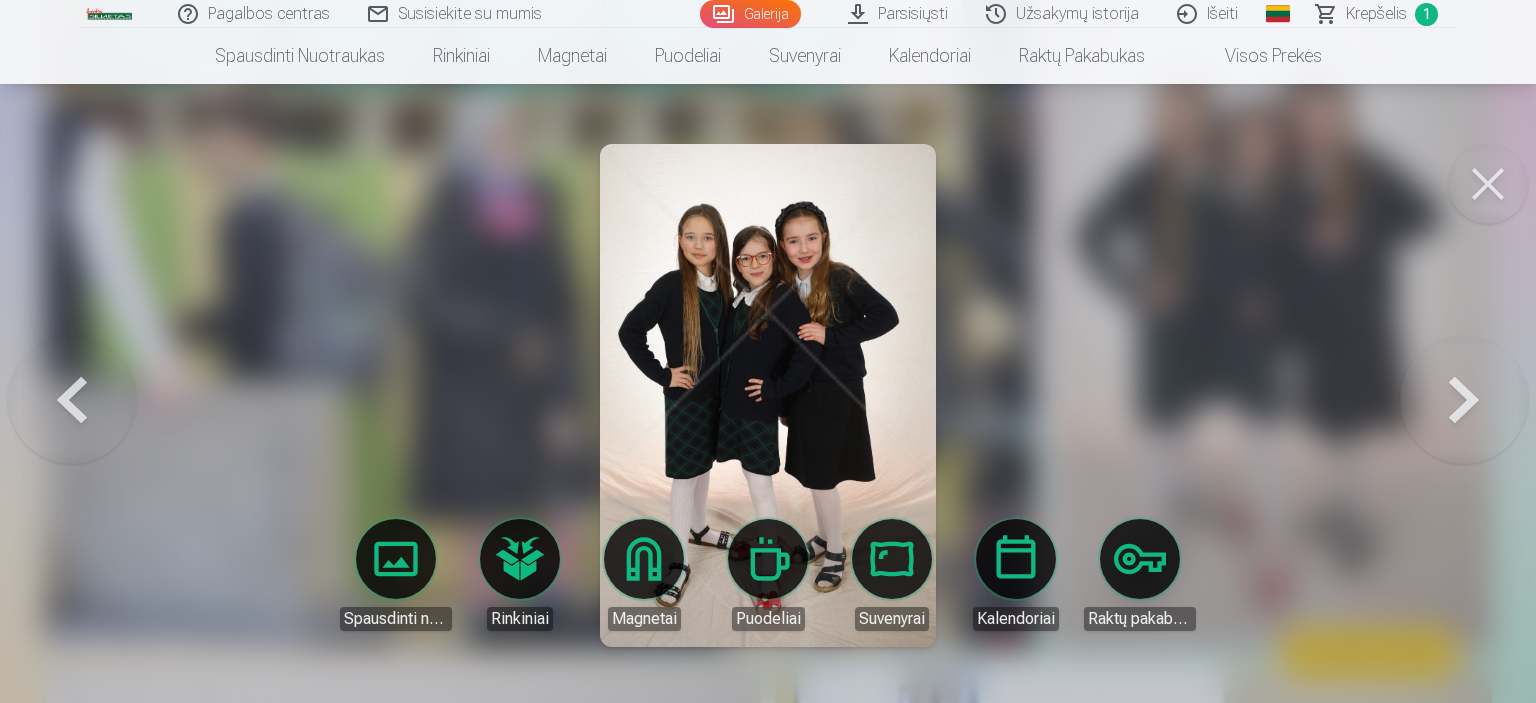 click at bounding box center (1488, 184) 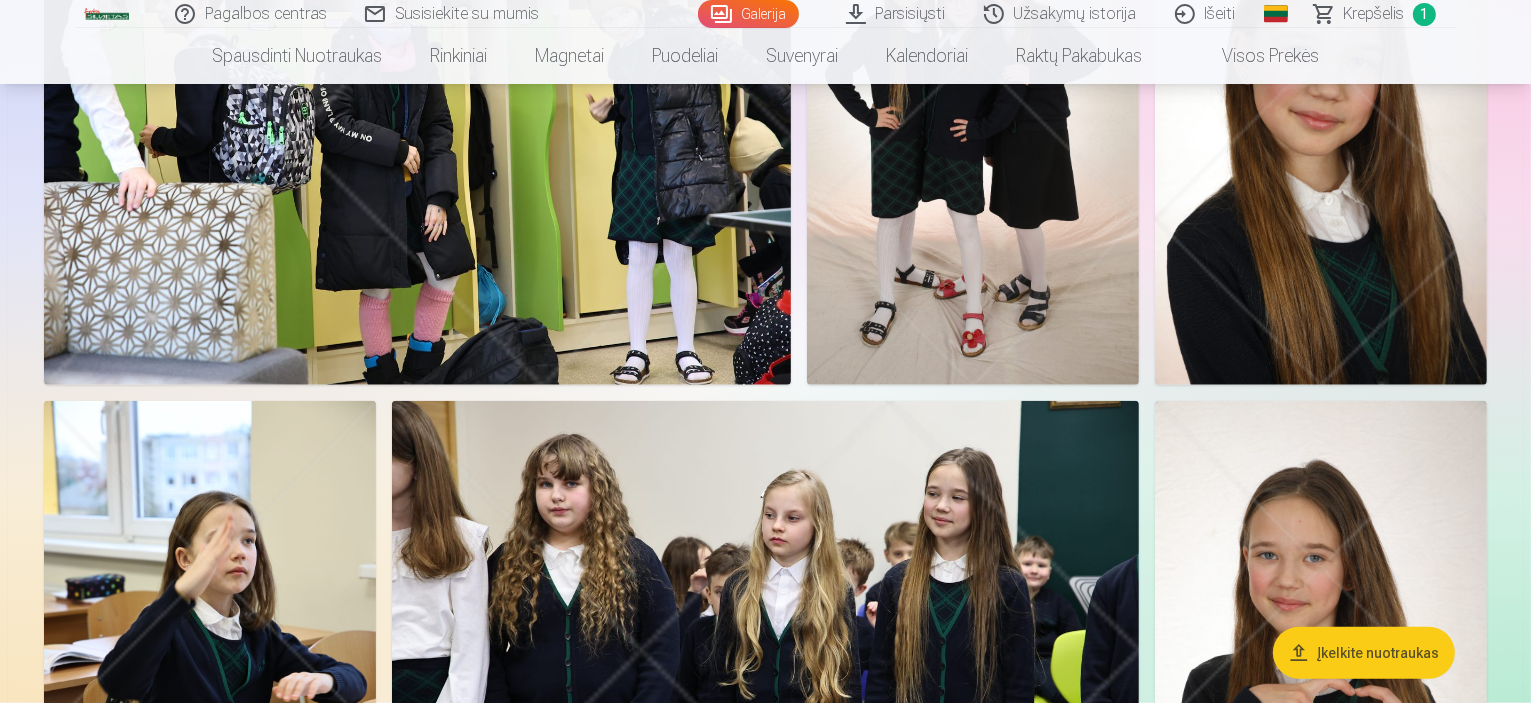 click at bounding box center [973, 136] 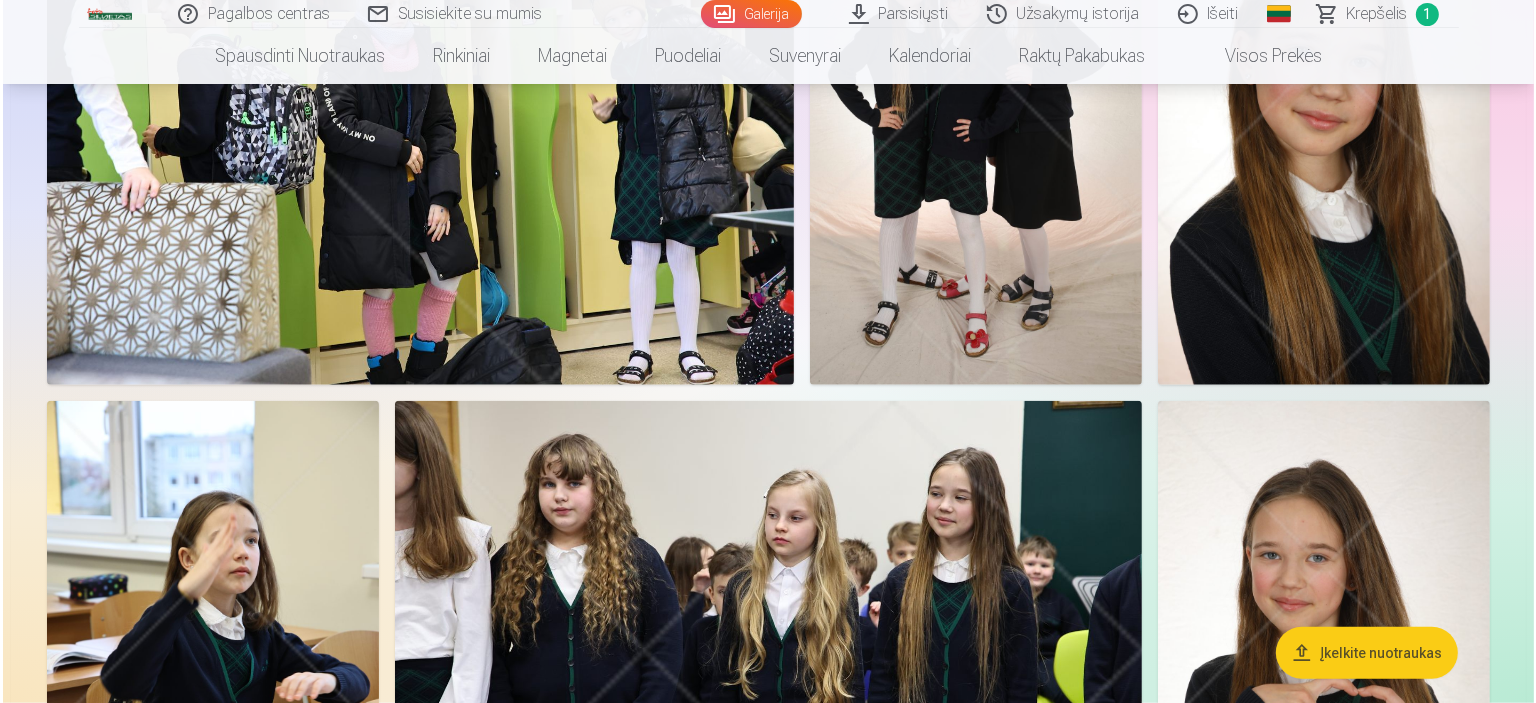 scroll, scrollTop: 2005, scrollLeft: 0, axis: vertical 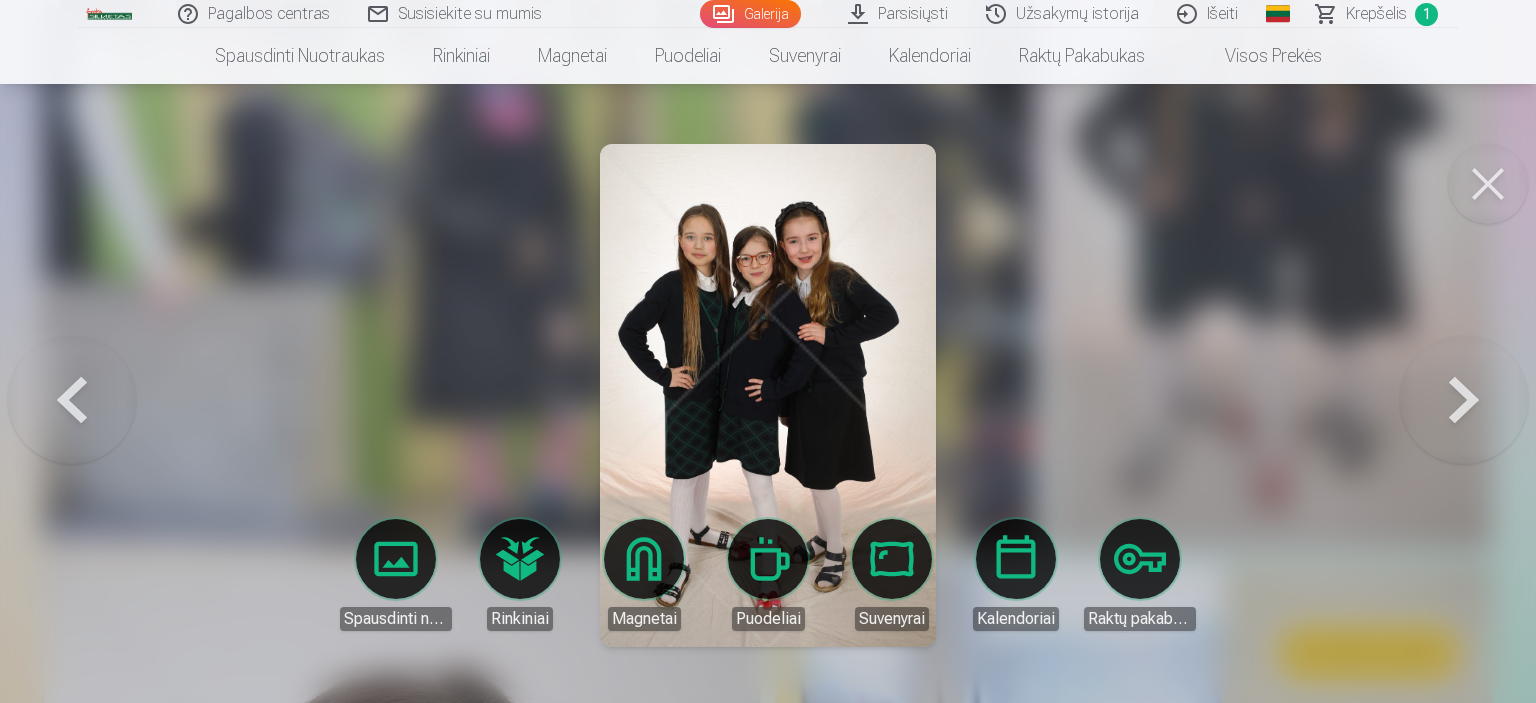 click at bounding box center [1488, 184] 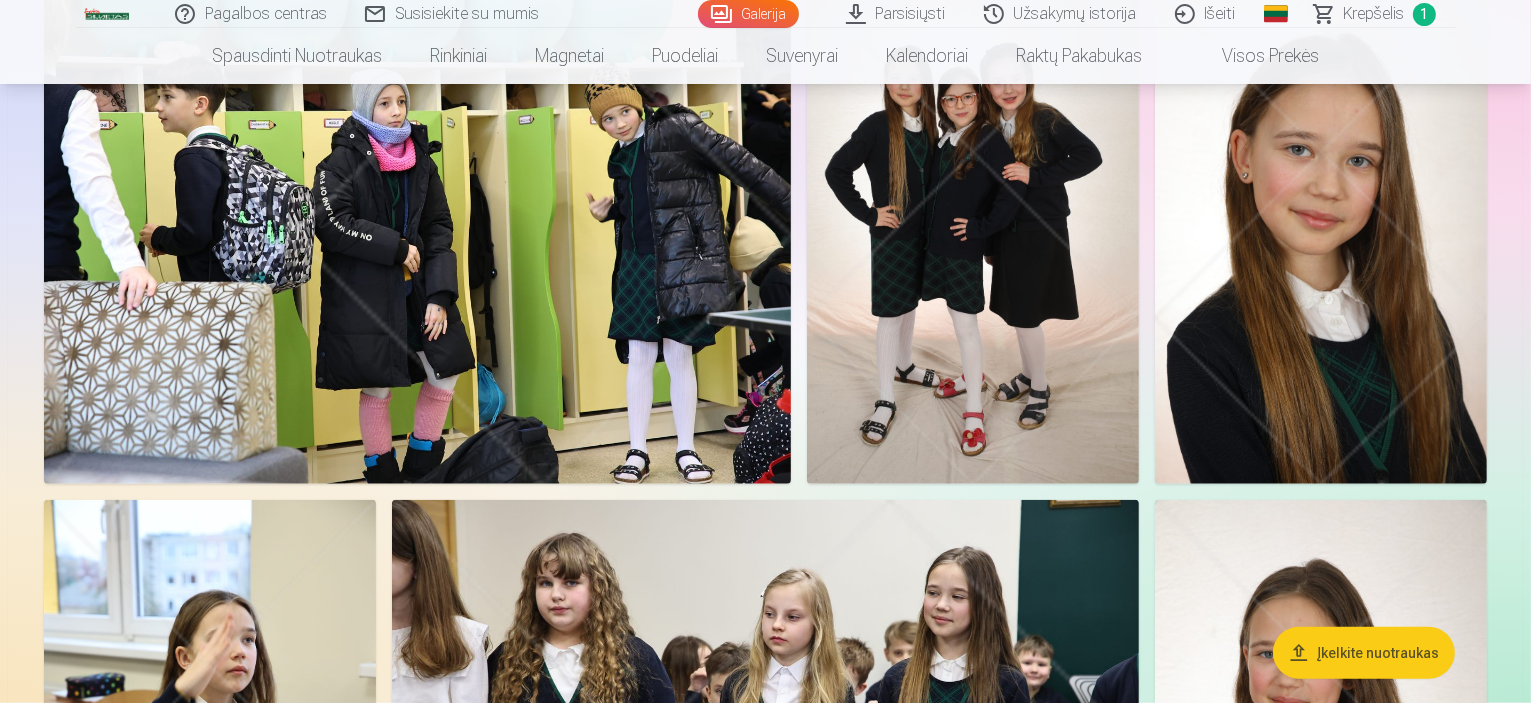 scroll, scrollTop: 1900, scrollLeft: 0, axis: vertical 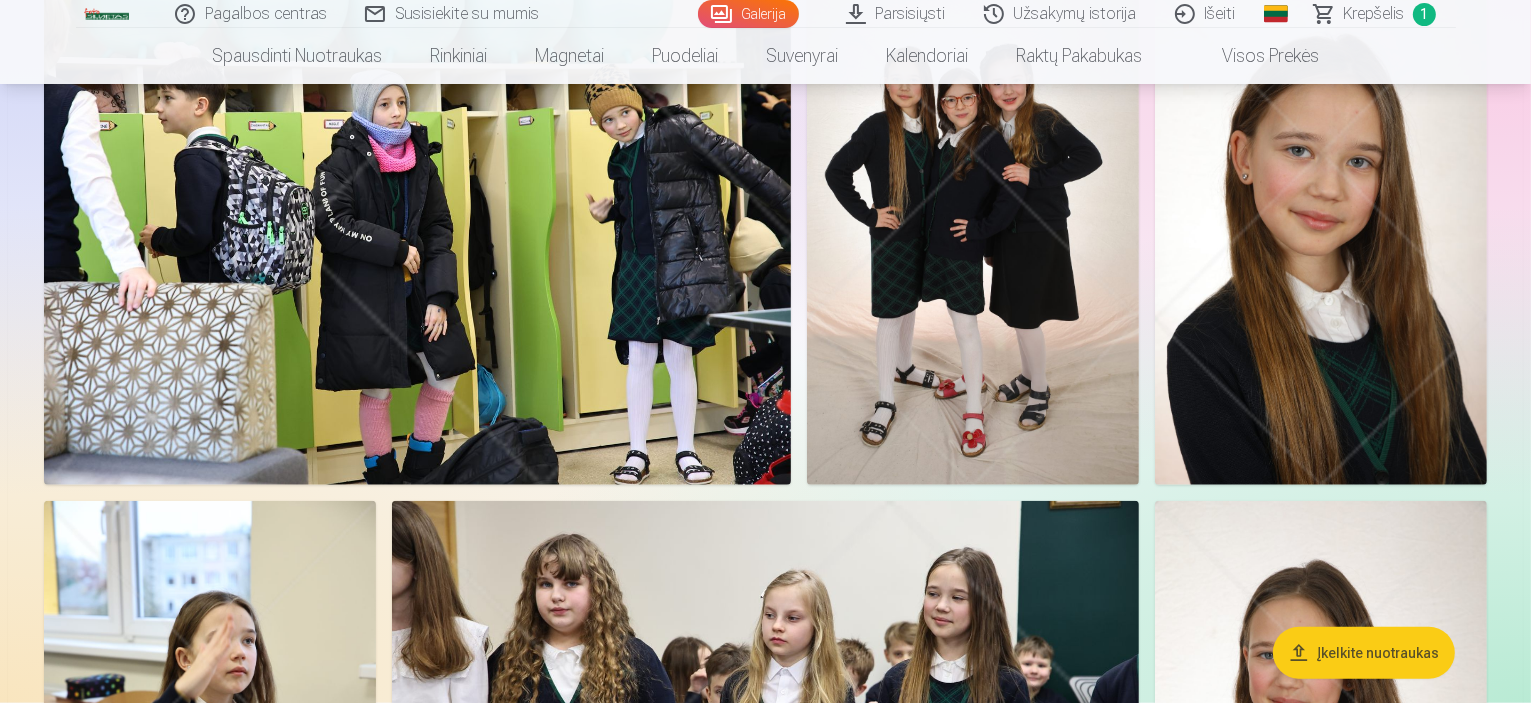 click at bounding box center [973, 236] 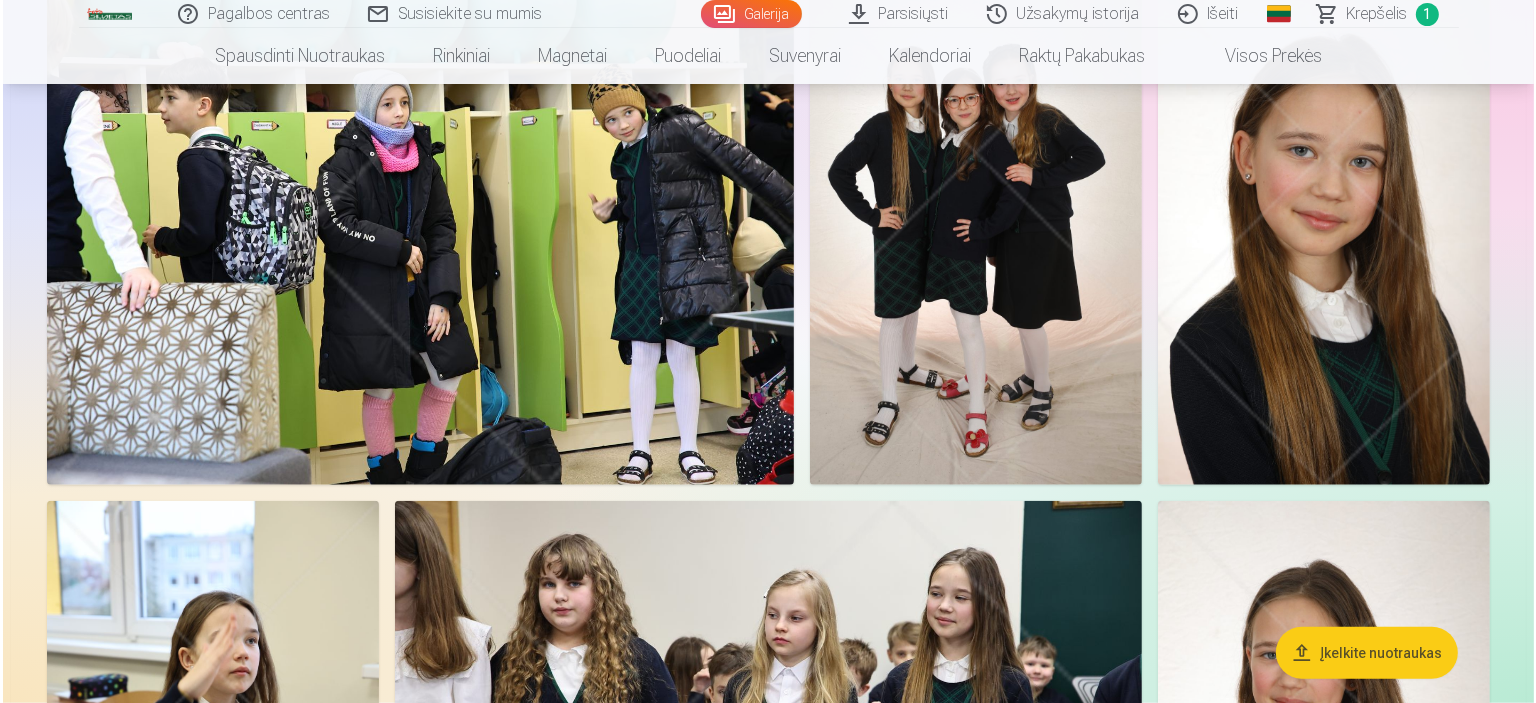 scroll, scrollTop: 1905, scrollLeft: 0, axis: vertical 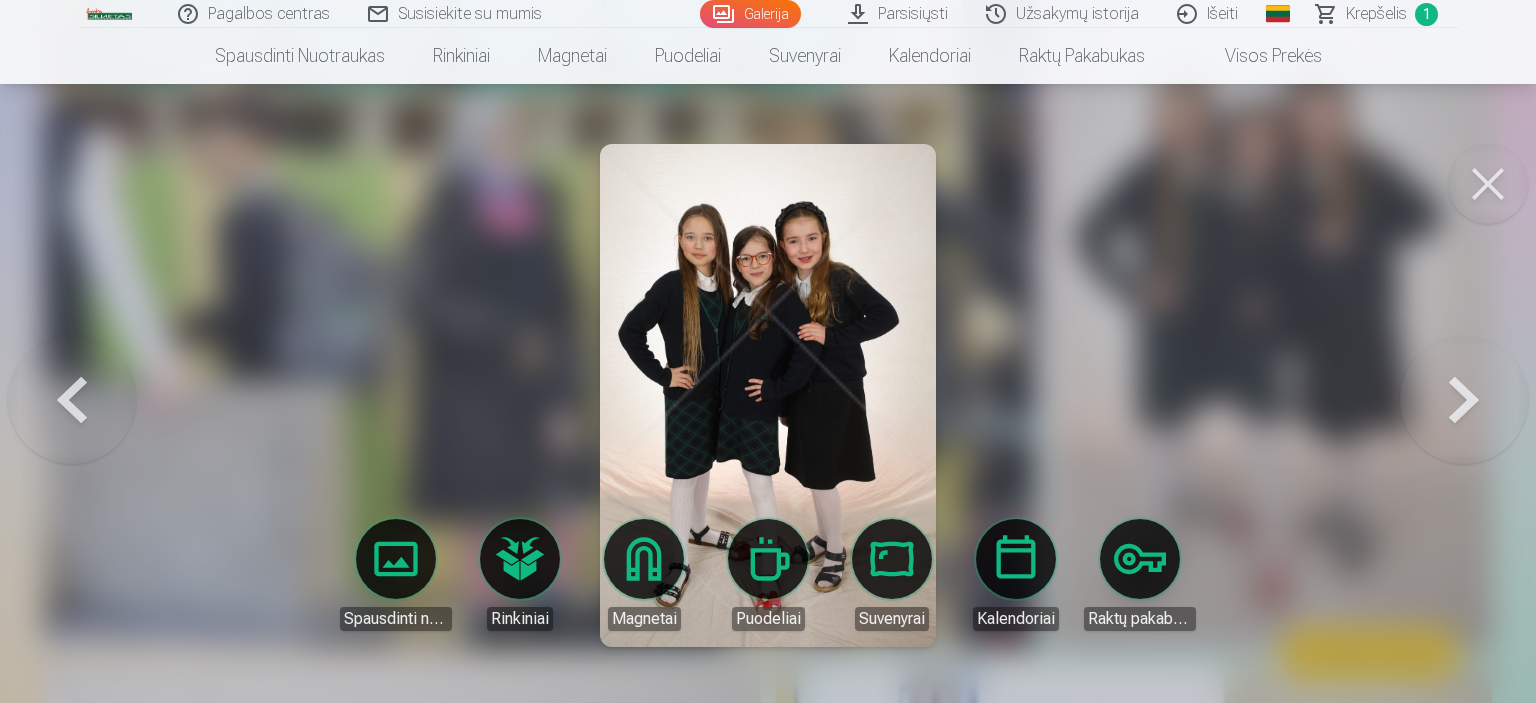 click at bounding box center (1488, 184) 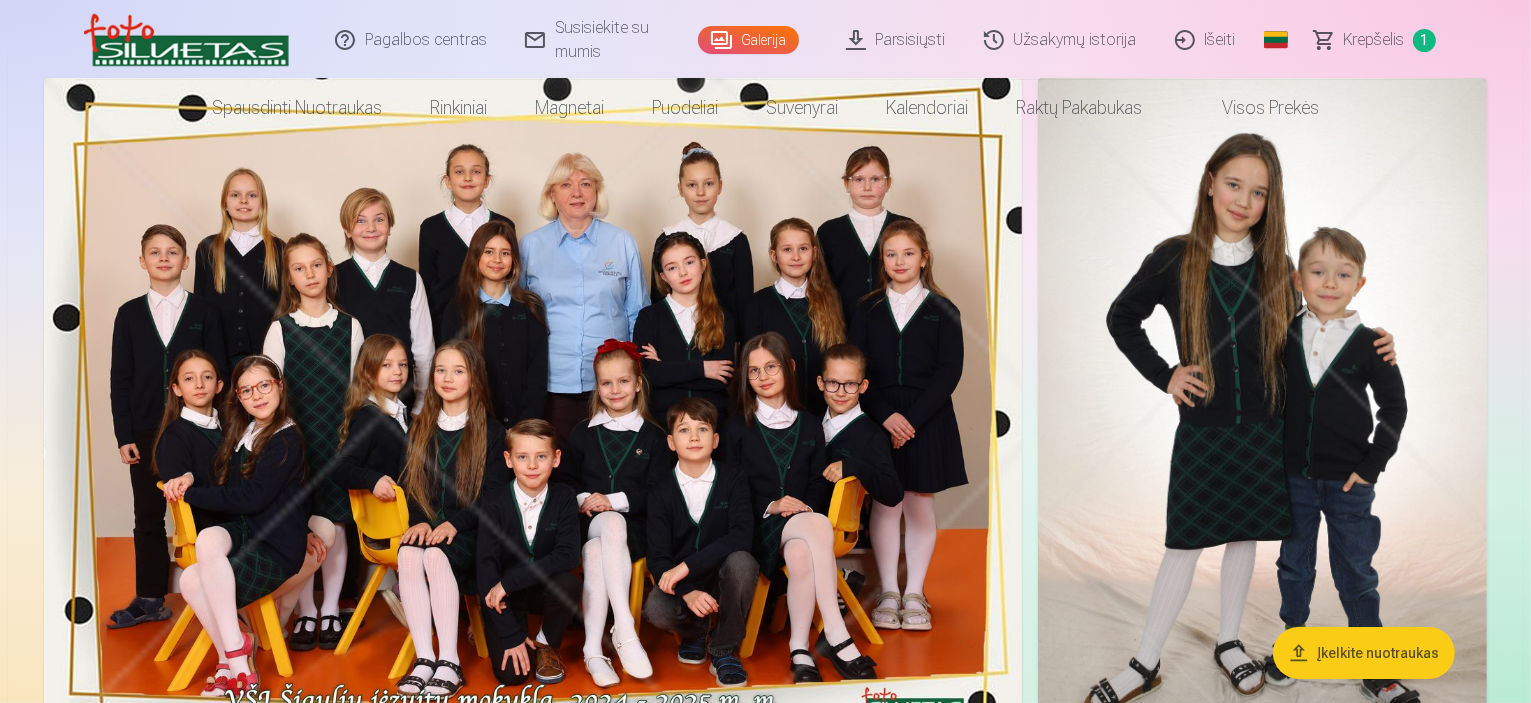scroll, scrollTop: 0, scrollLeft: 0, axis: both 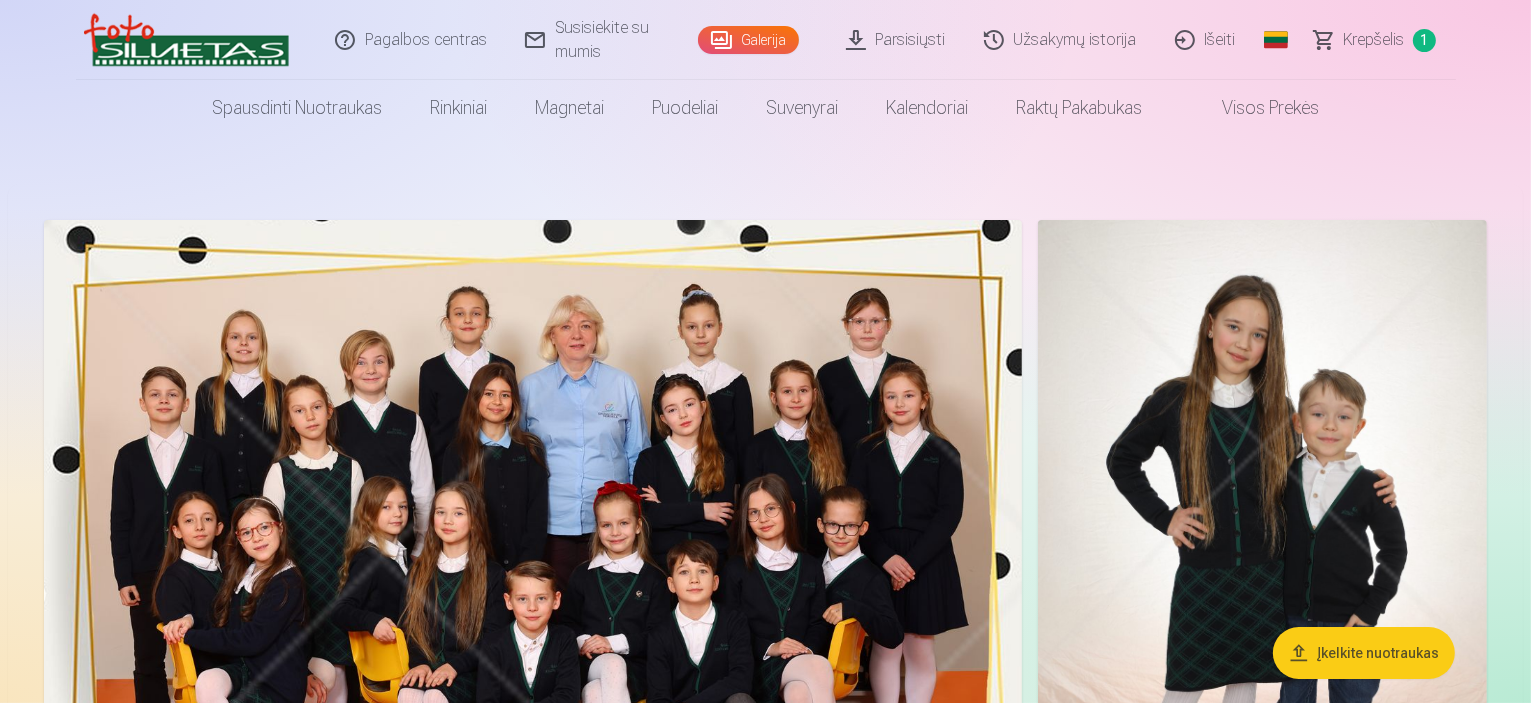 click at bounding box center [533, 556] 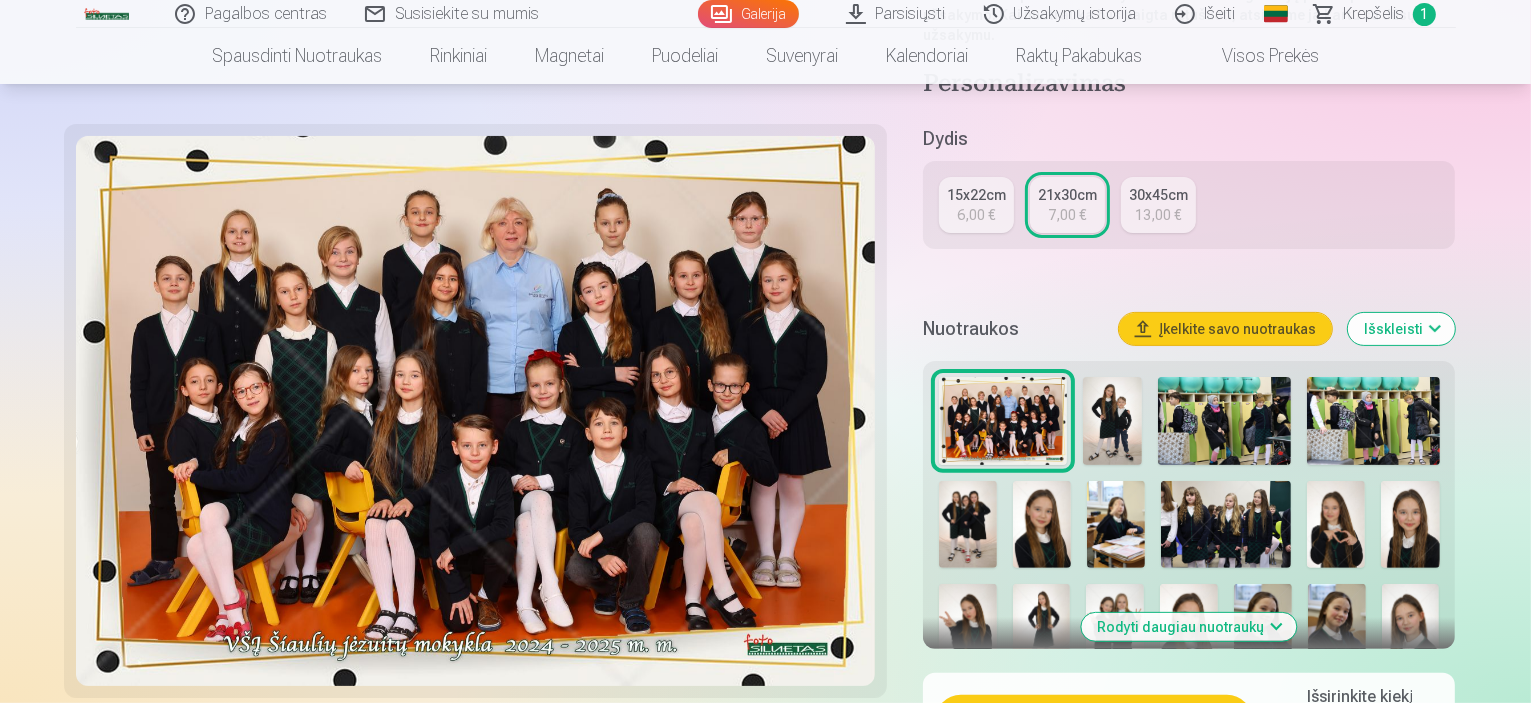 scroll, scrollTop: 500, scrollLeft: 0, axis: vertical 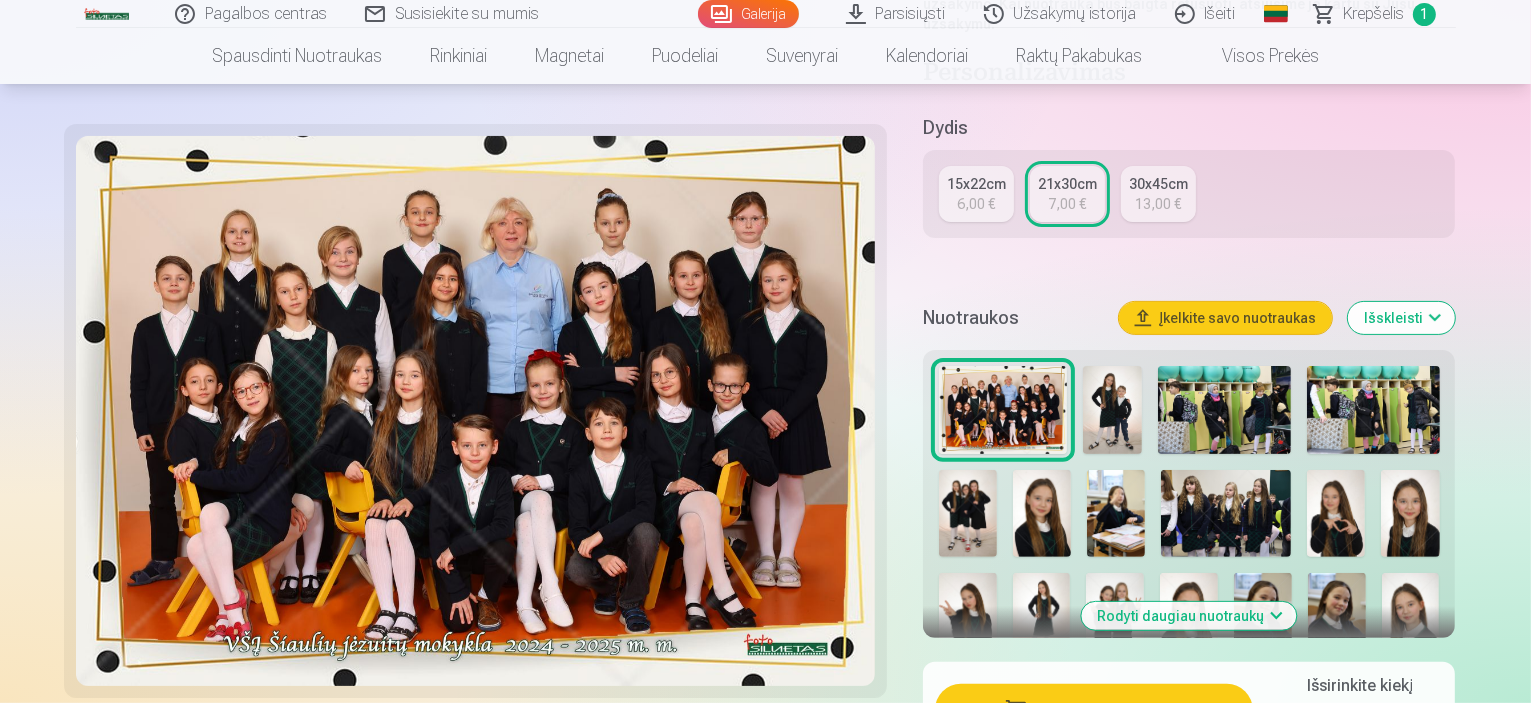 click at bounding box center [1112, 410] 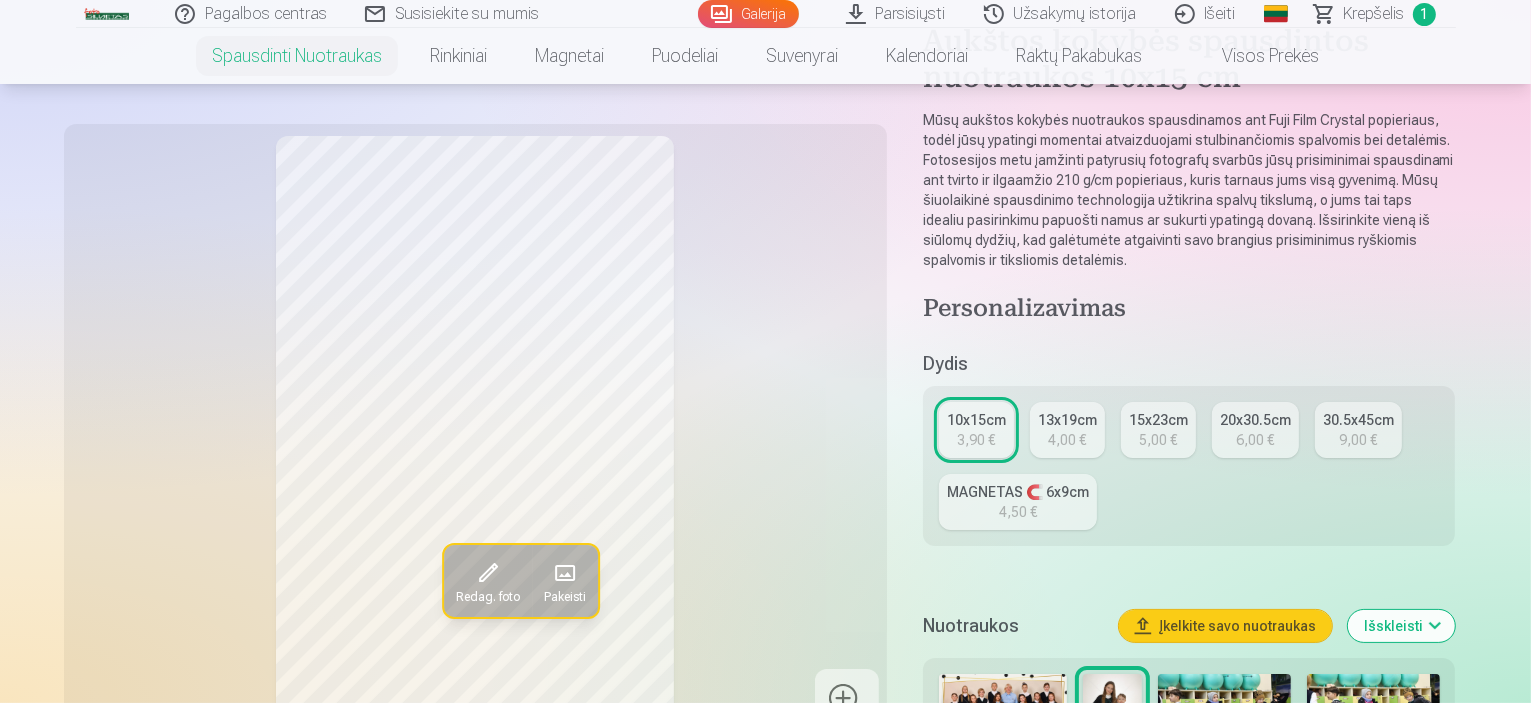 scroll, scrollTop: 300, scrollLeft: 0, axis: vertical 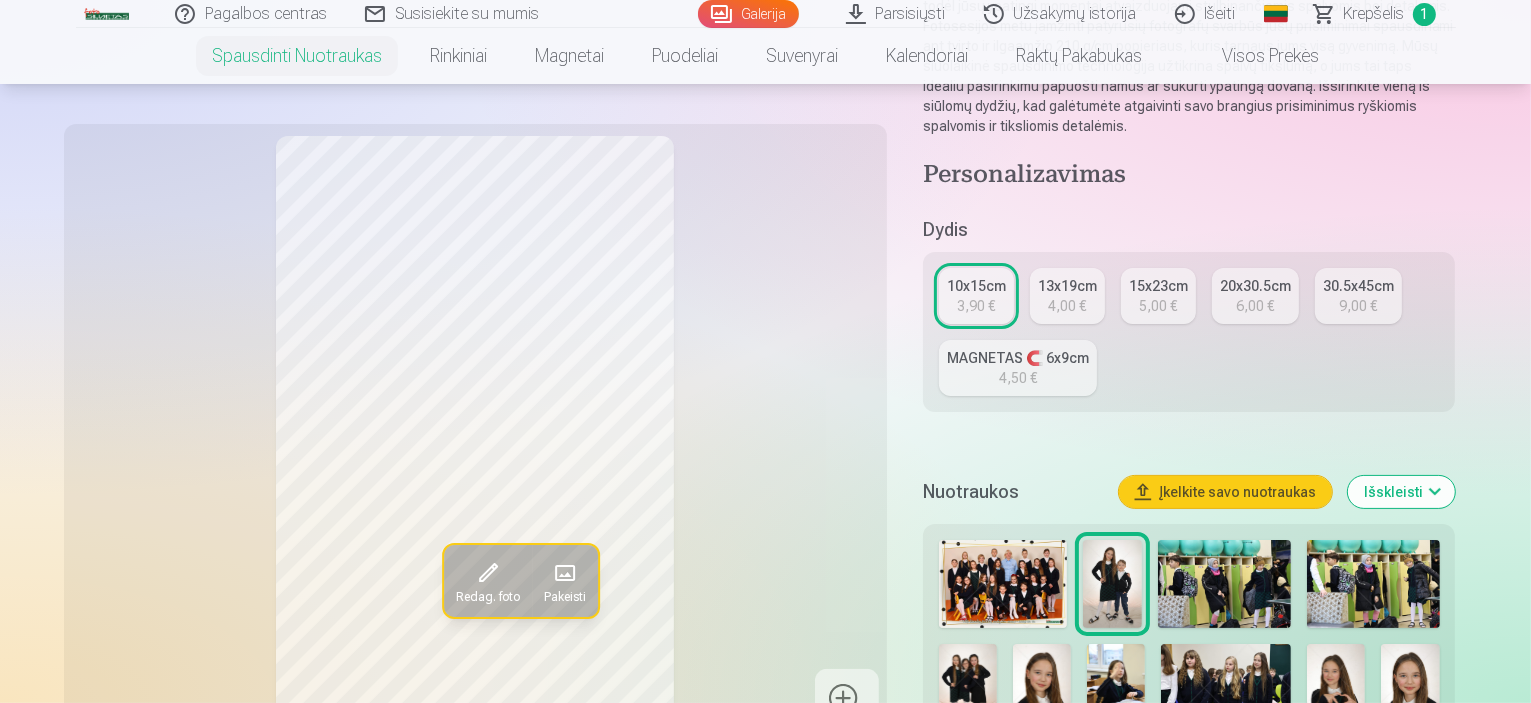 click at bounding box center (968, 687) 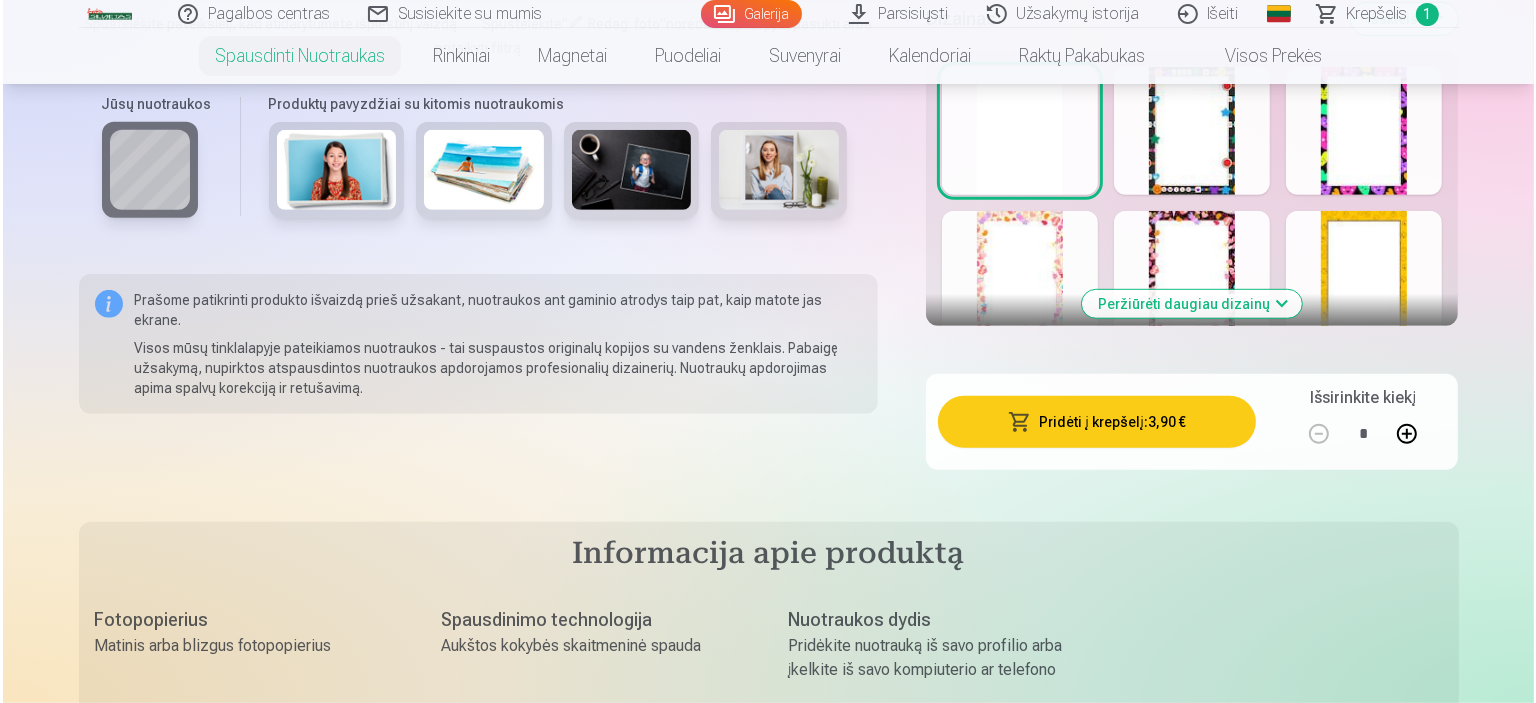 scroll, scrollTop: 1200, scrollLeft: 0, axis: vertical 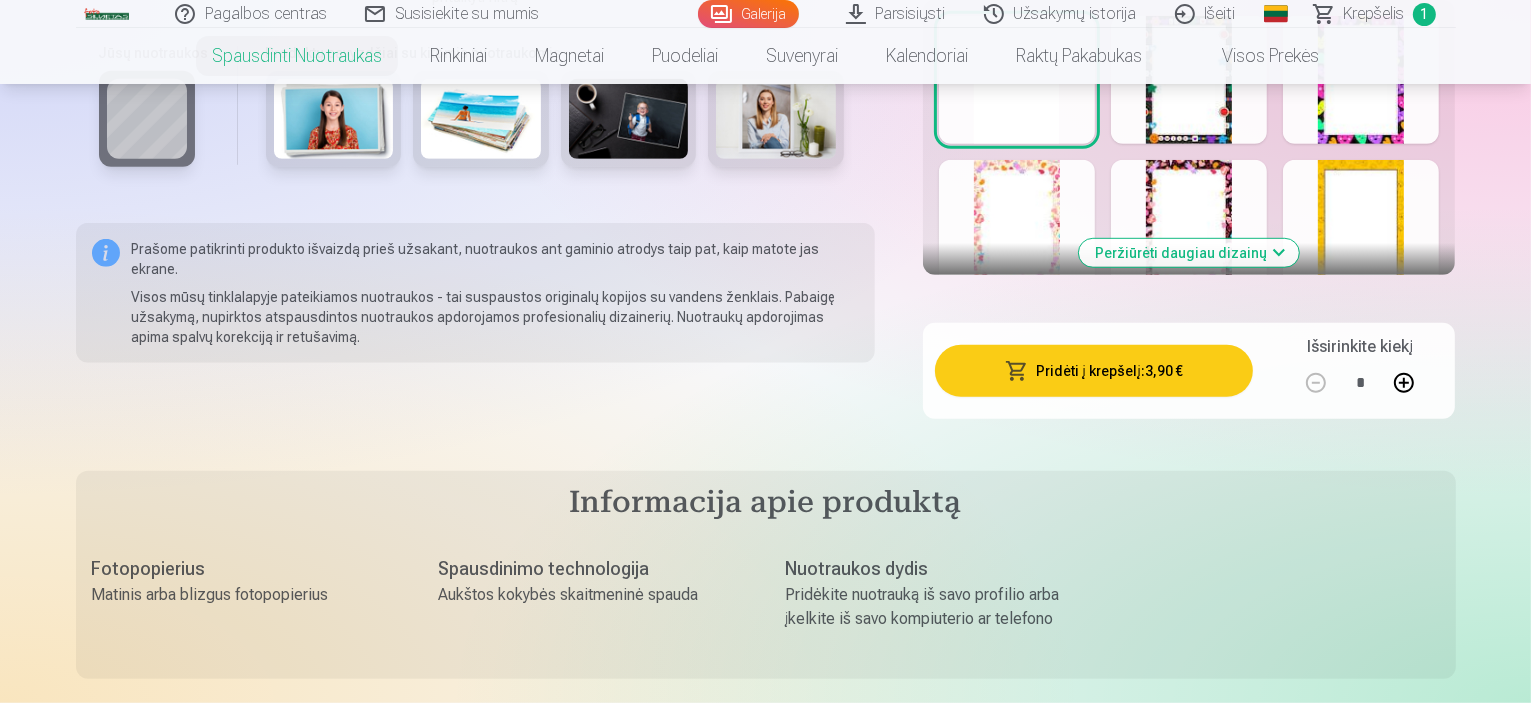 click on "Pridėti į krepšelį :  3,90 €" at bounding box center [1094, 371] 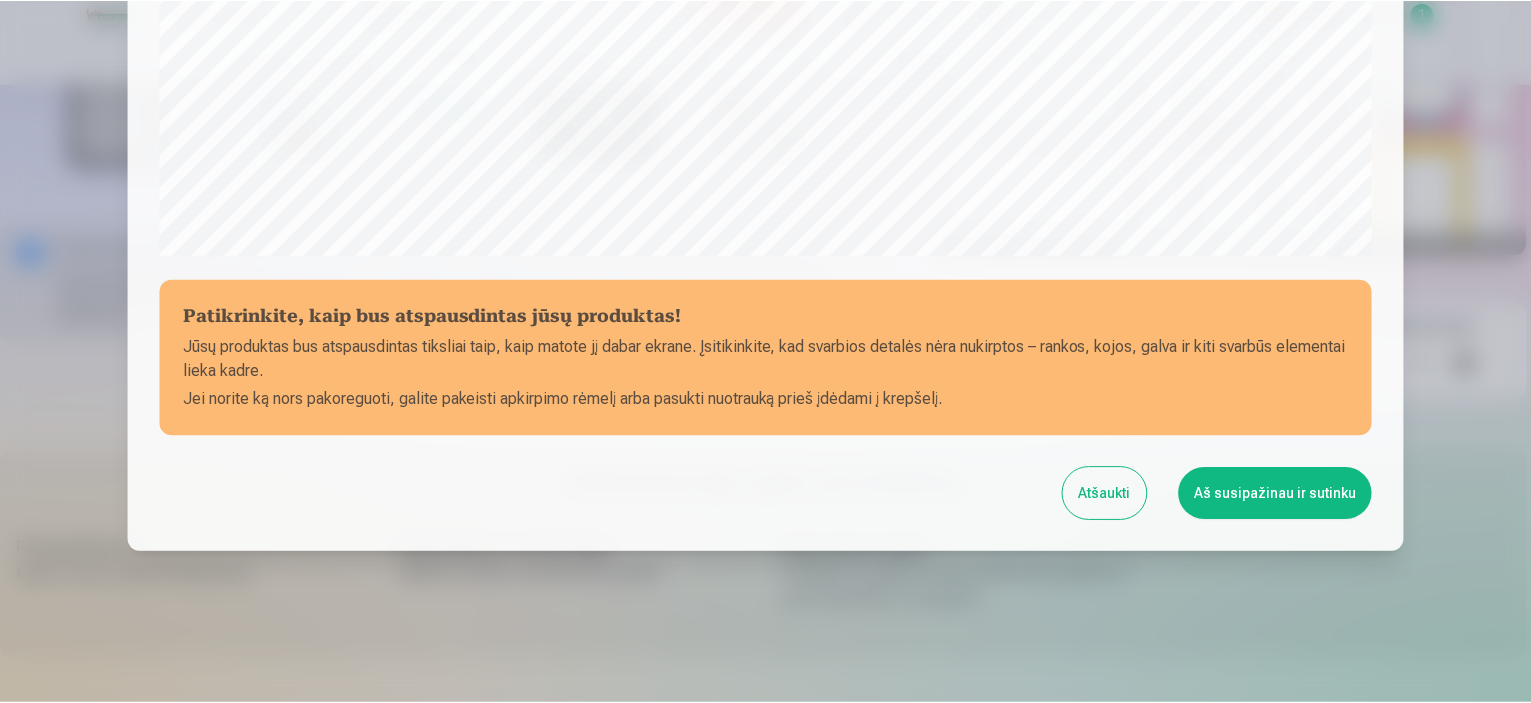 scroll, scrollTop: 736, scrollLeft: 0, axis: vertical 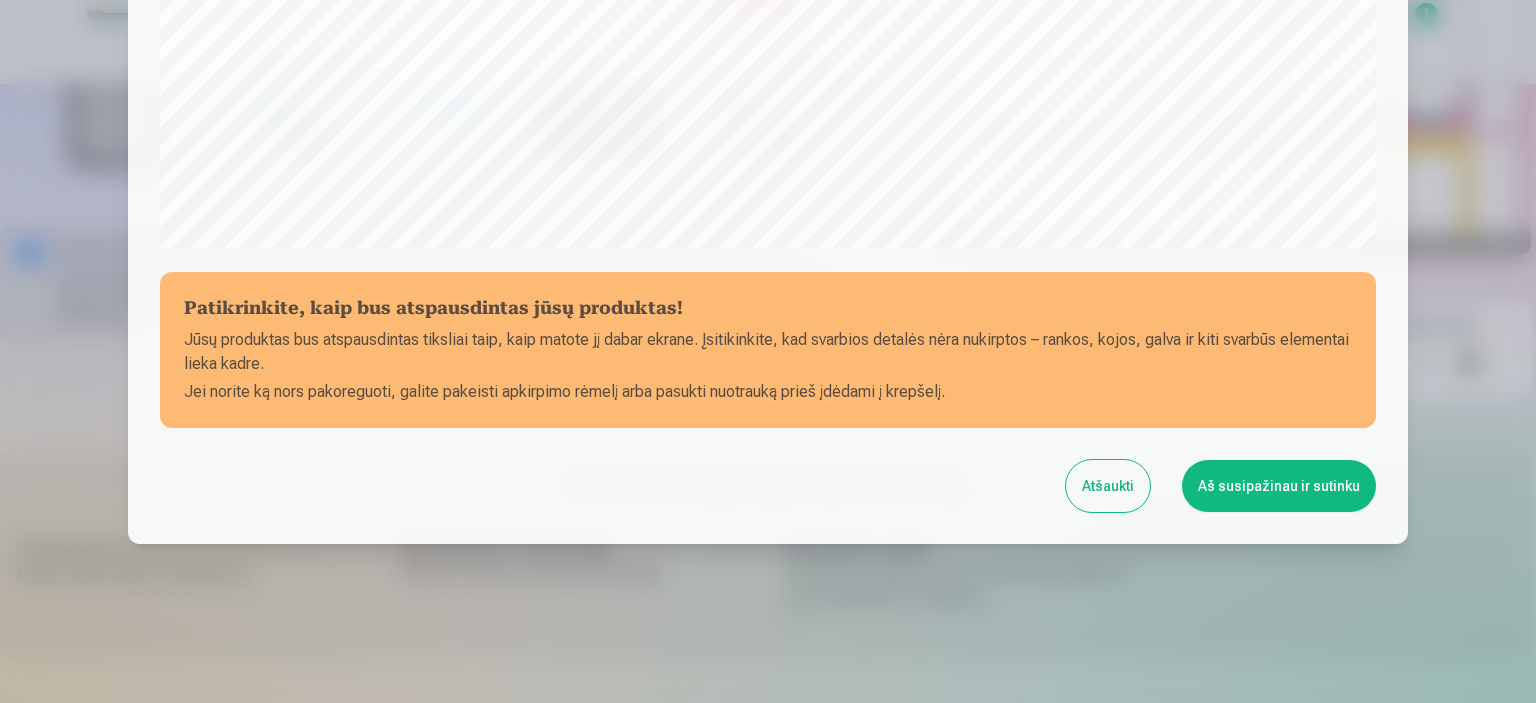 click on "Aš susipažinau ir sutinku" at bounding box center (1279, 486) 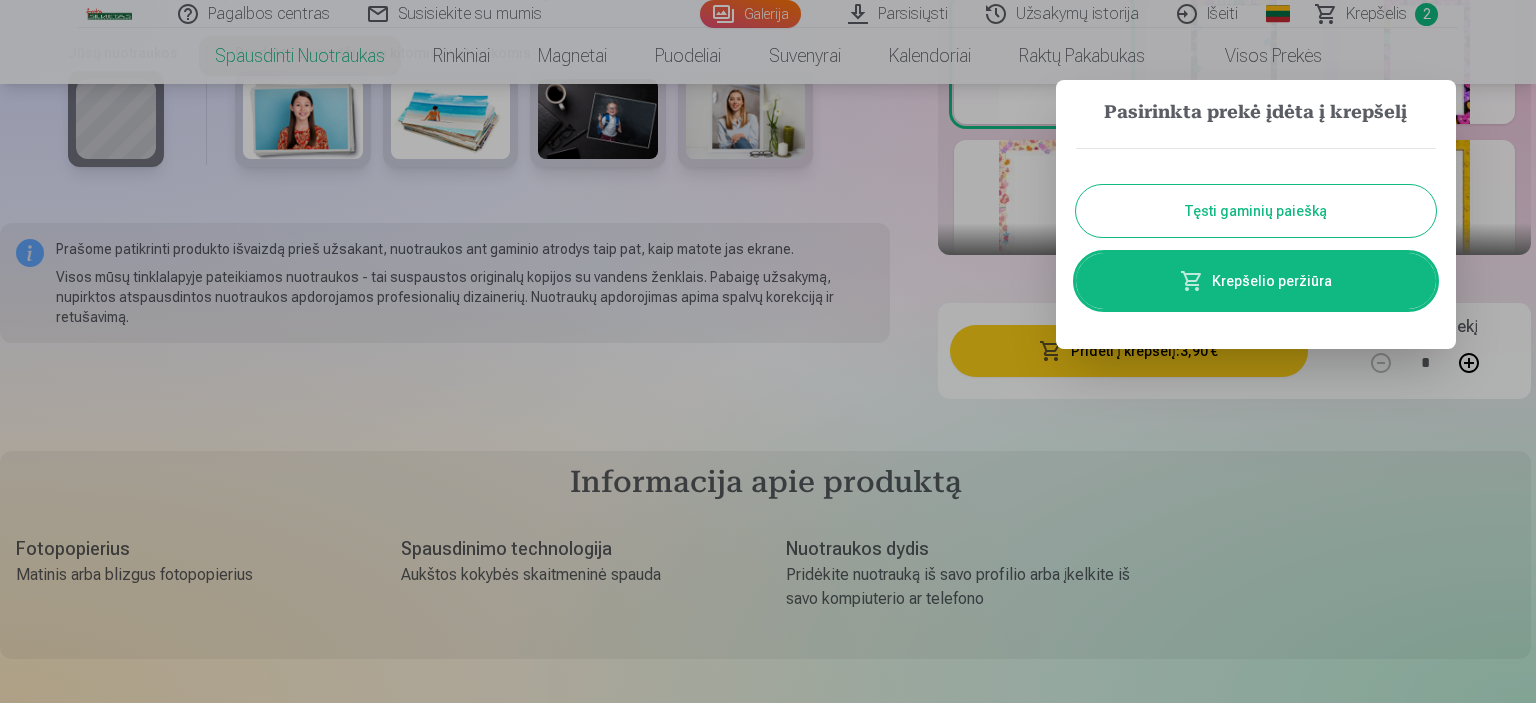click on "Tęsti gaminių paiešką" at bounding box center (1256, 211) 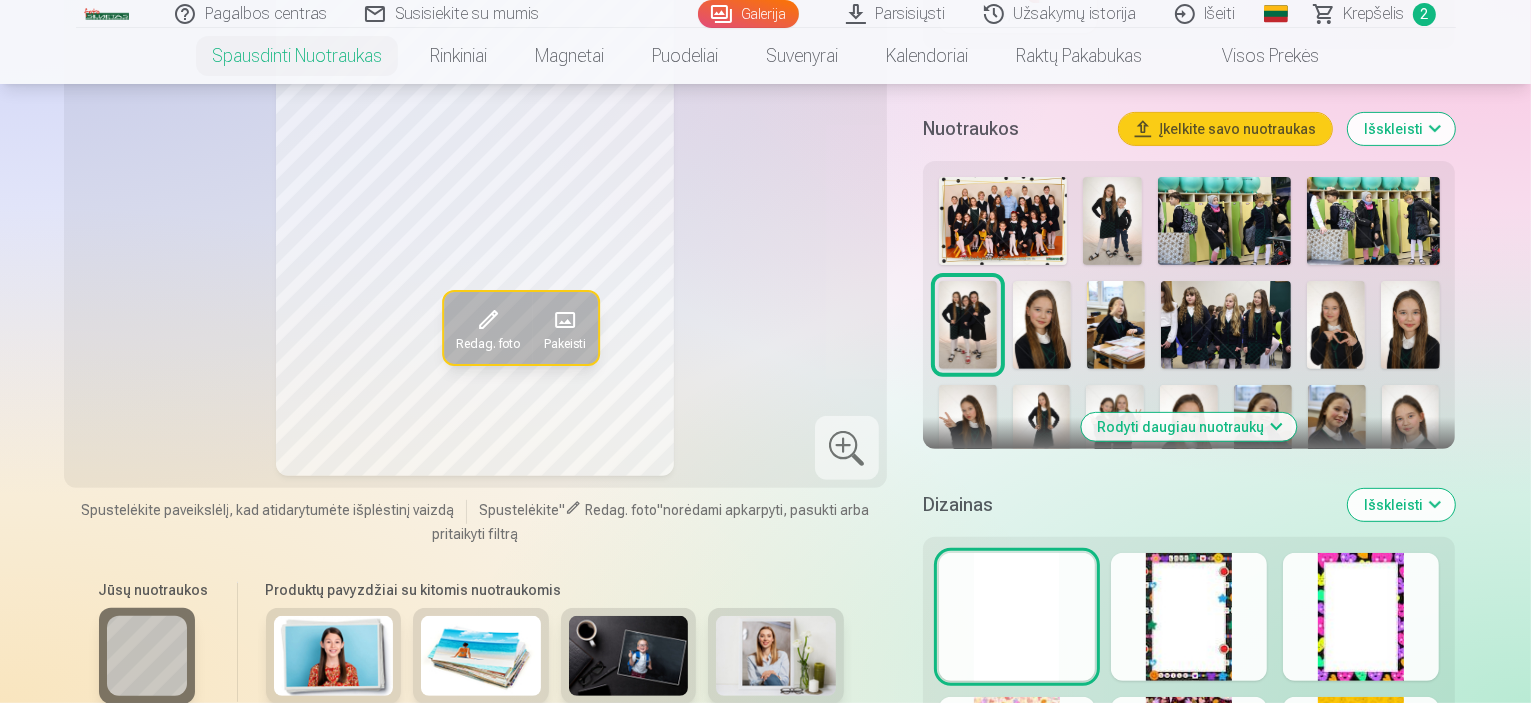 scroll, scrollTop: 600, scrollLeft: 0, axis: vertical 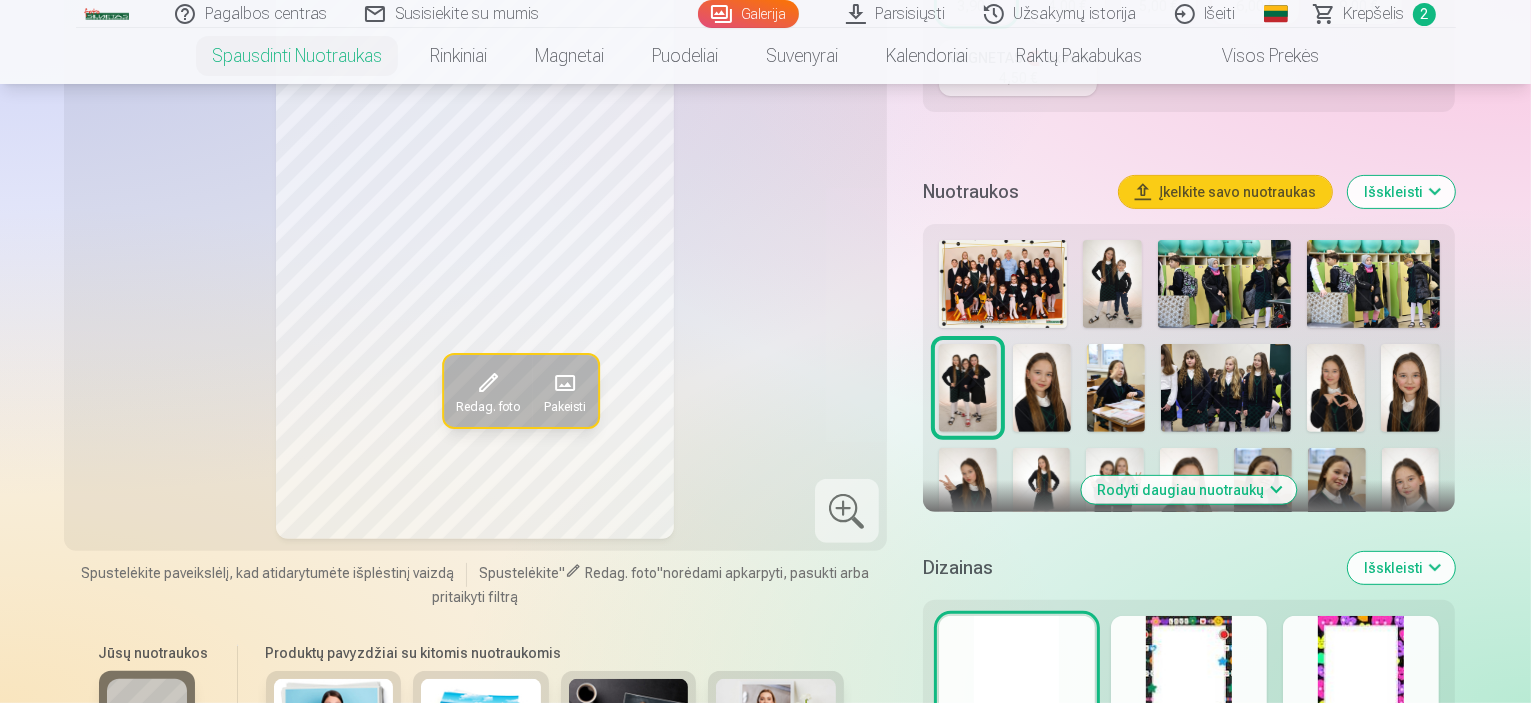 click at bounding box center [1042, 387] 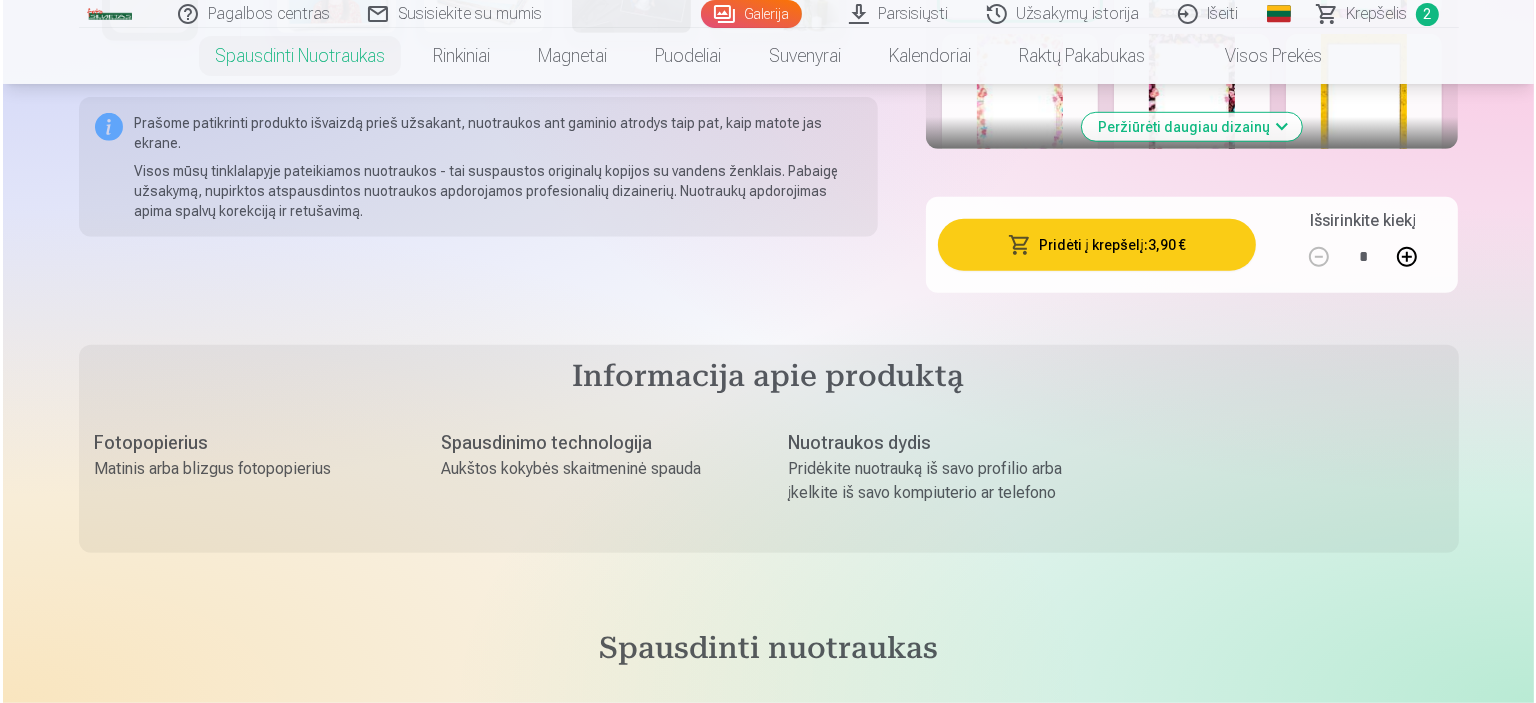 scroll, scrollTop: 1100, scrollLeft: 0, axis: vertical 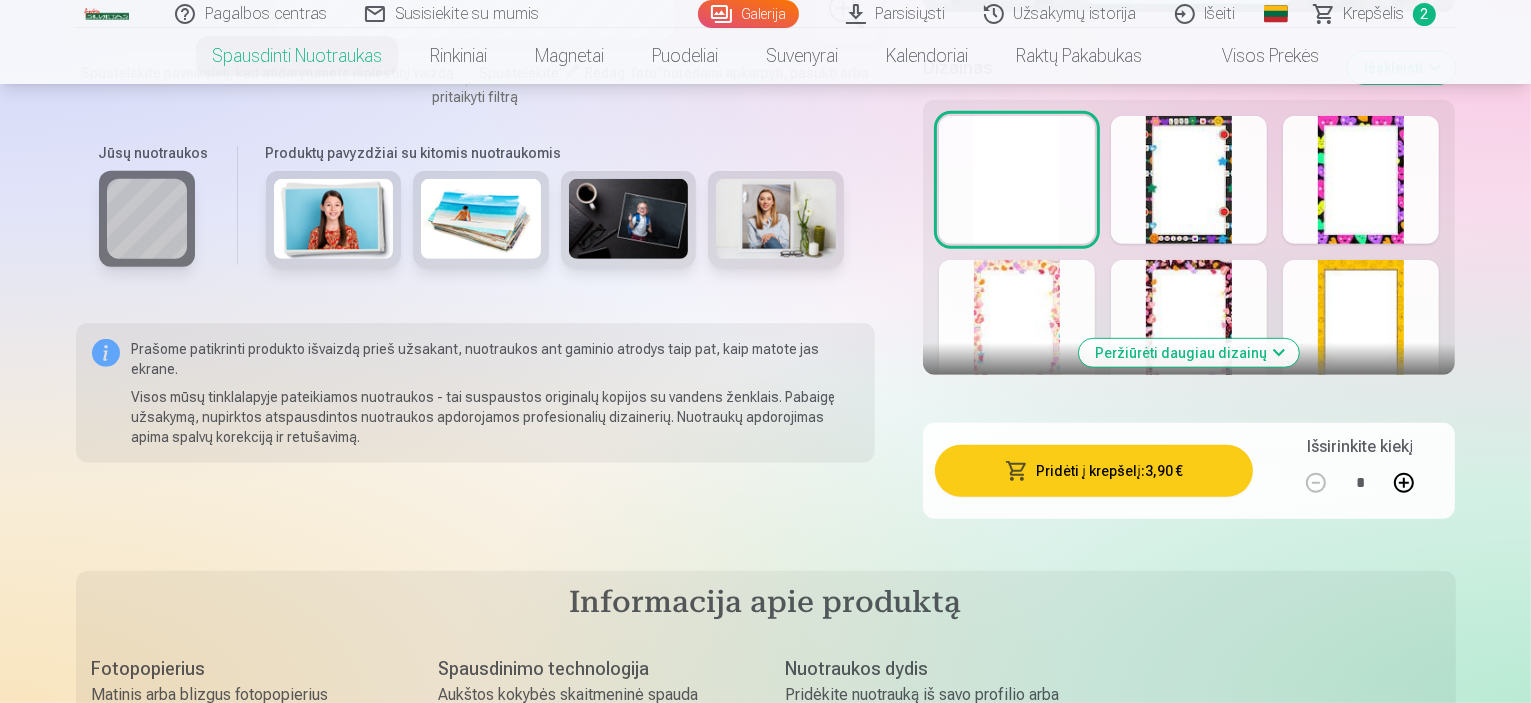click on "Pridėti į krepšelį :  3,90 €" at bounding box center (1094, 471) 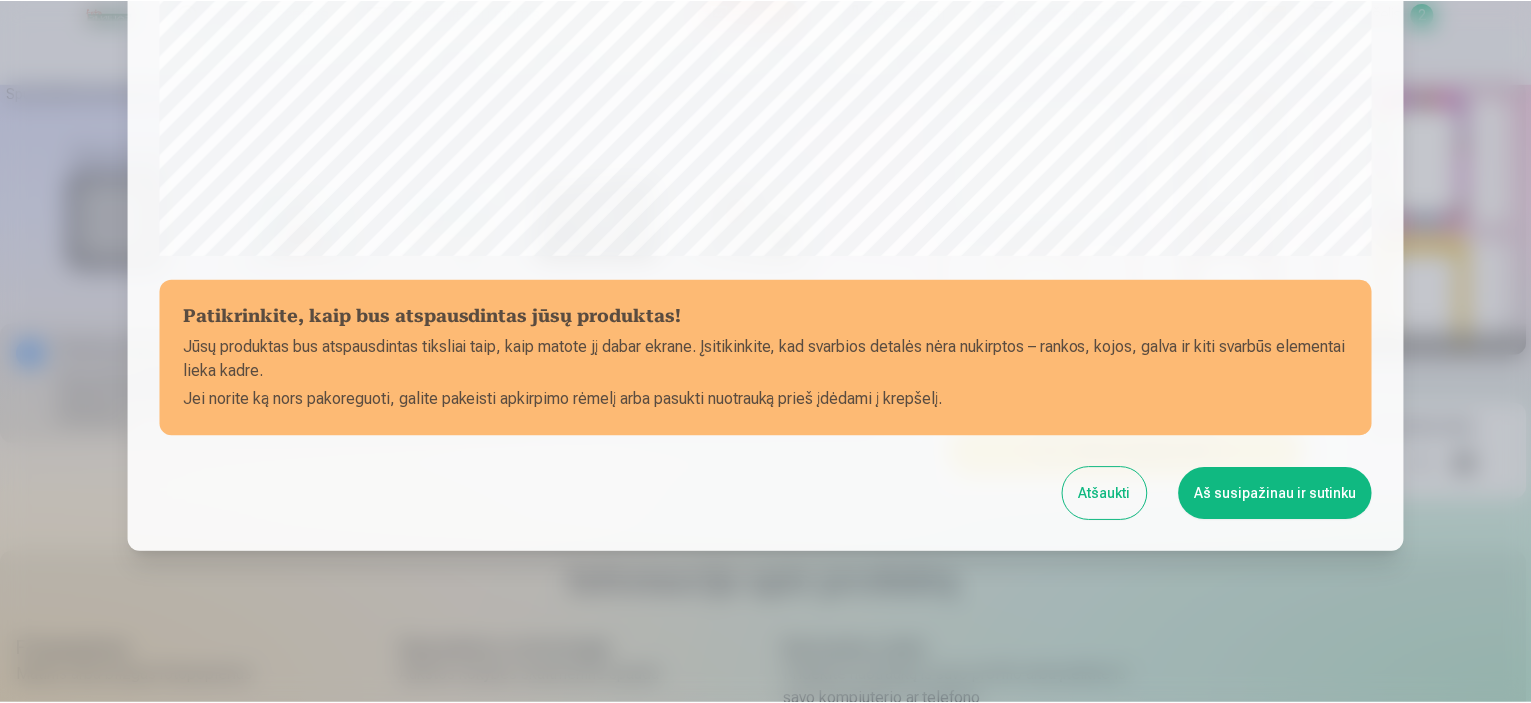 scroll, scrollTop: 736, scrollLeft: 0, axis: vertical 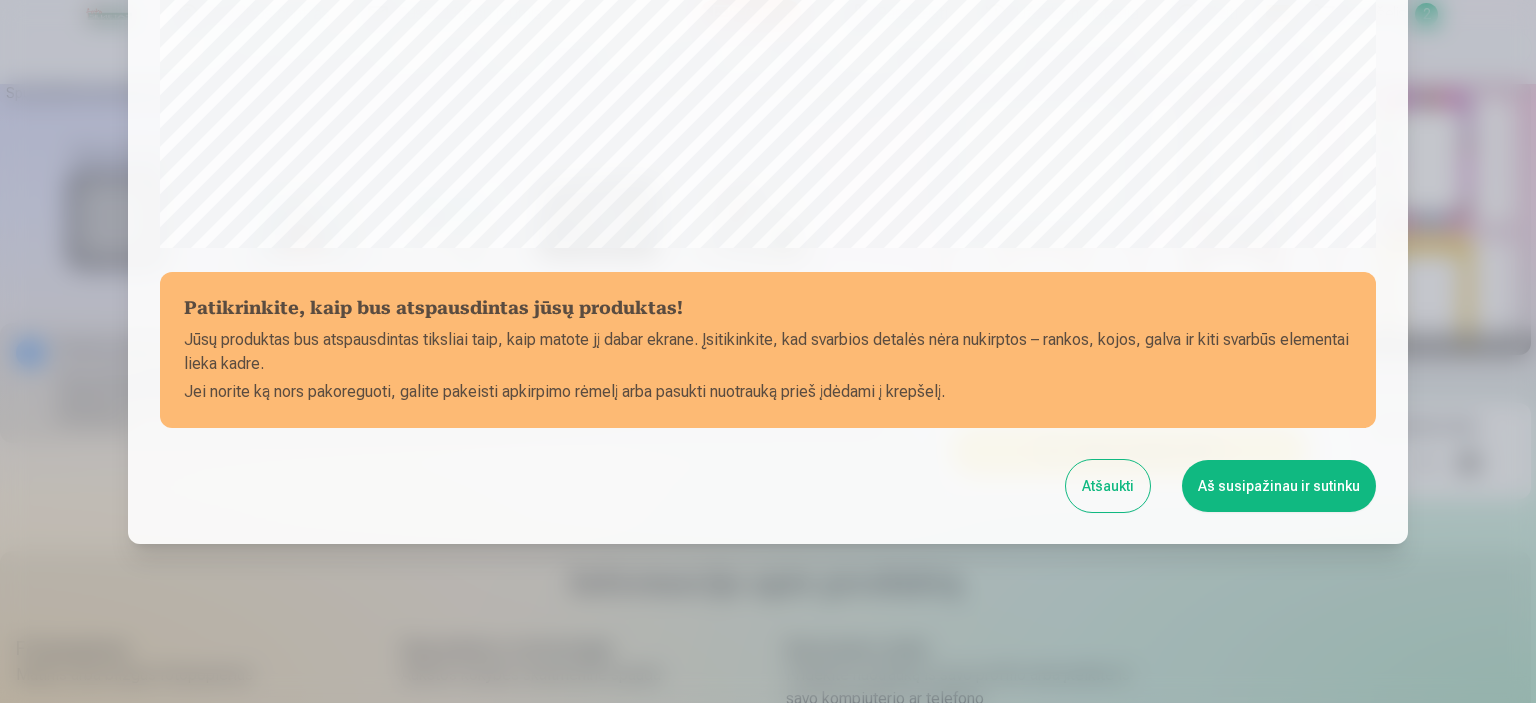 click on "Aš susipažinau ir sutinku" at bounding box center (1279, 486) 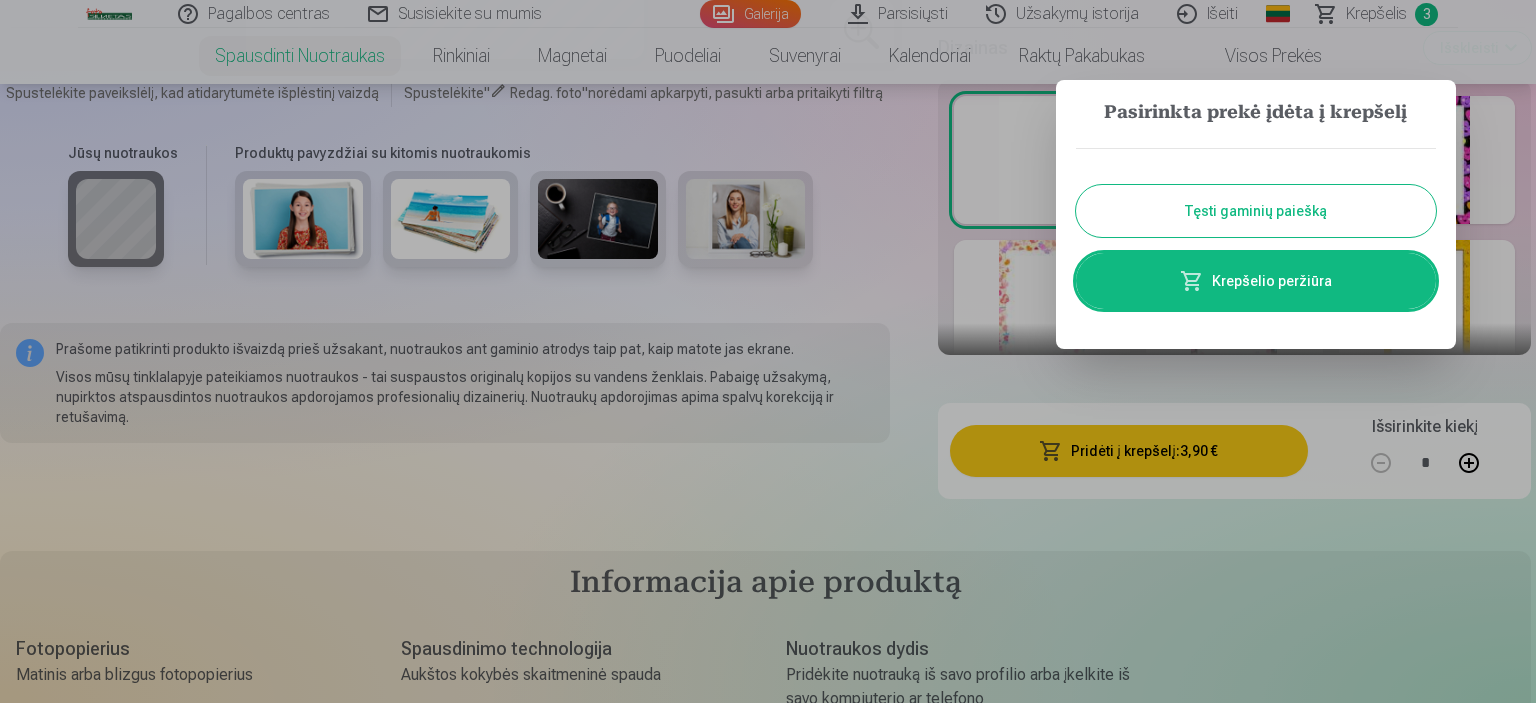 click on "Tęsti gaminių paiešką" at bounding box center [1256, 211] 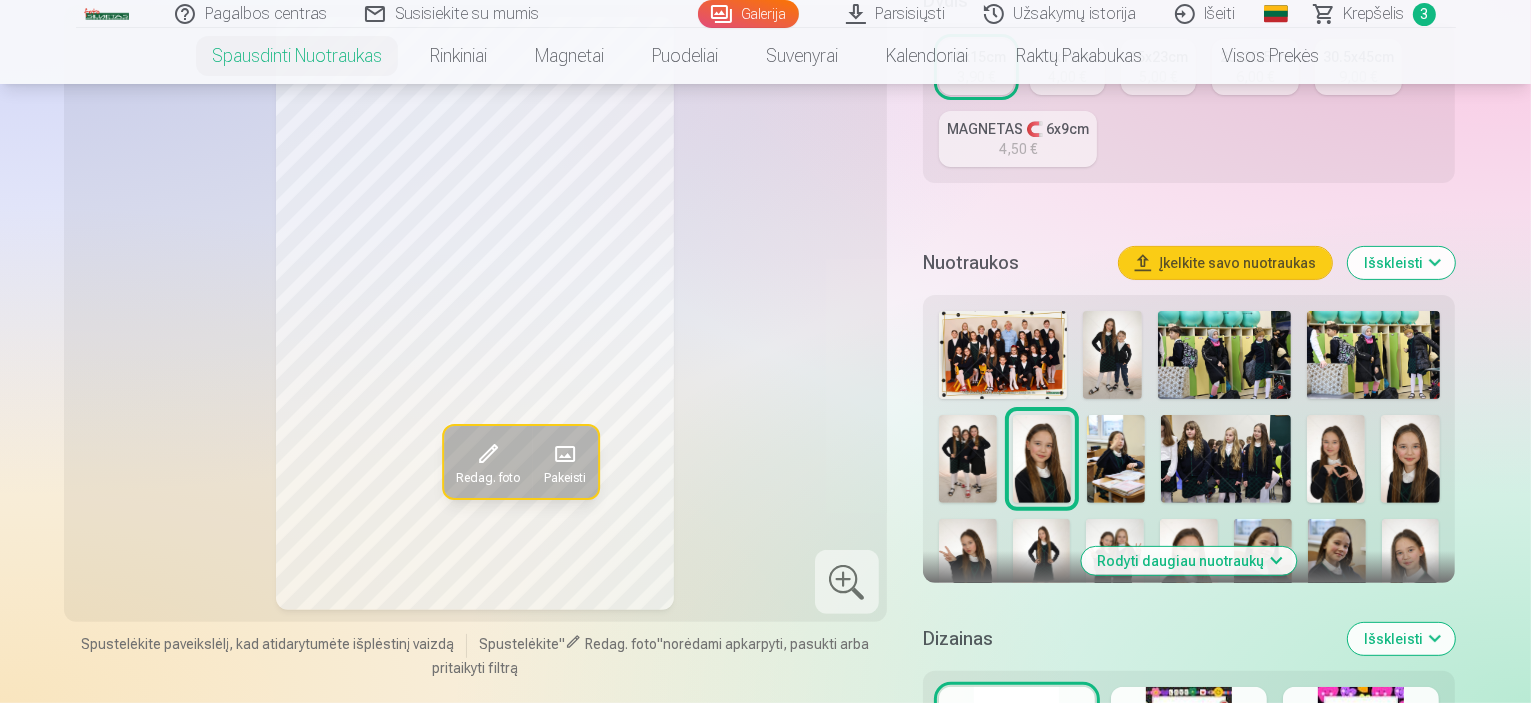 scroll, scrollTop: 600, scrollLeft: 0, axis: vertical 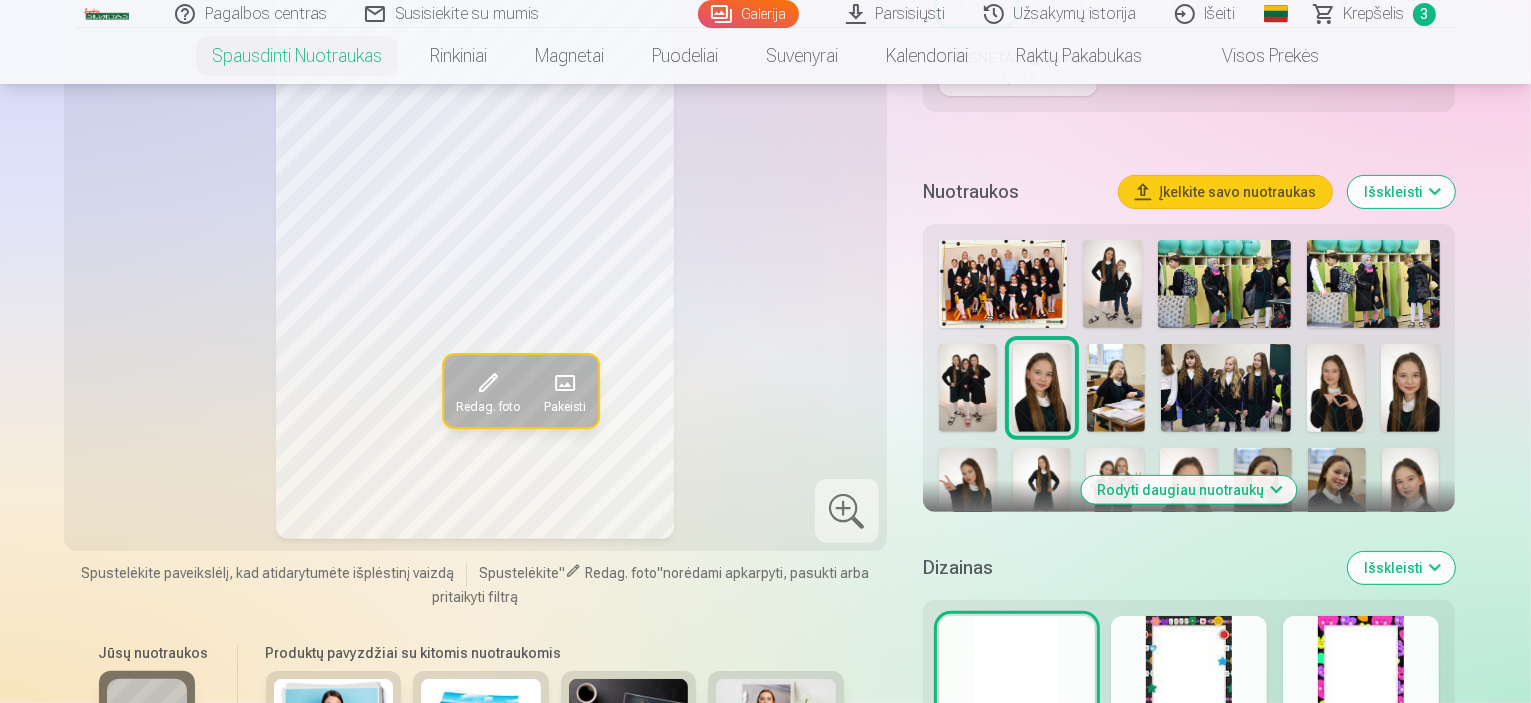 click at bounding box center (1116, 387) 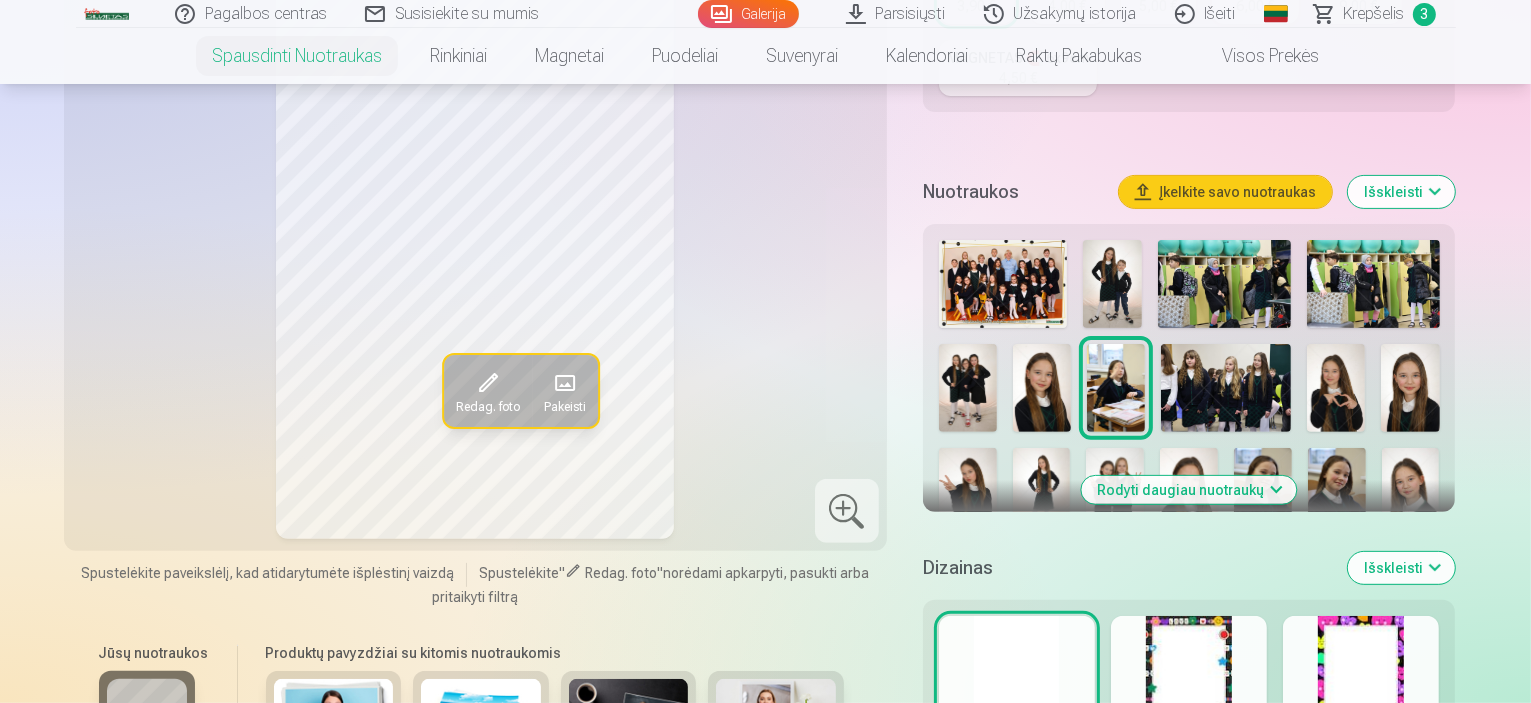 click at bounding box center [1226, 387] 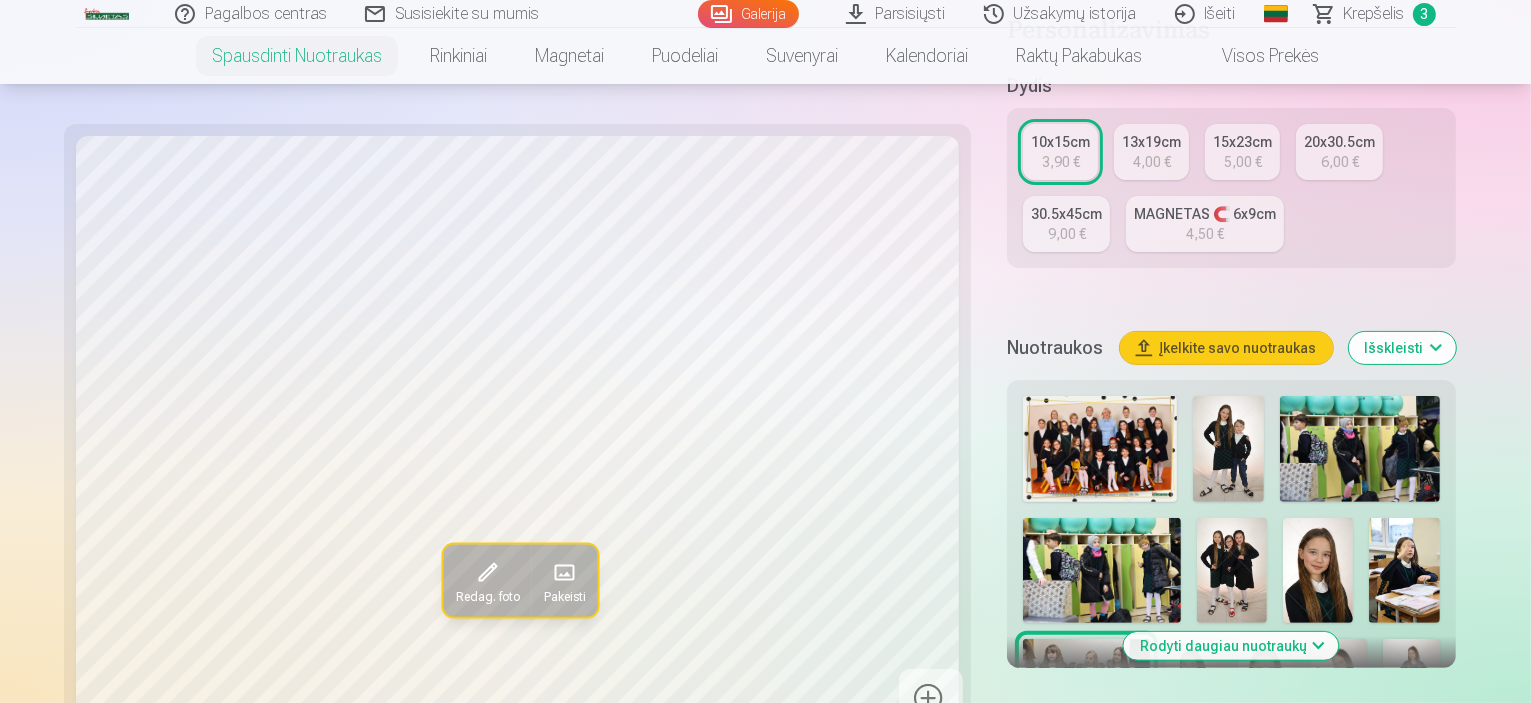 scroll, scrollTop: 500, scrollLeft: 0, axis: vertical 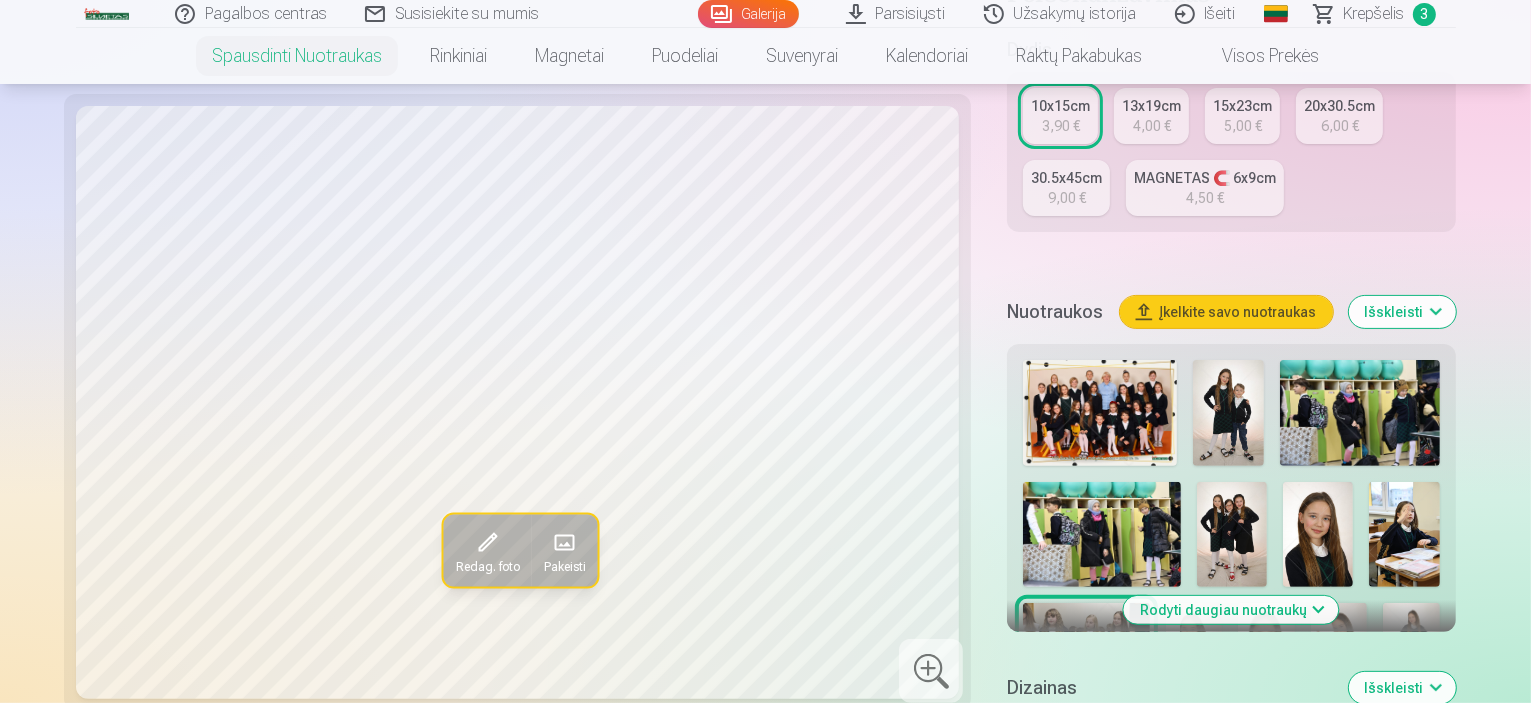 click at bounding box center [1194, 645] 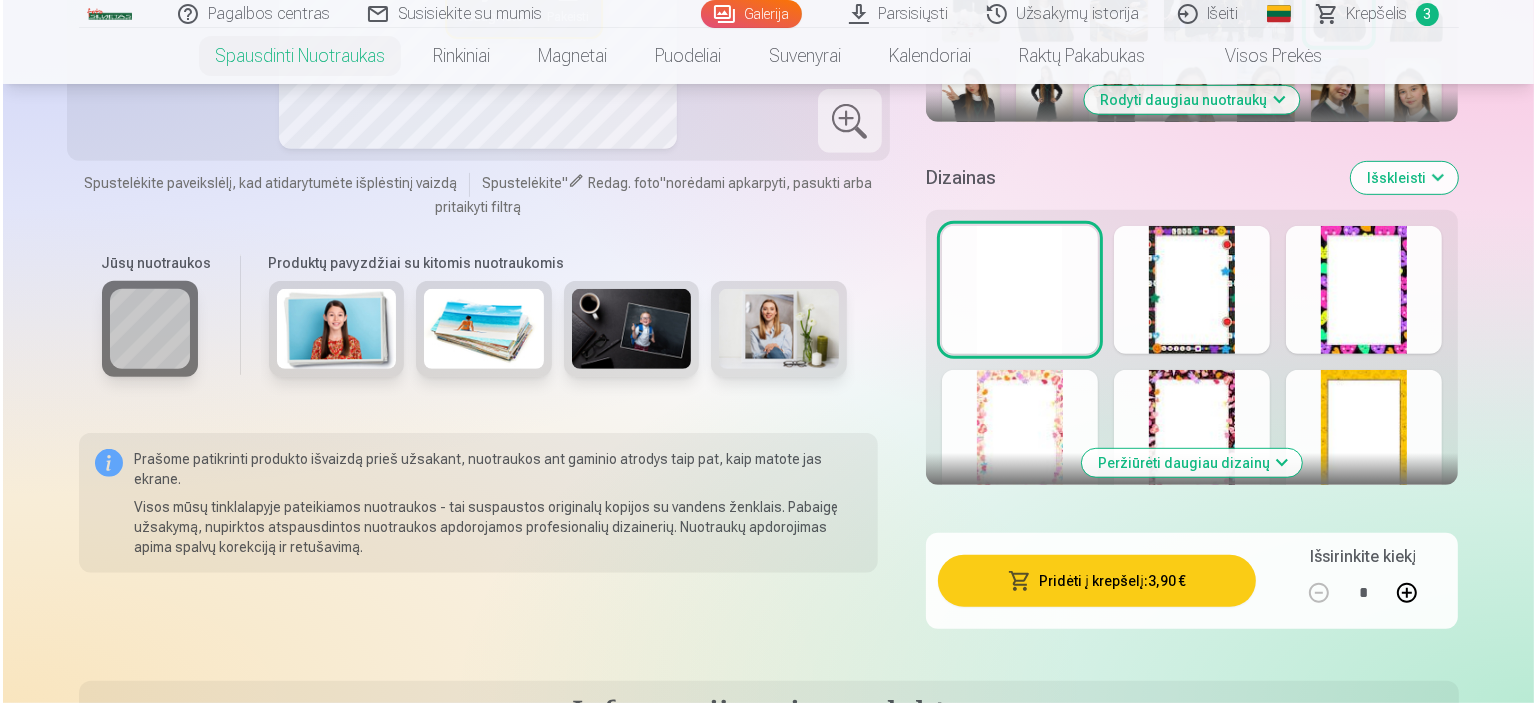 scroll, scrollTop: 1000, scrollLeft: 0, axis: vertical 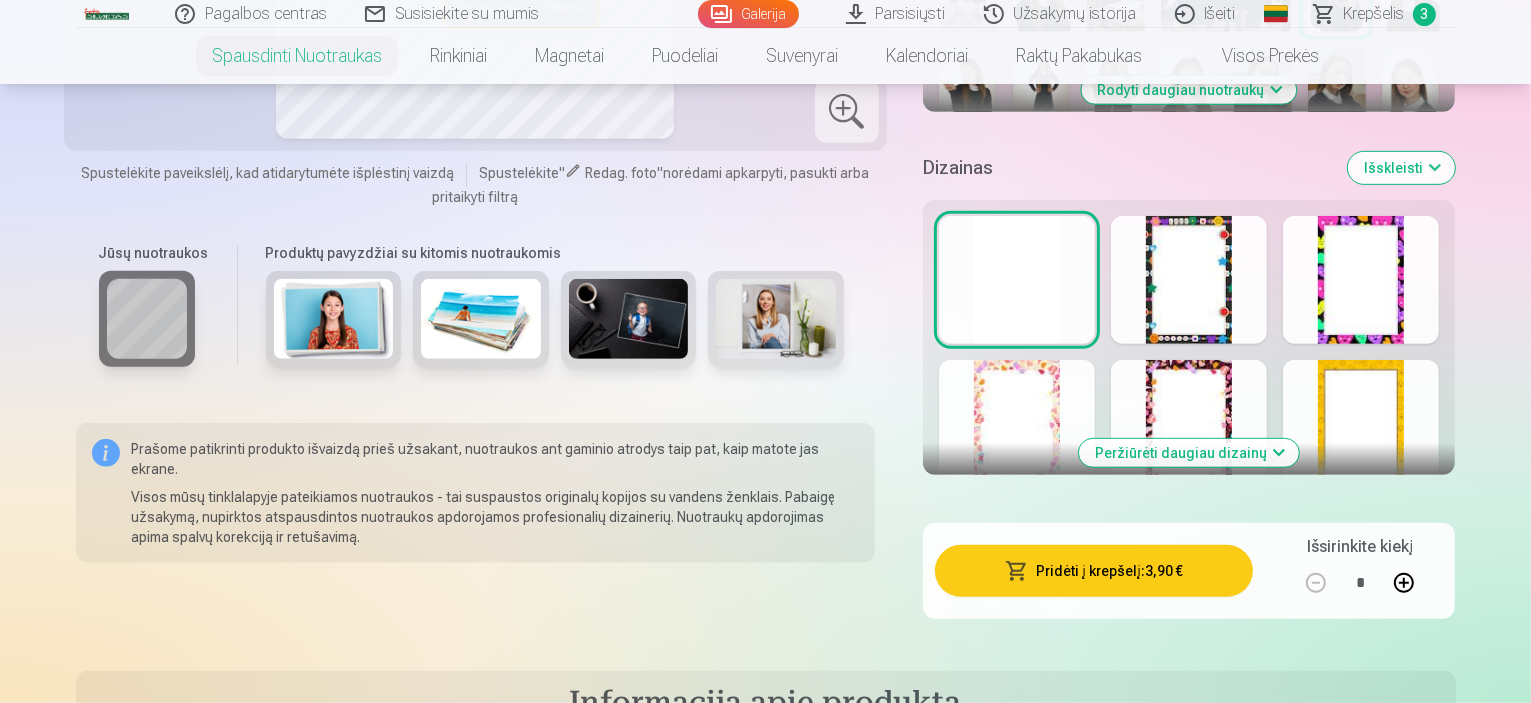 click on "Pridėti į krepšelį :  3,90 €" at bounding box center [1094, 571] 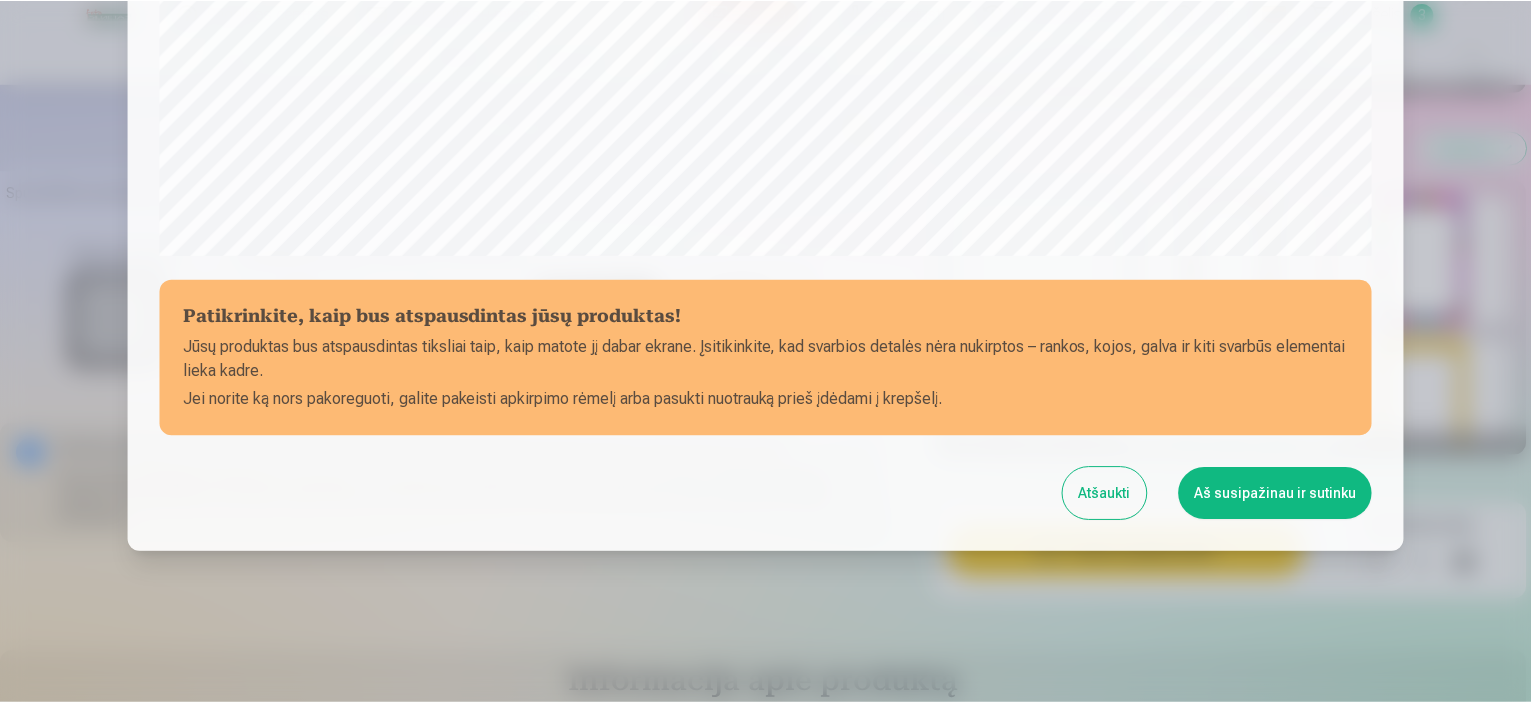 scroll, scrollTop: 736, scrollLeft: 0, axis: vertical 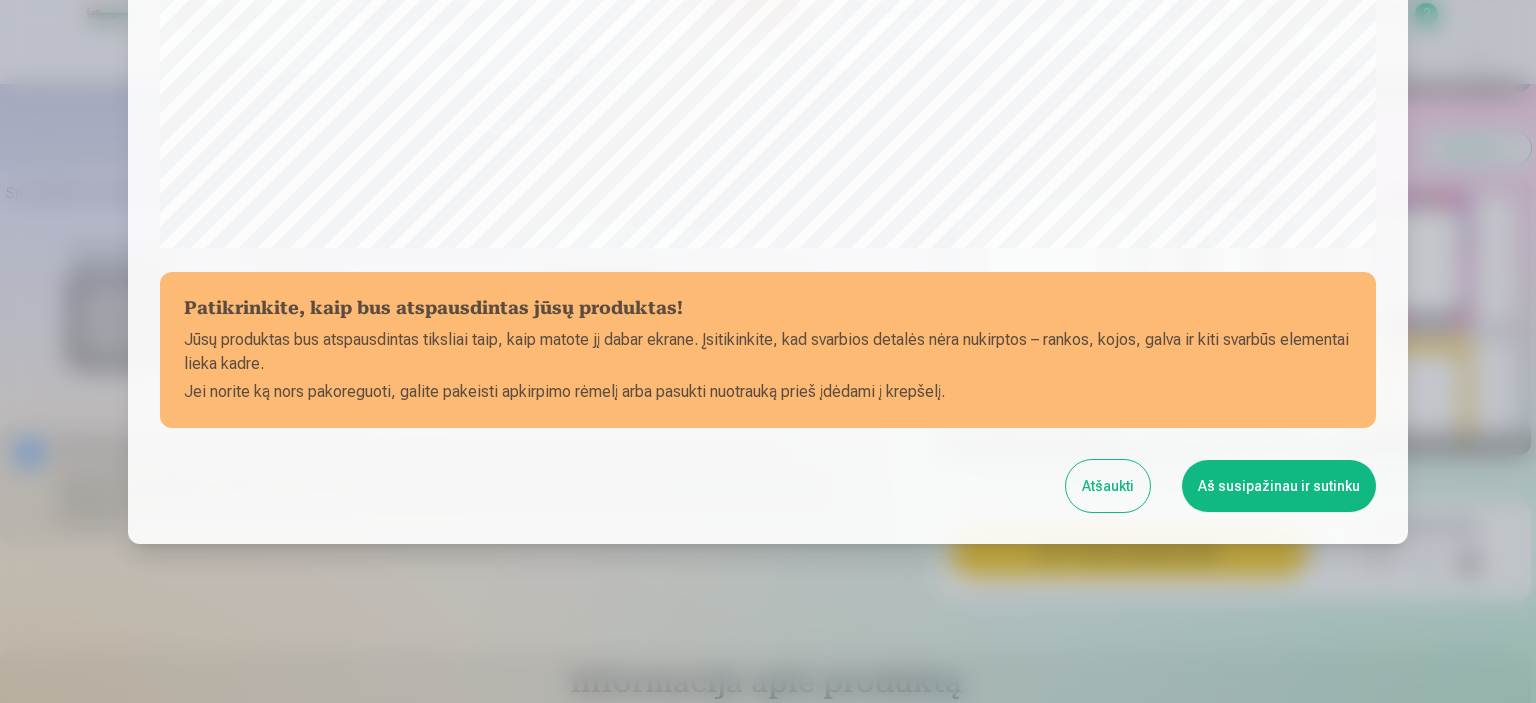 click on "Aš susipažinau ir sutinku" at bounding box center [1279, 486] 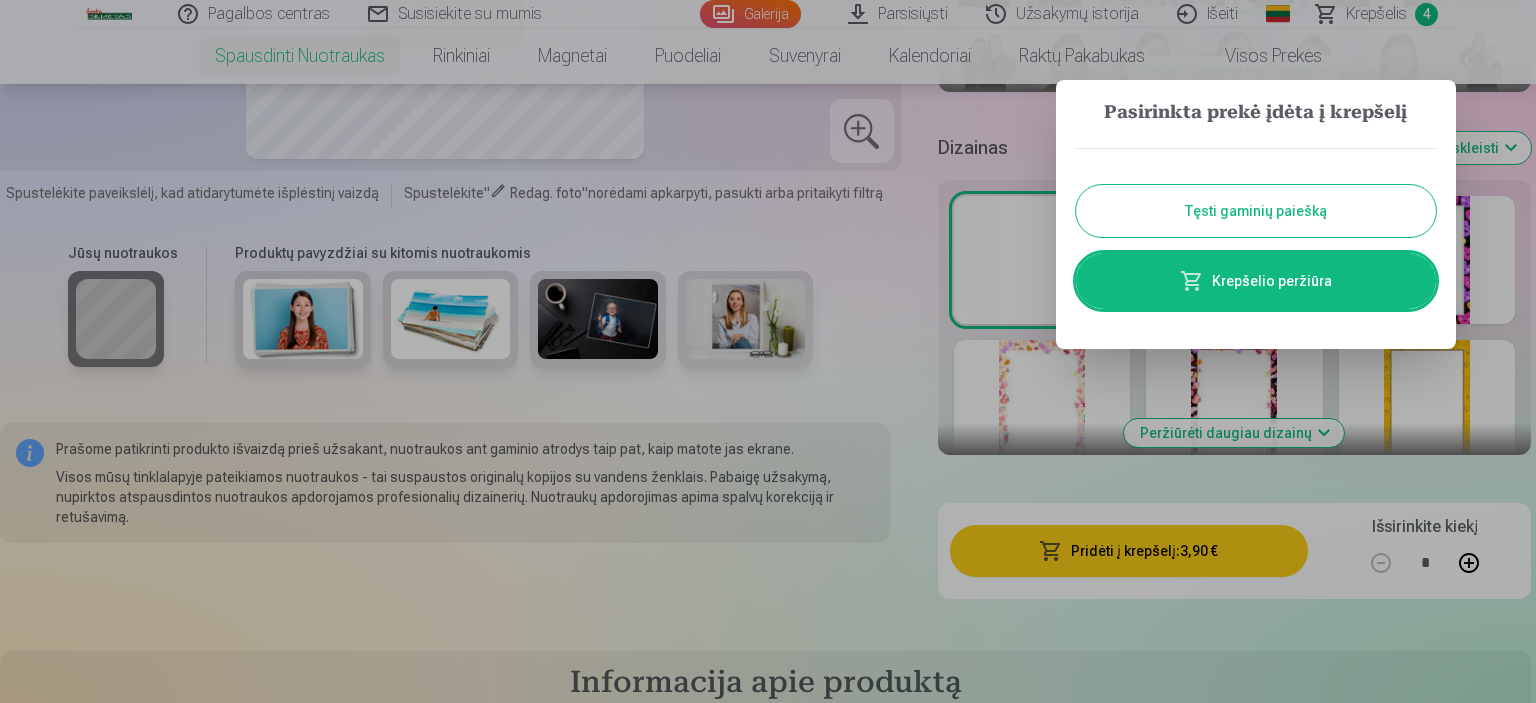 click on "Tęsti gaminių paiešką" at bounding box center (1256, 211) 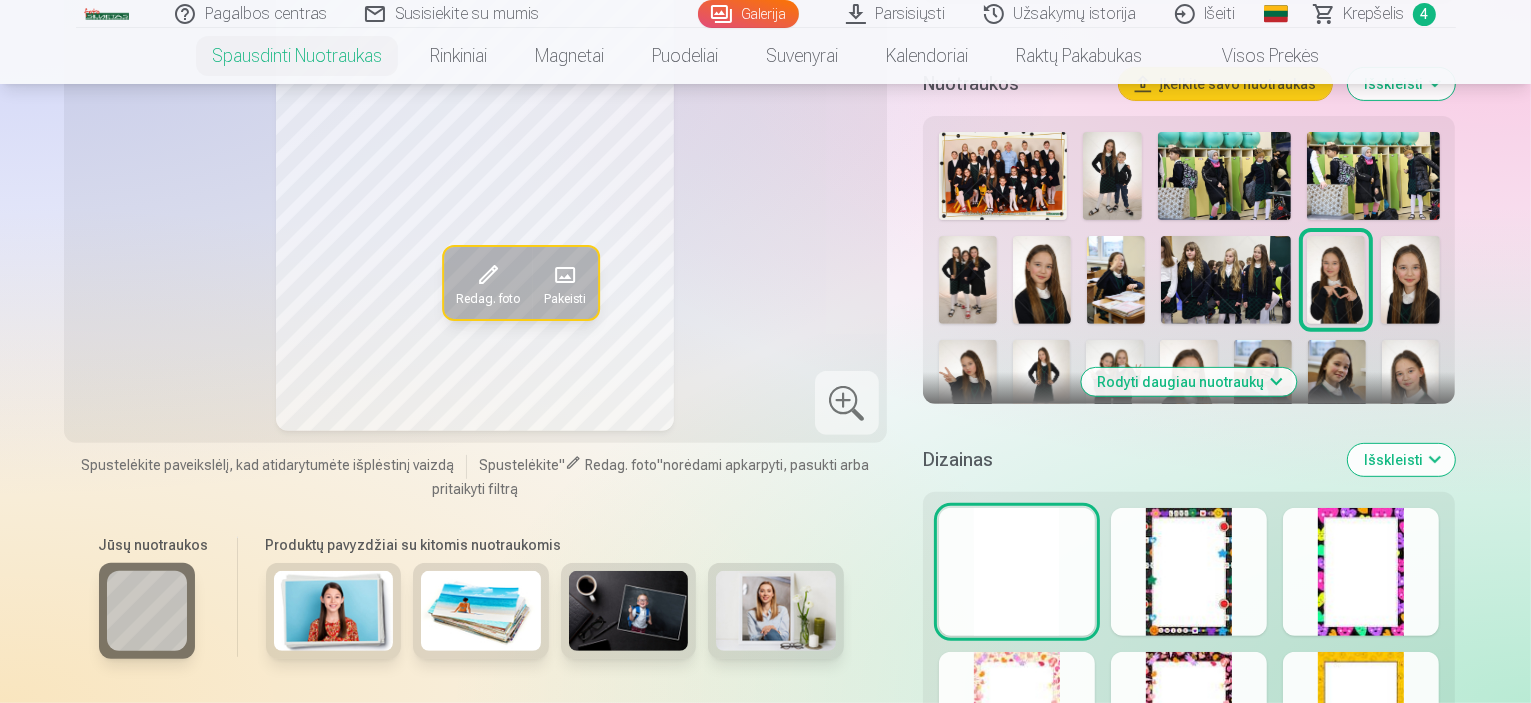 scroll, scrollTop: 700, scrollLeft: 0, axis: vertical 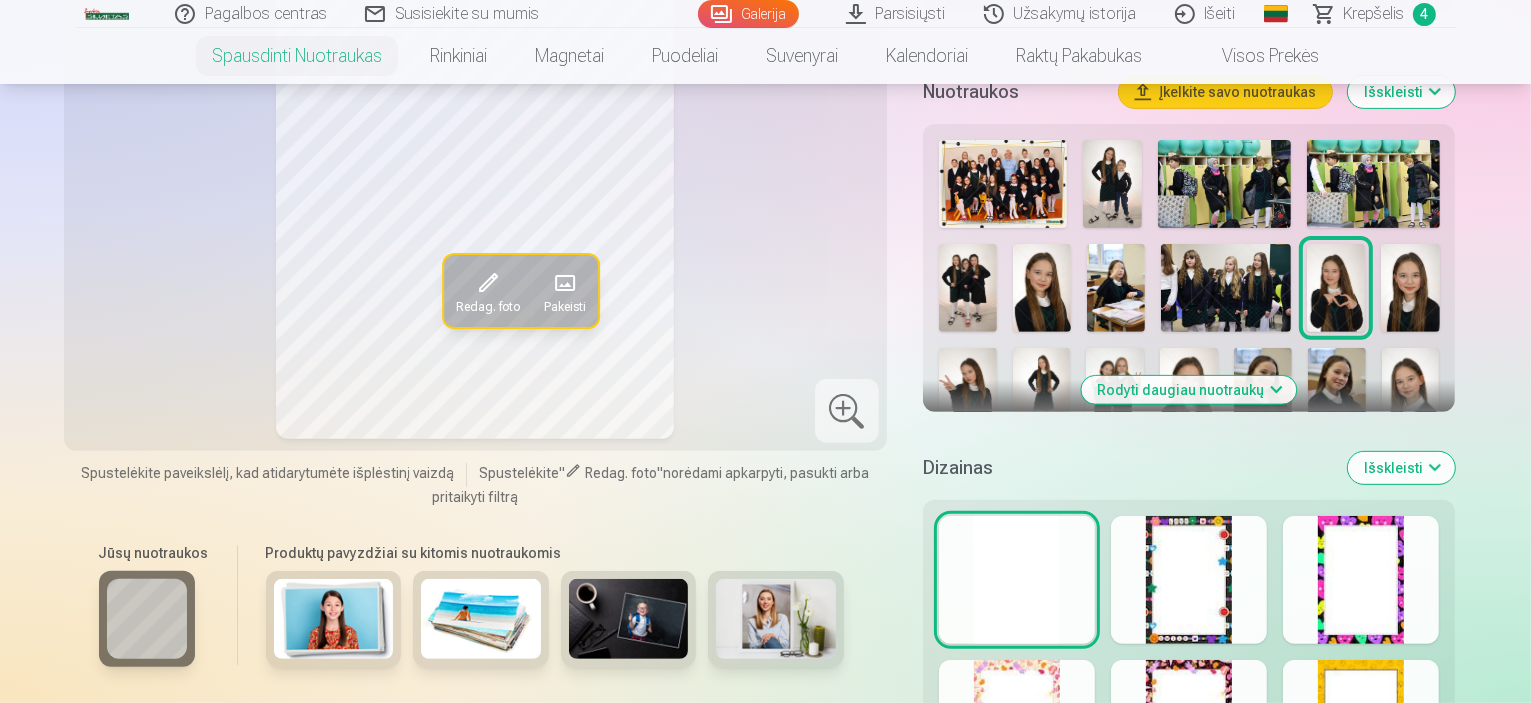 click at bounding box center [1410, 287] 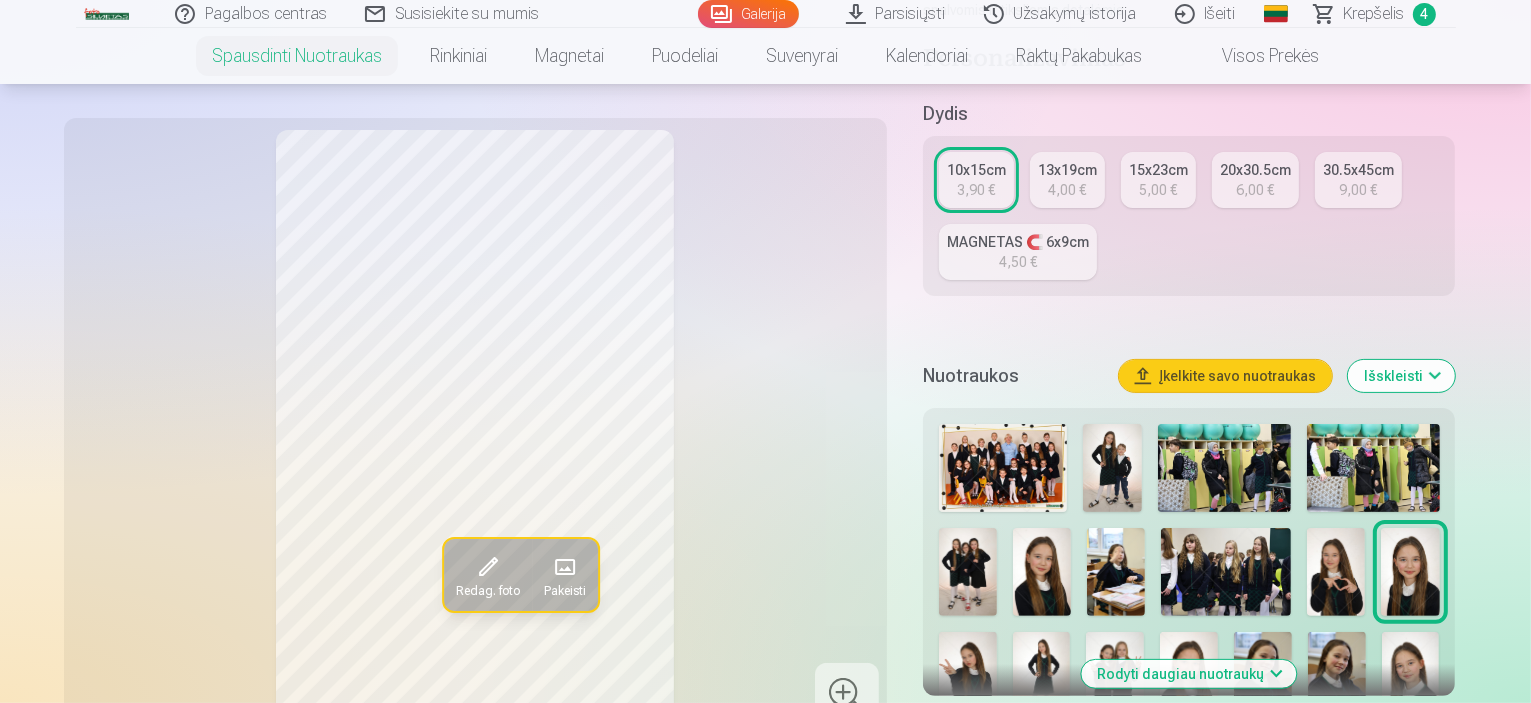 scroll, scrollTop: 400, scrollLeft: 0, axis: vertical 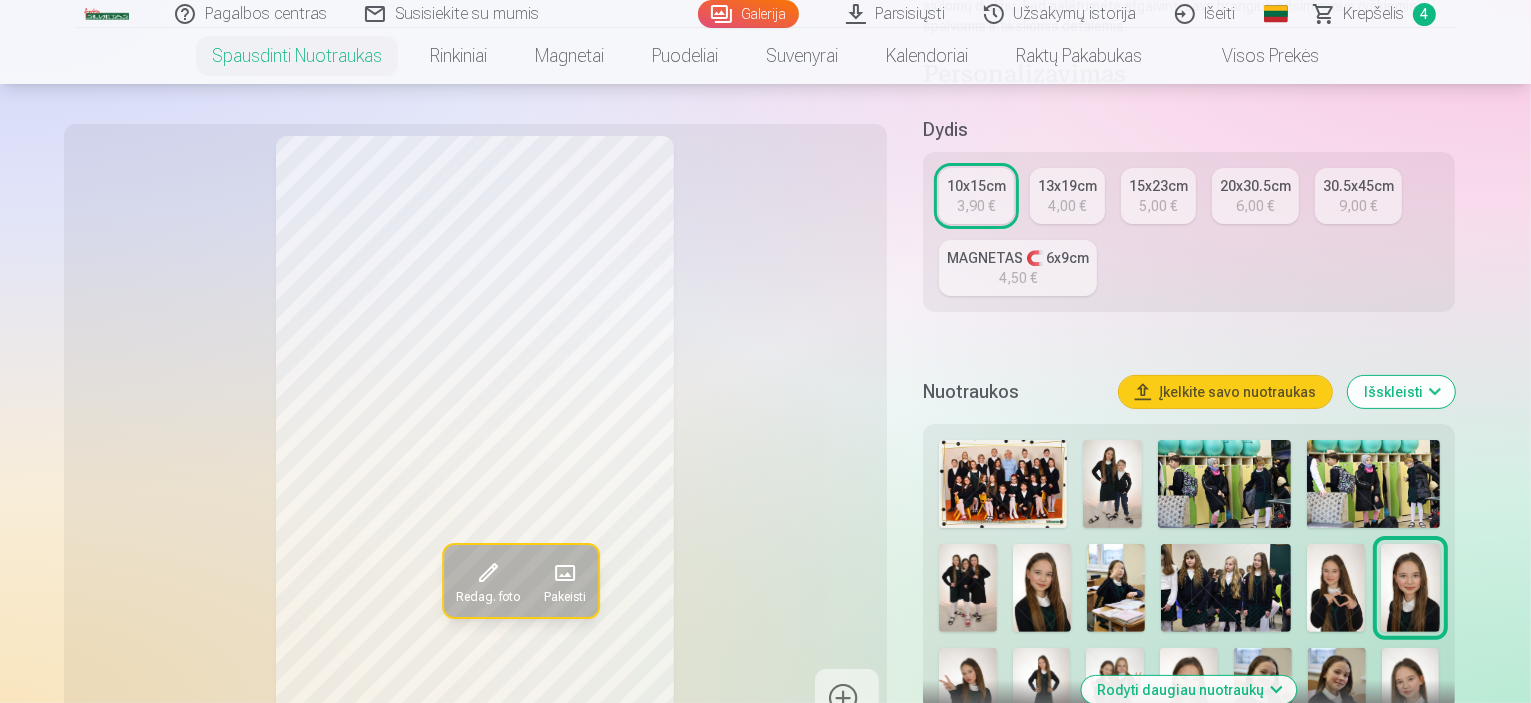 click at bounding box center [1042, 587] 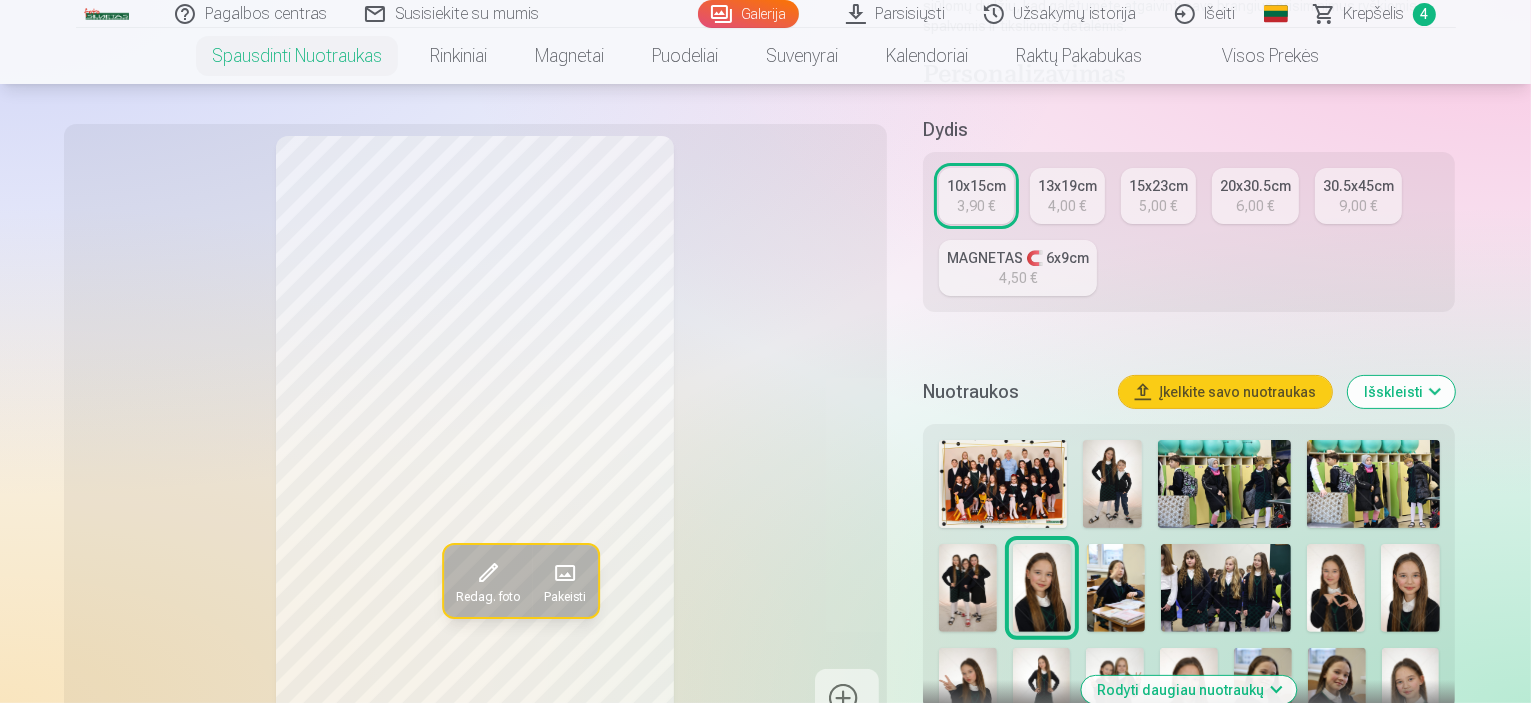 click at bounding box center (1410, 587) 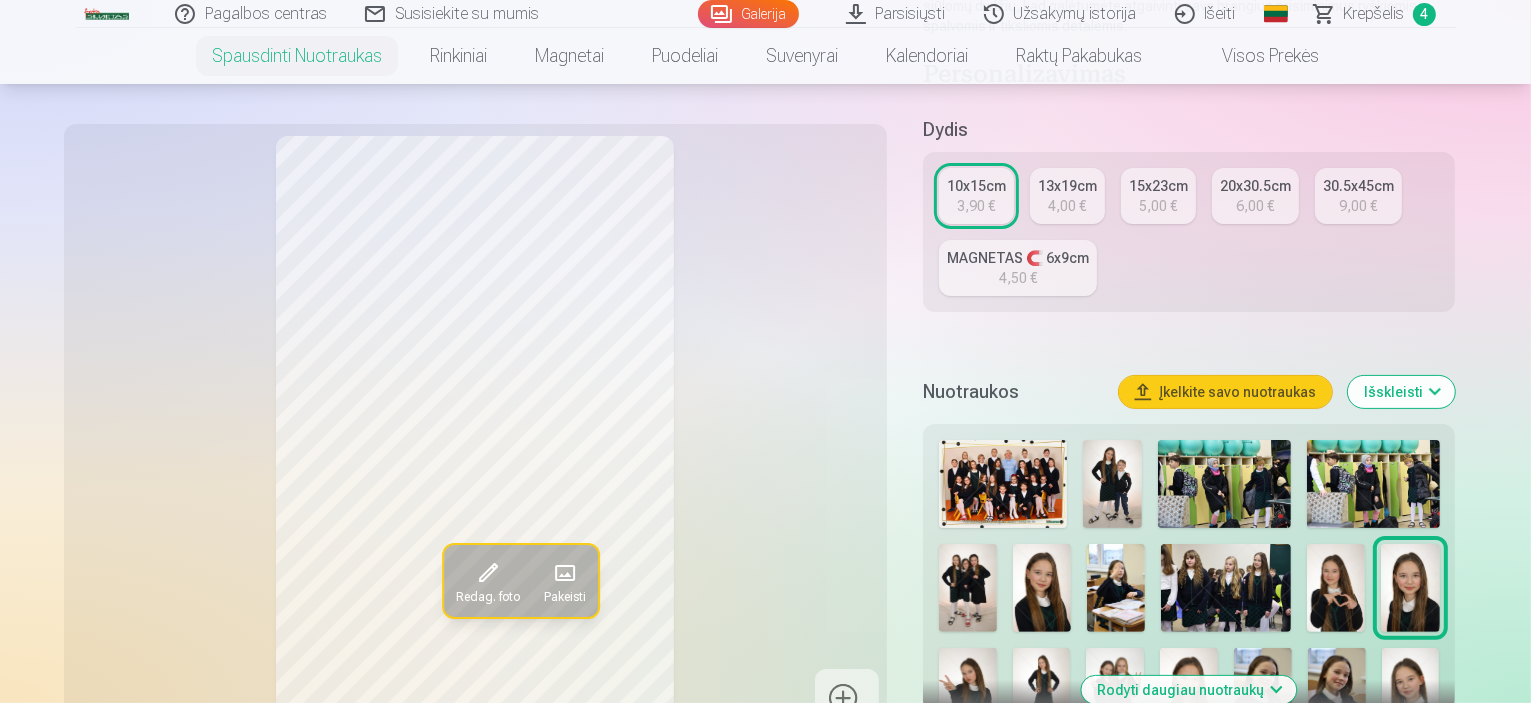 click at bounding box center (1189, 635) 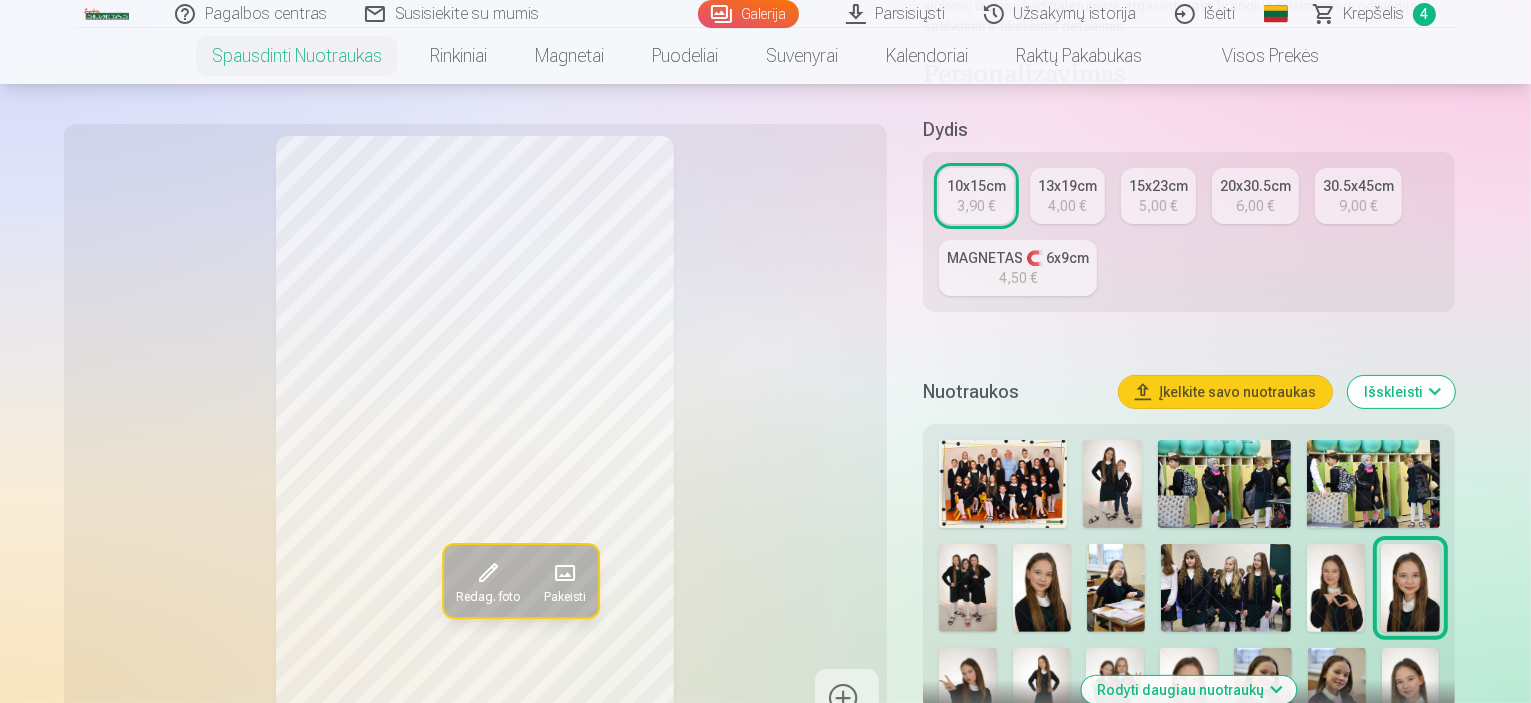 click at bounding box center (968, 691) 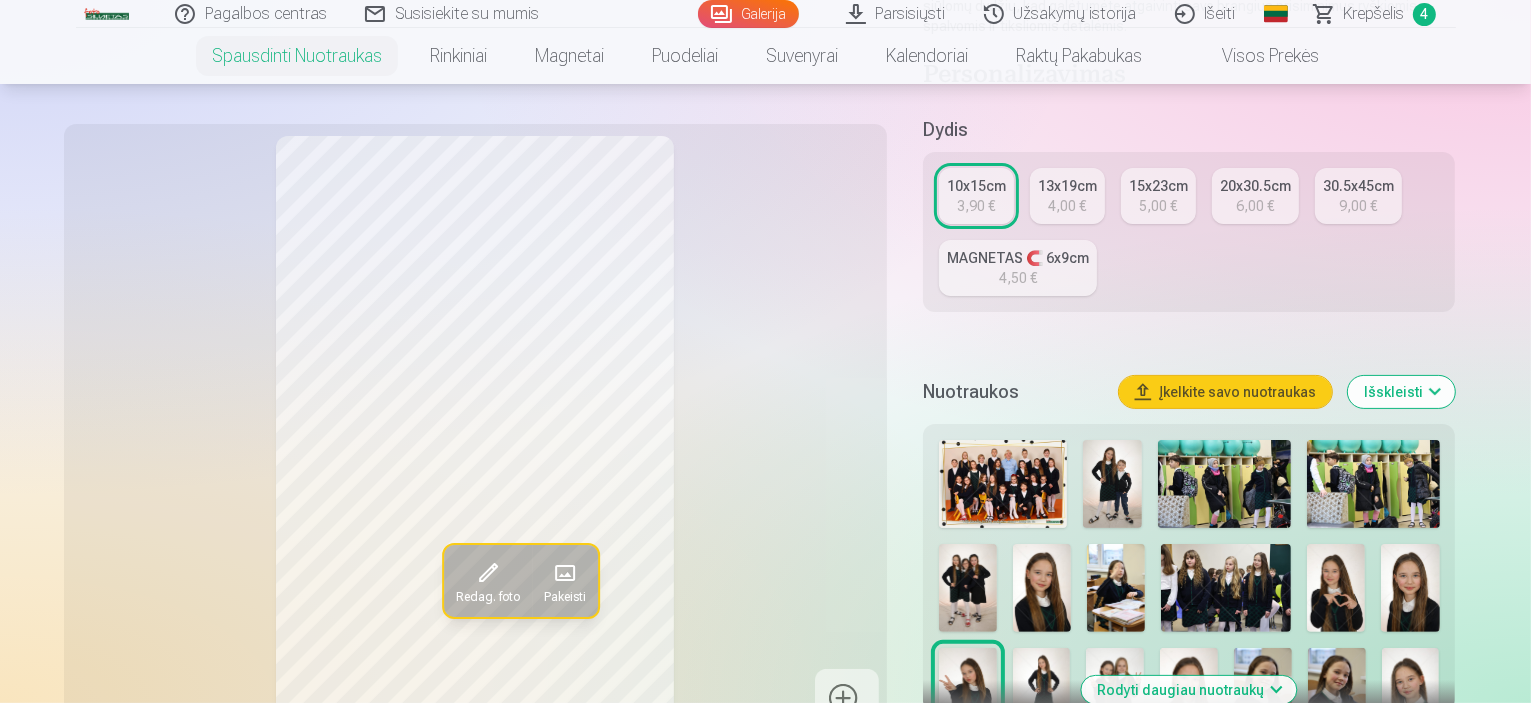 click at bounding box center (1042, 691) 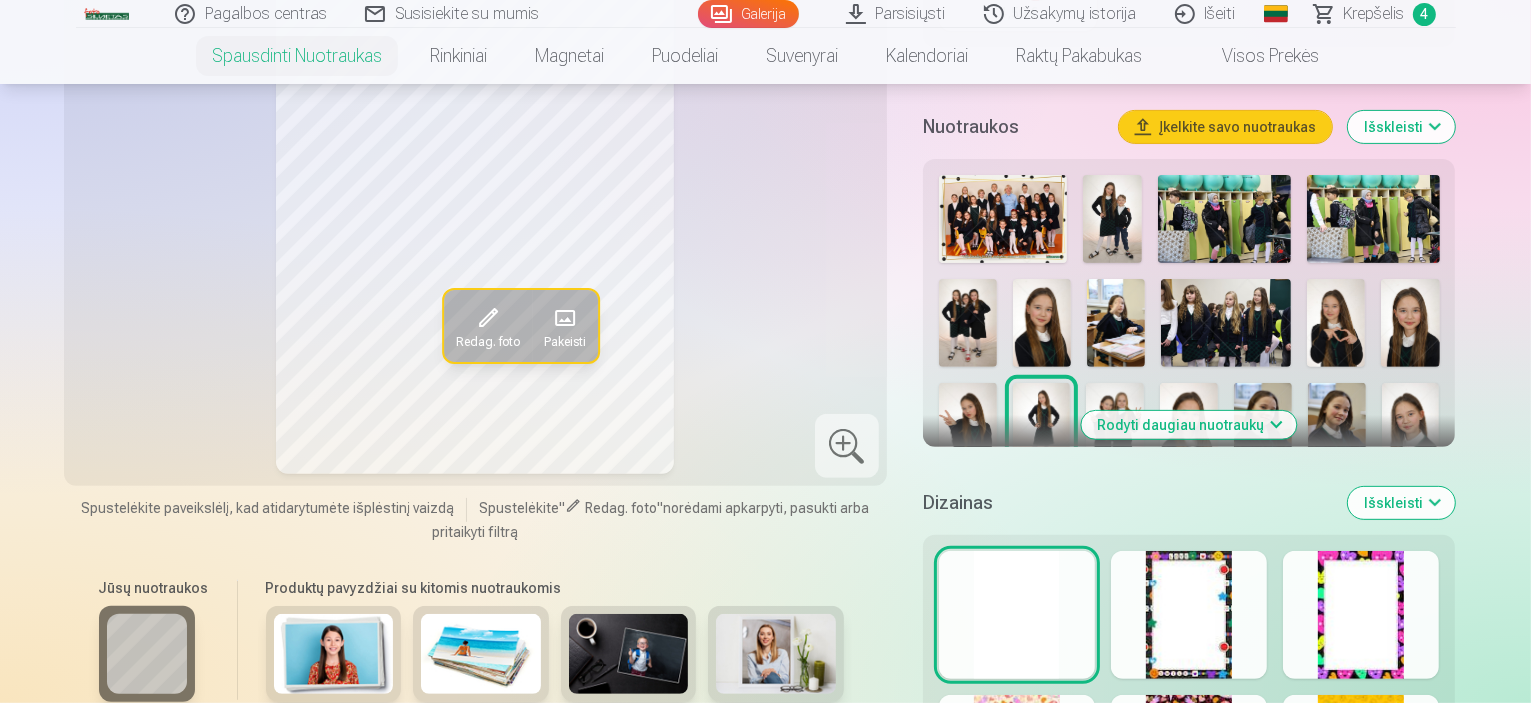 scroll, scrollTop: 700, scrollLeft: 0, axis: vertical 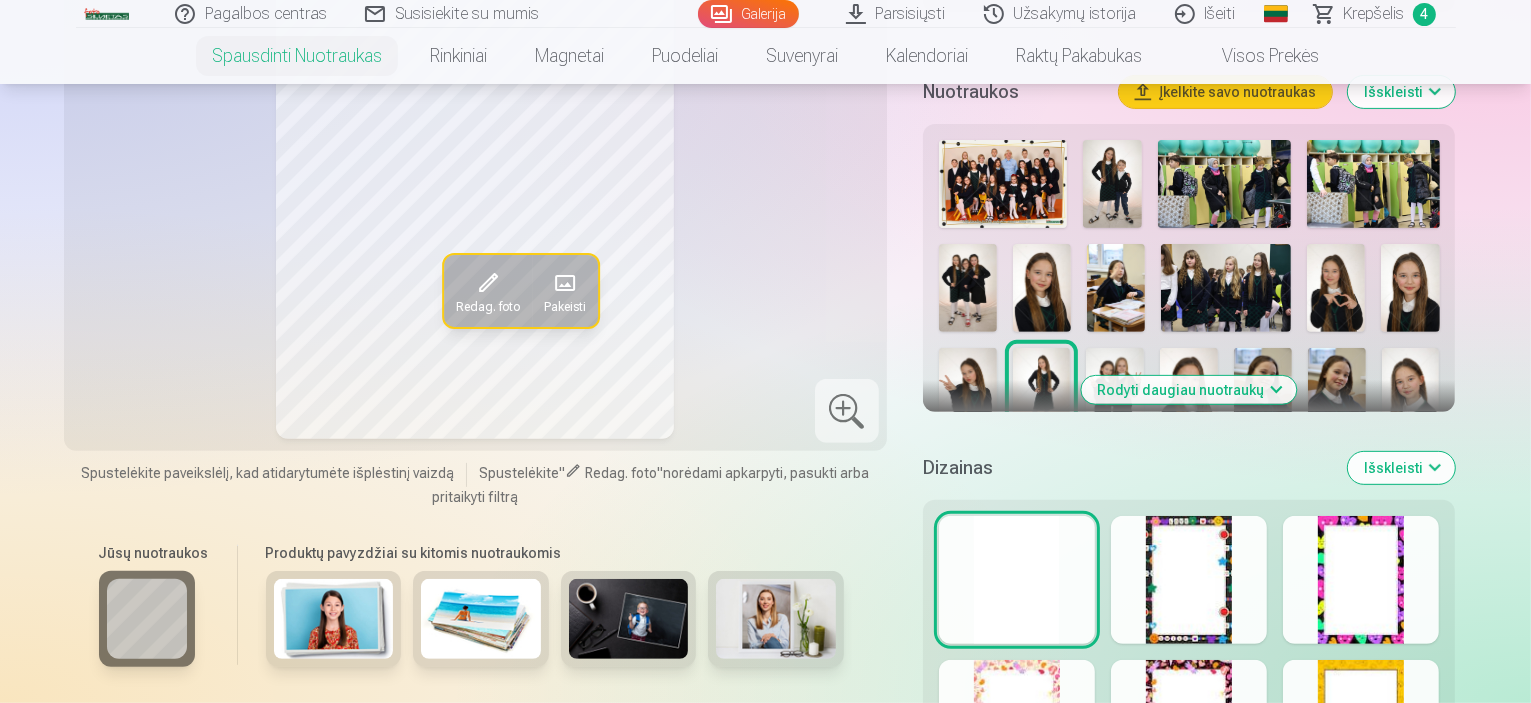 click at bounding box center [1115, 391] 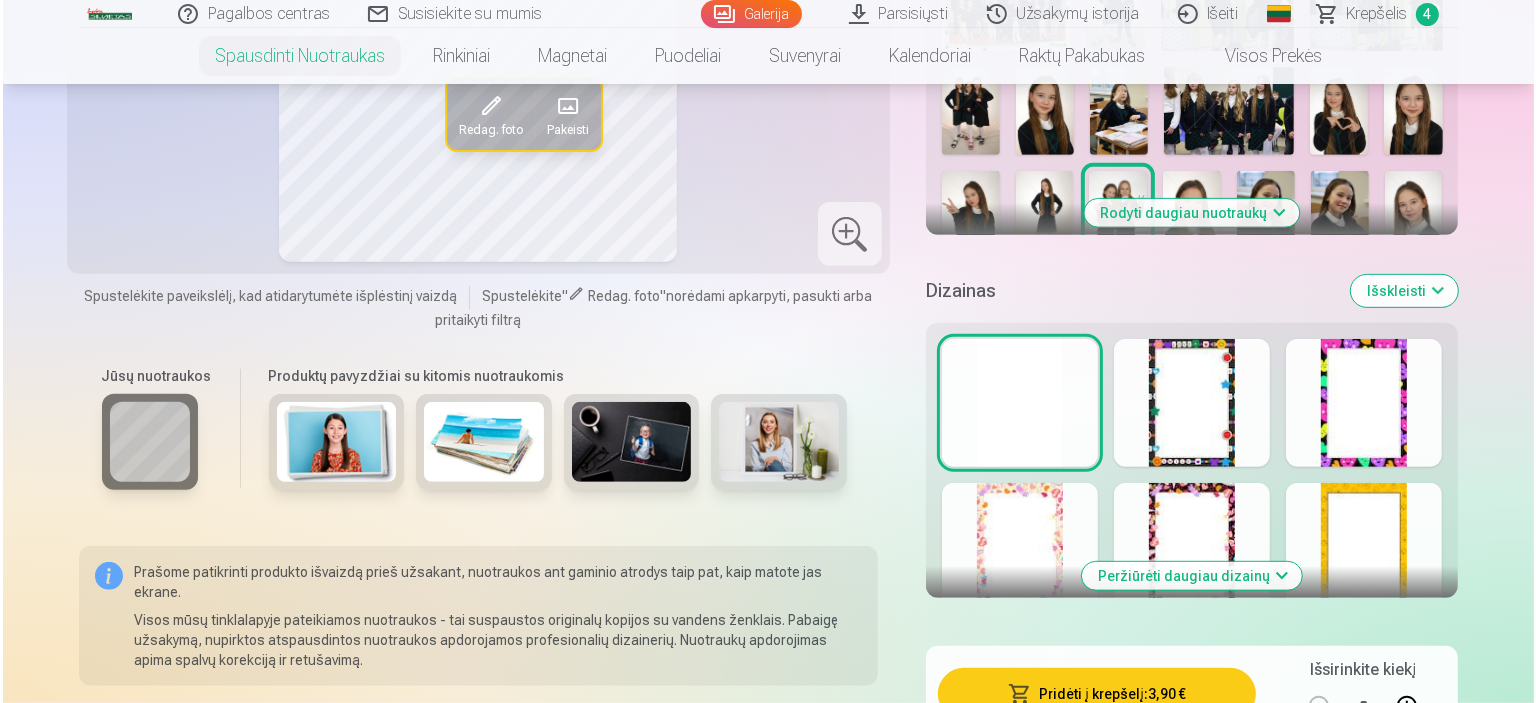 scroll, scrollTop: 1000, scrollLeft: 0, axis: vertical 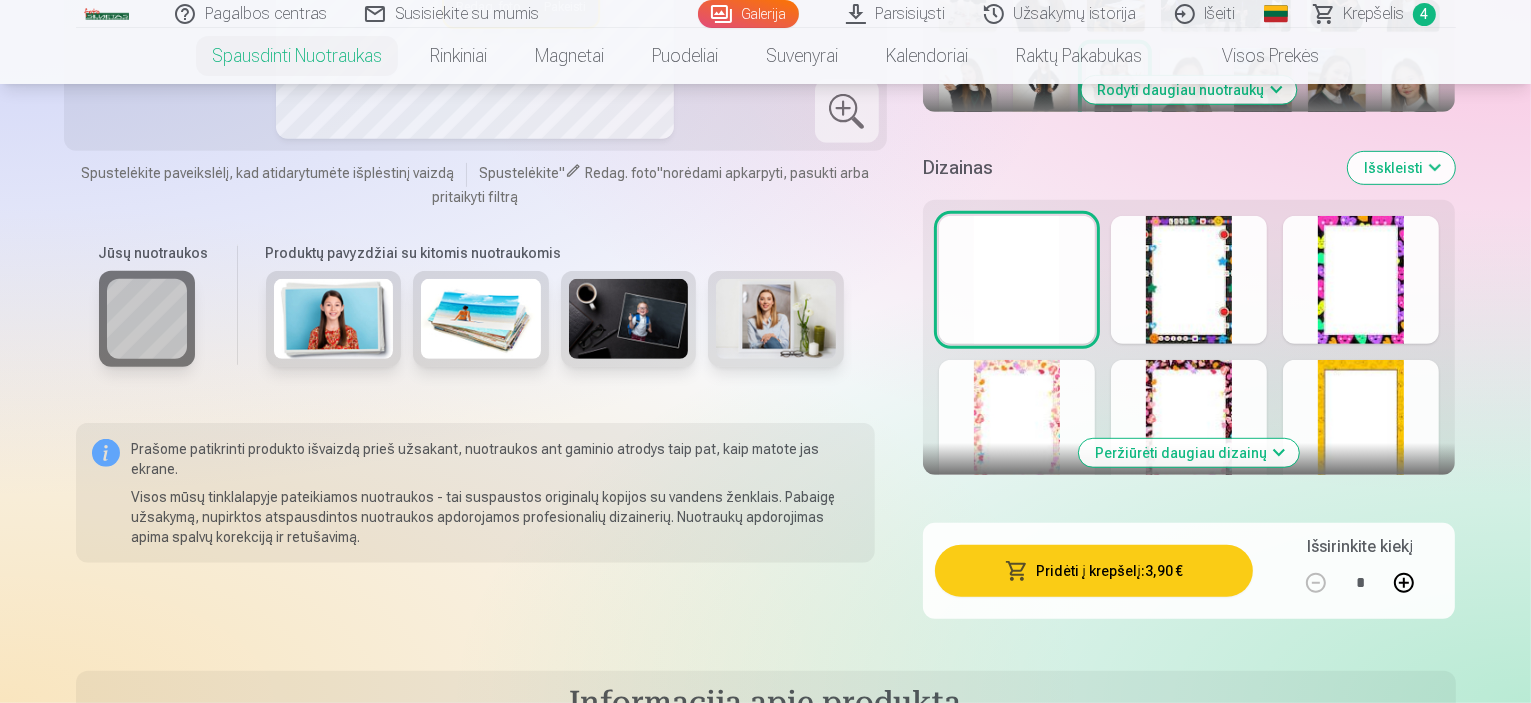 click on "Pridėti į krepšelį :  3,90 €" at bounding box center (1094, 571) 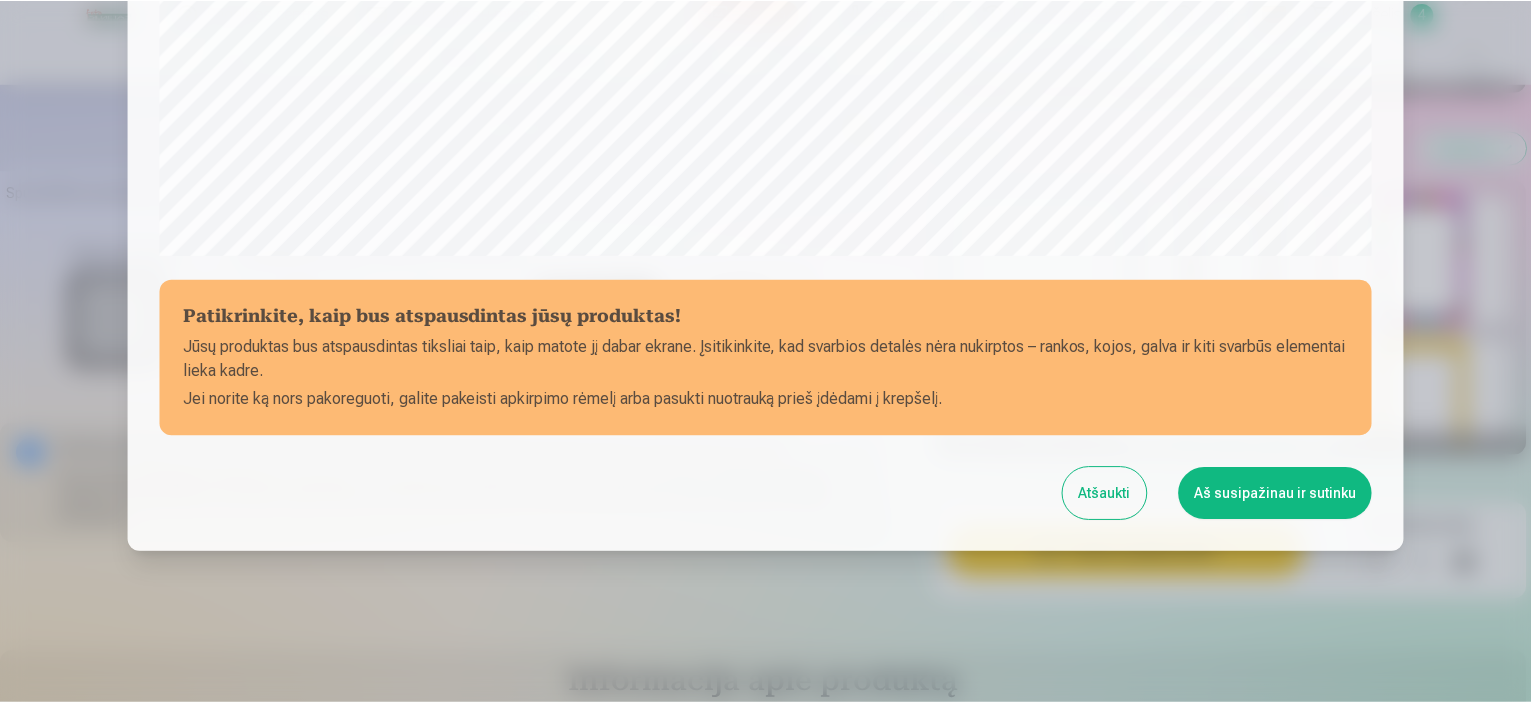 scroll, scrollTop: 736, scrollLeft: 0, axis: vertical 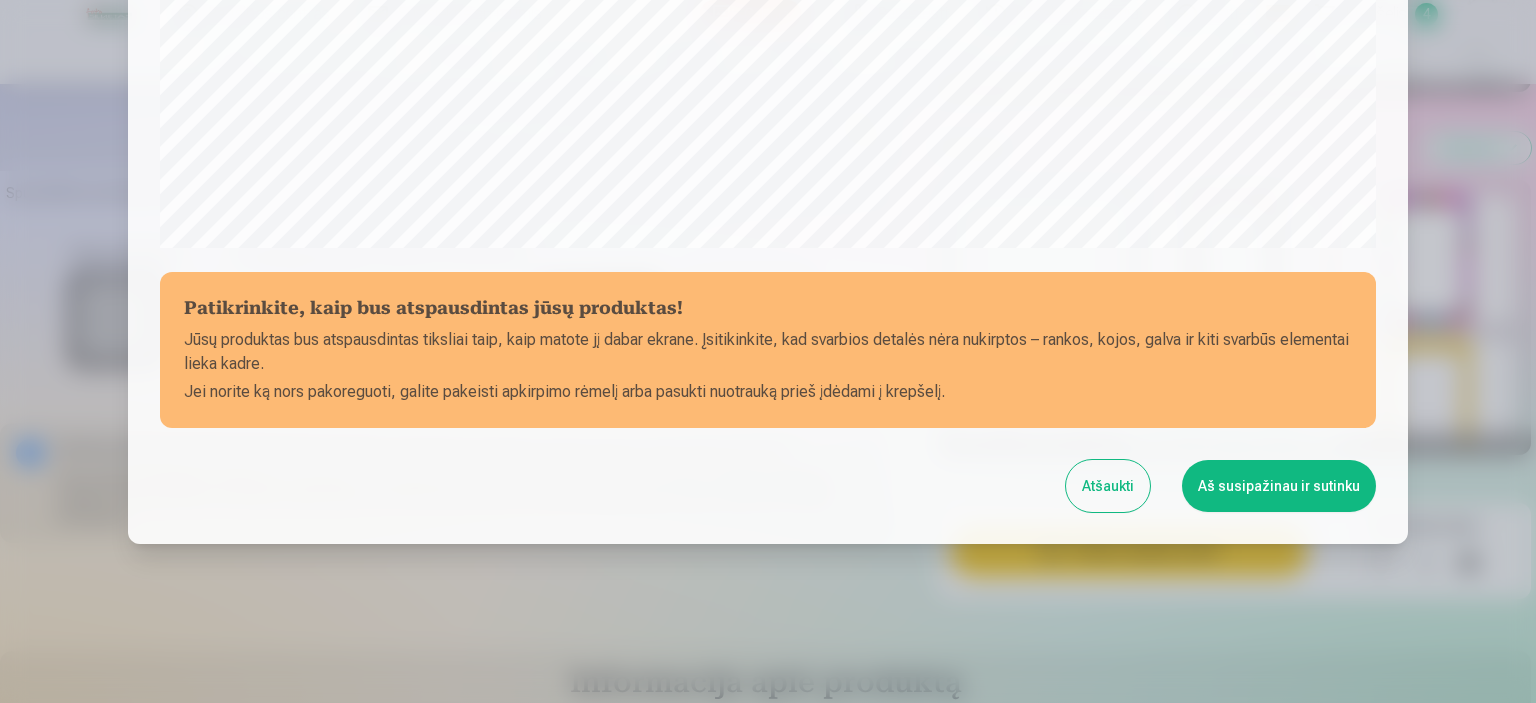 click on "Aš susipažinau ir sutinku" at bounding box center [1279, 486] 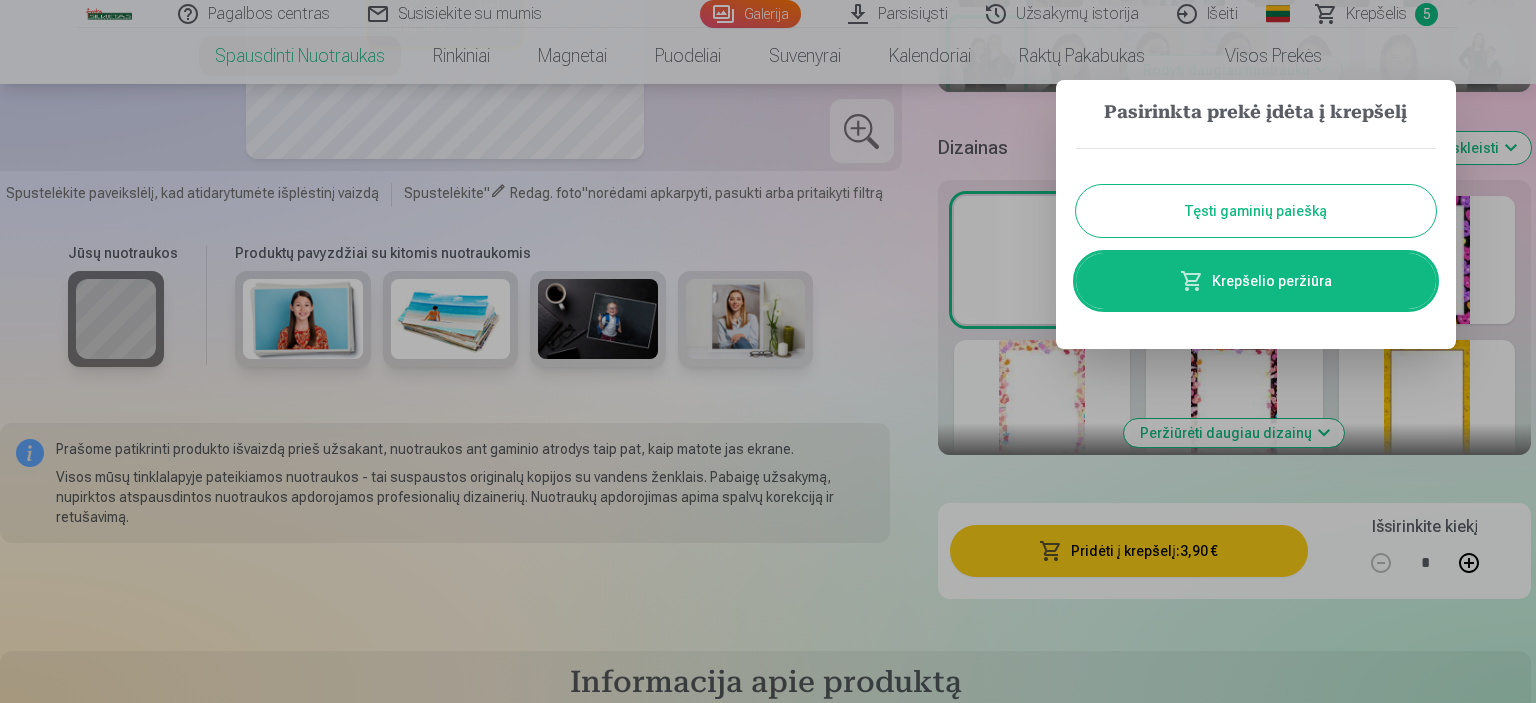 click on "Tęsti gaminių paiešką" at bounding box center [1256, 211] 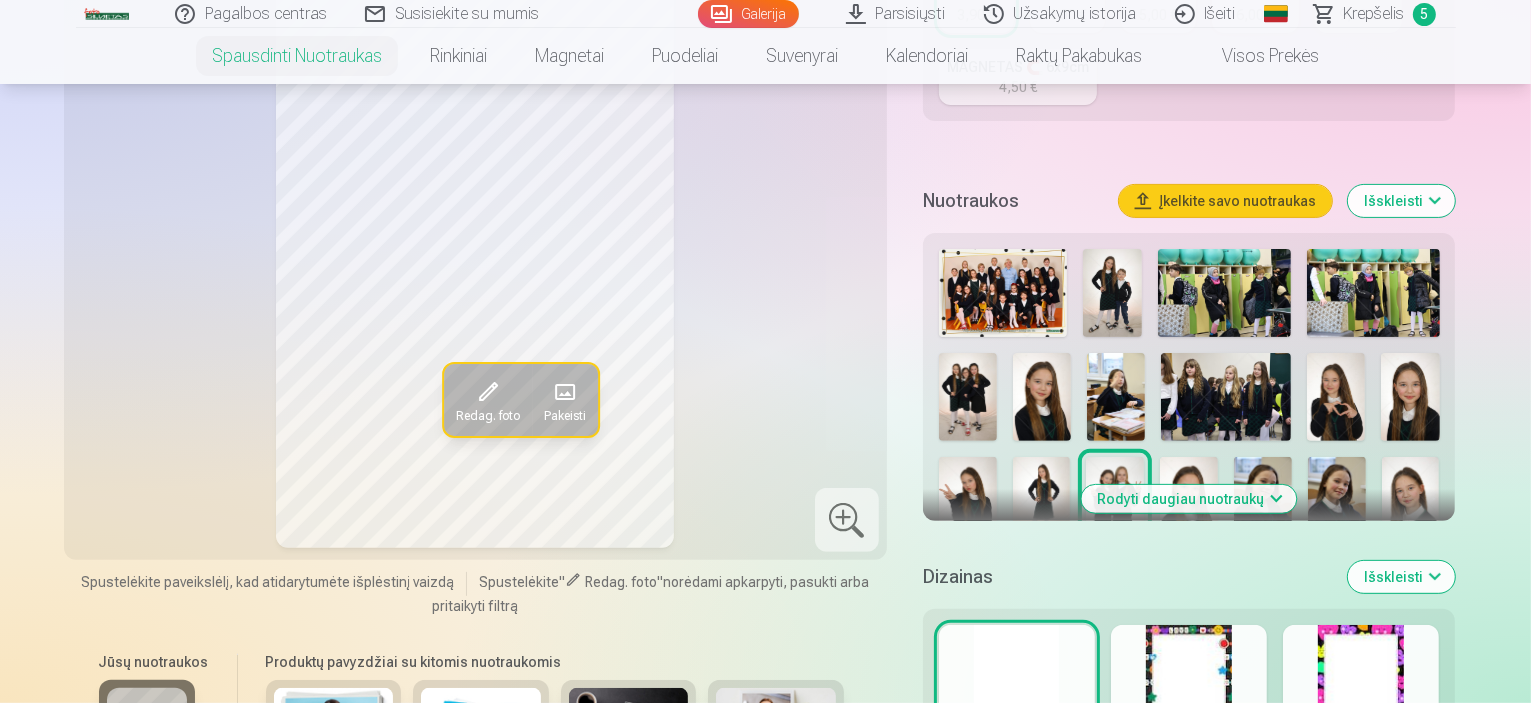 scroll, scrollTop: 572, scrollLeft: 0, axis: vertical 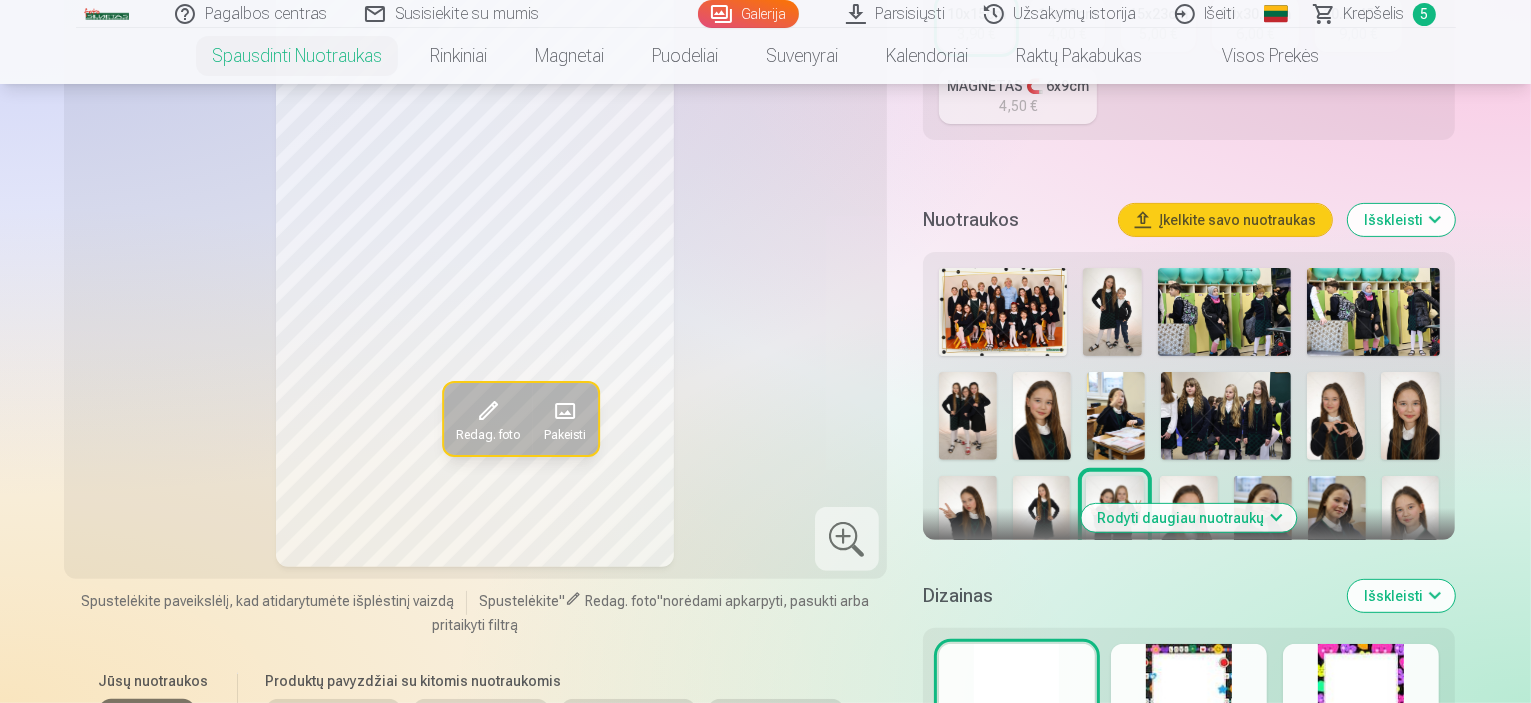 click at bounding box center [1189, 519] 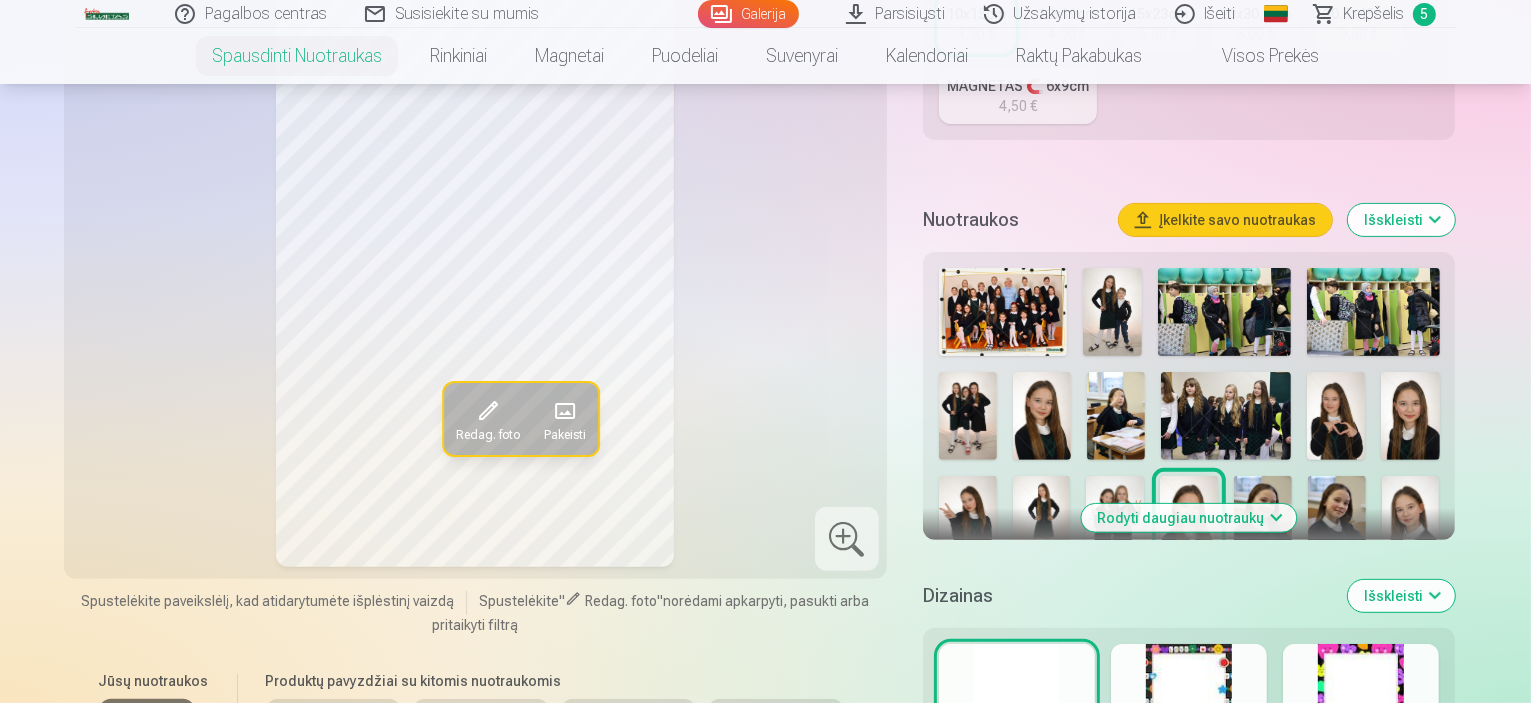 click at bounding box center [1042, 415] 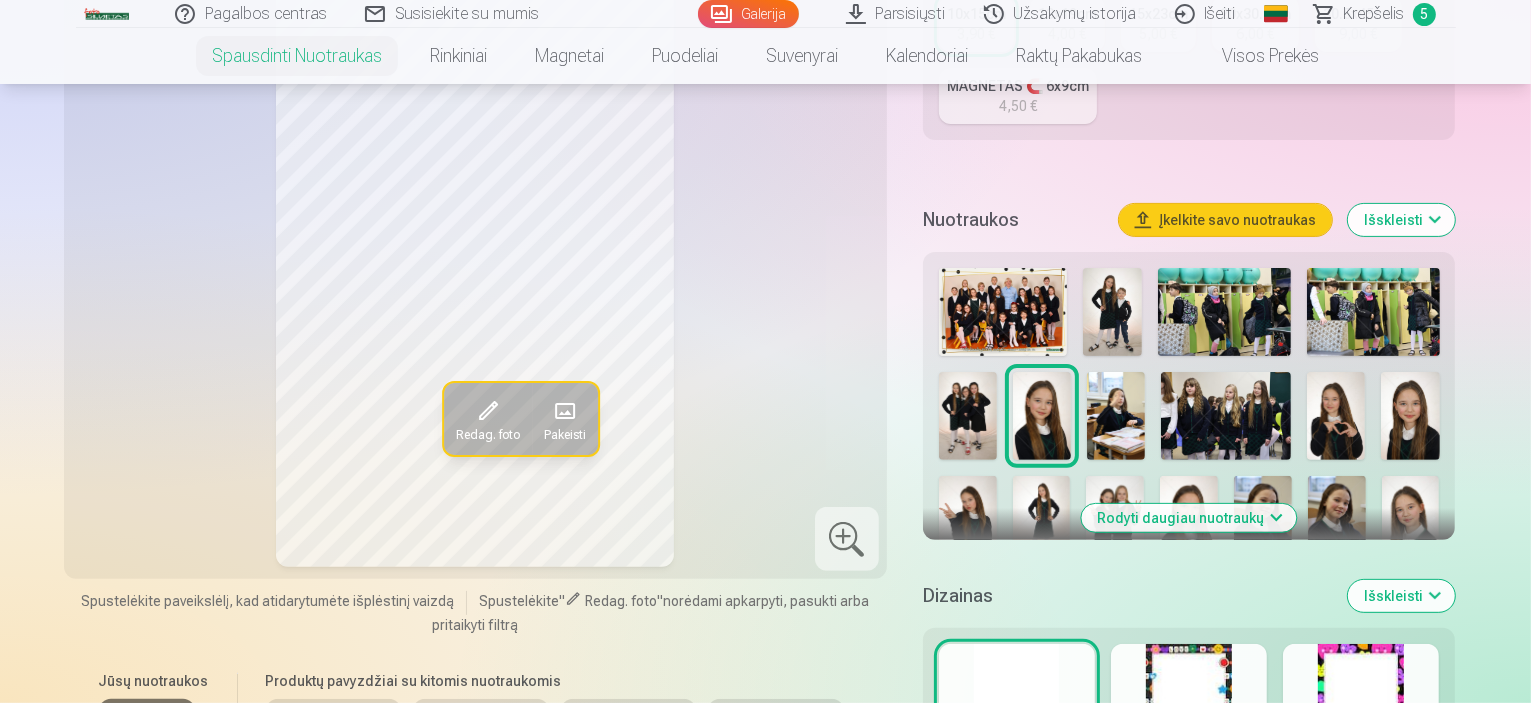 click at bounding box center (1189, 519) 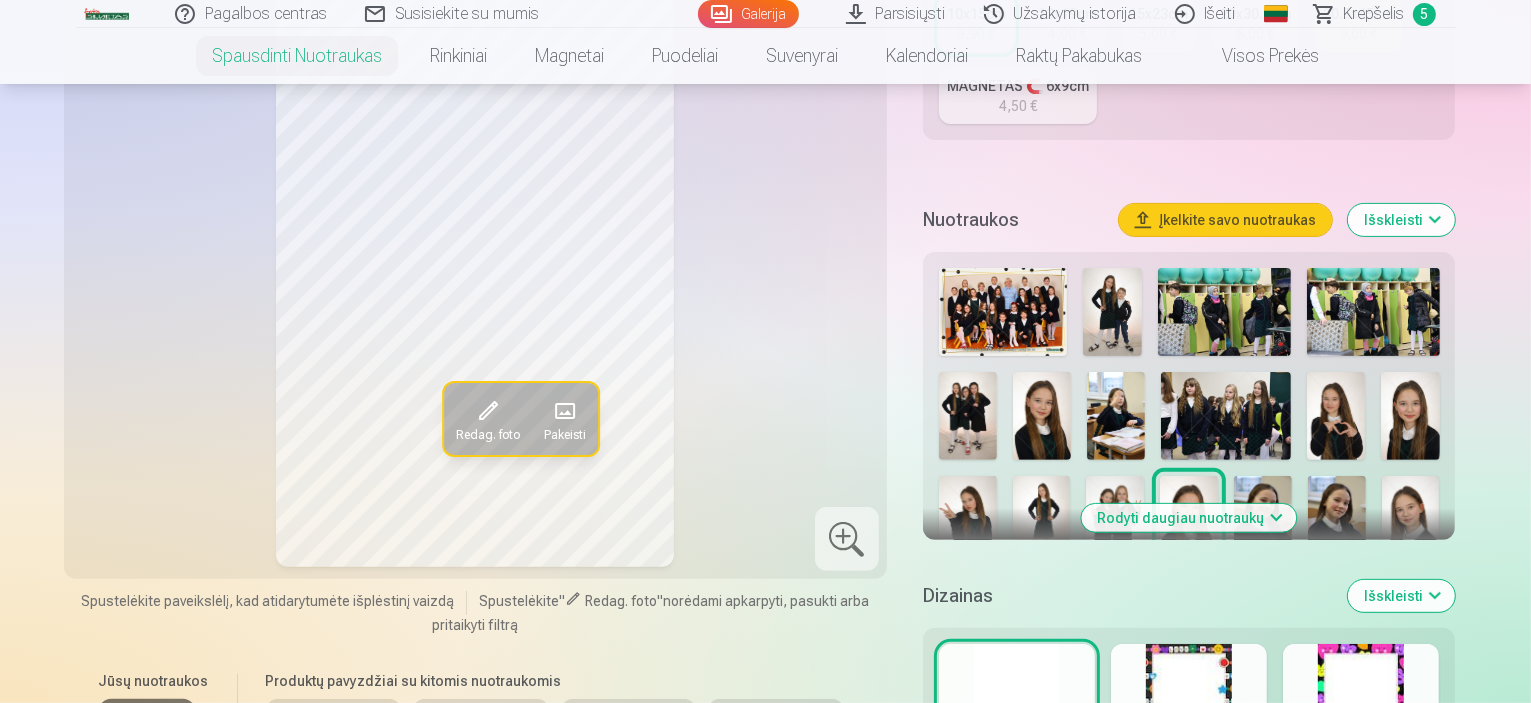 click at bounding box center (1042, 415) 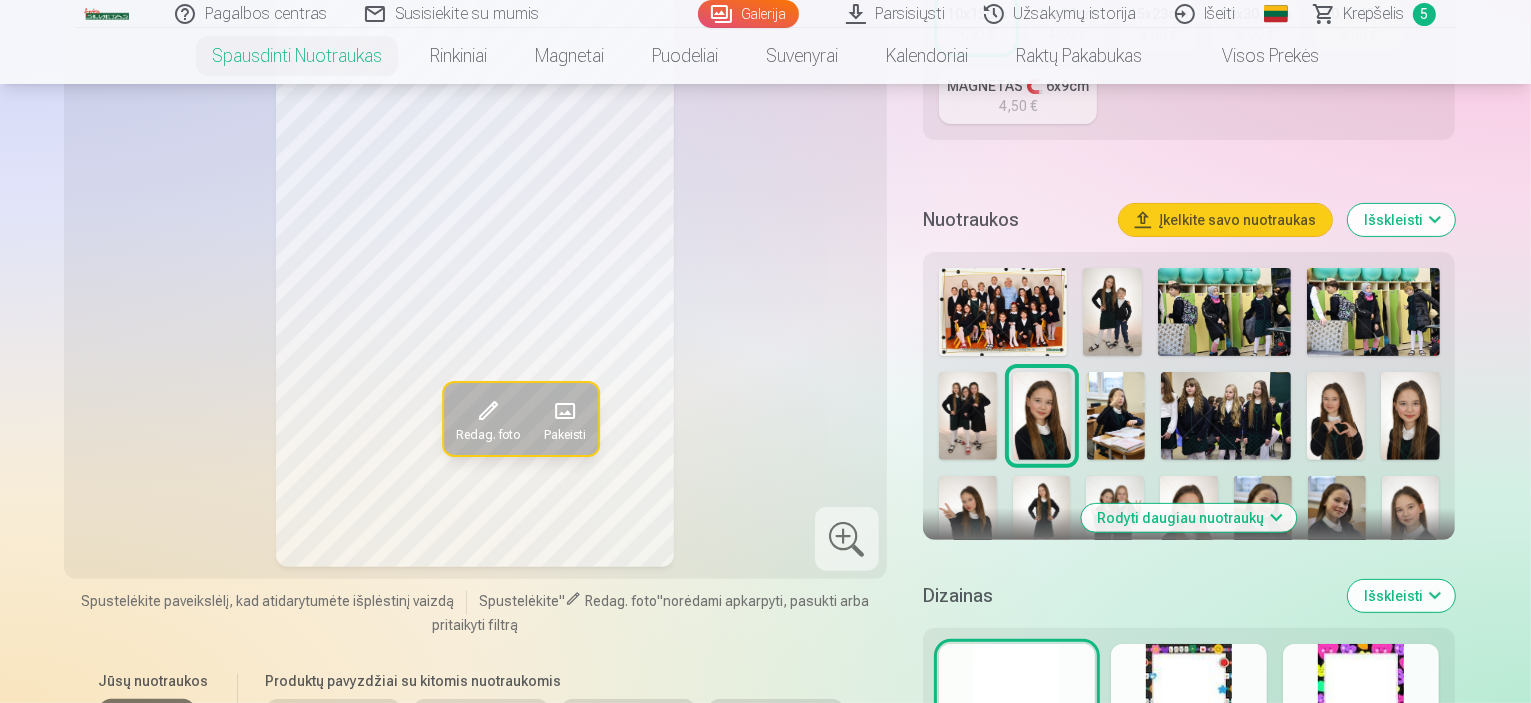 click at bounding box center (1189, 519) 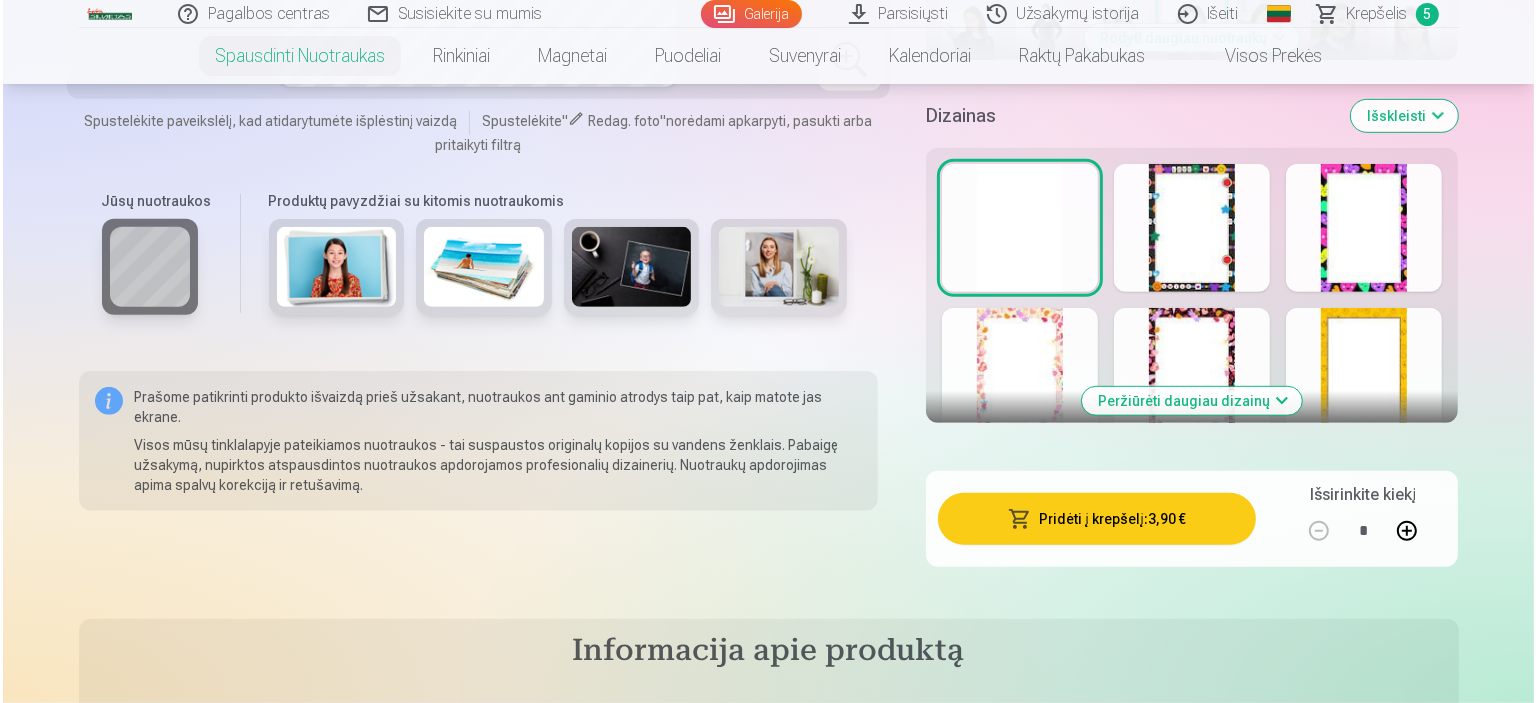 scroll, scrollTop: 1072, scrollLeft: 0, axis: vertical 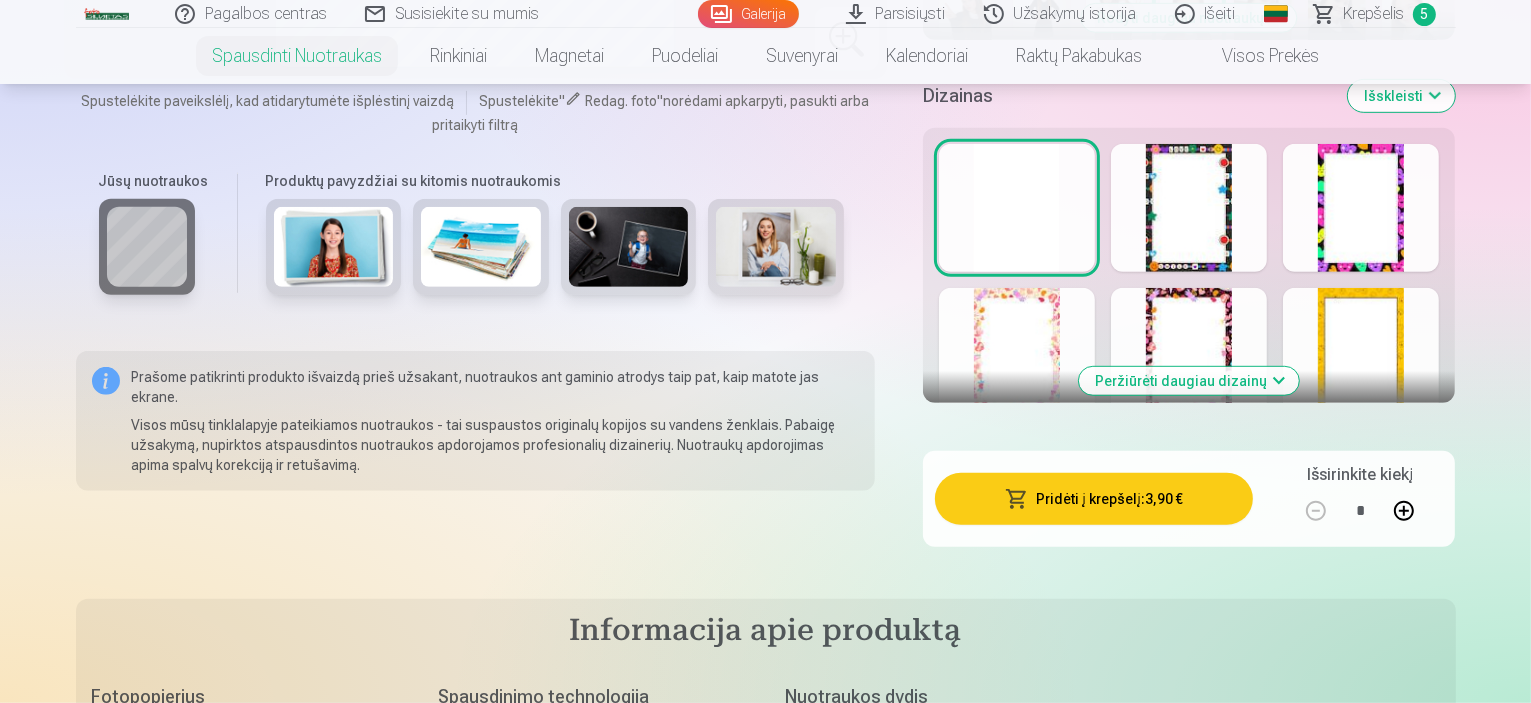 click on "Pridėti į krepšelį :  3,90 €" at bounding box center (1094, 499) 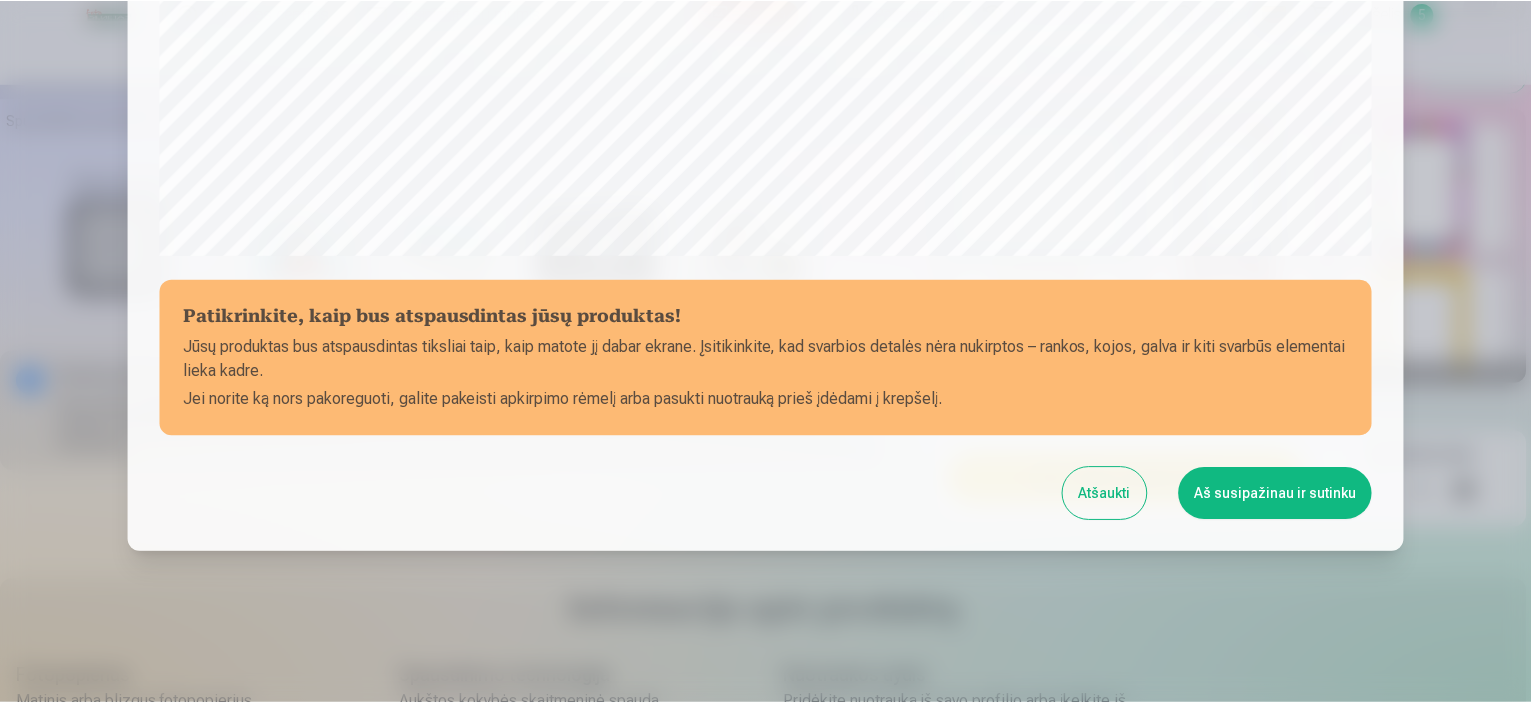 scroll, scrollTop: 736, scrollLeft: 0, axis: vertical 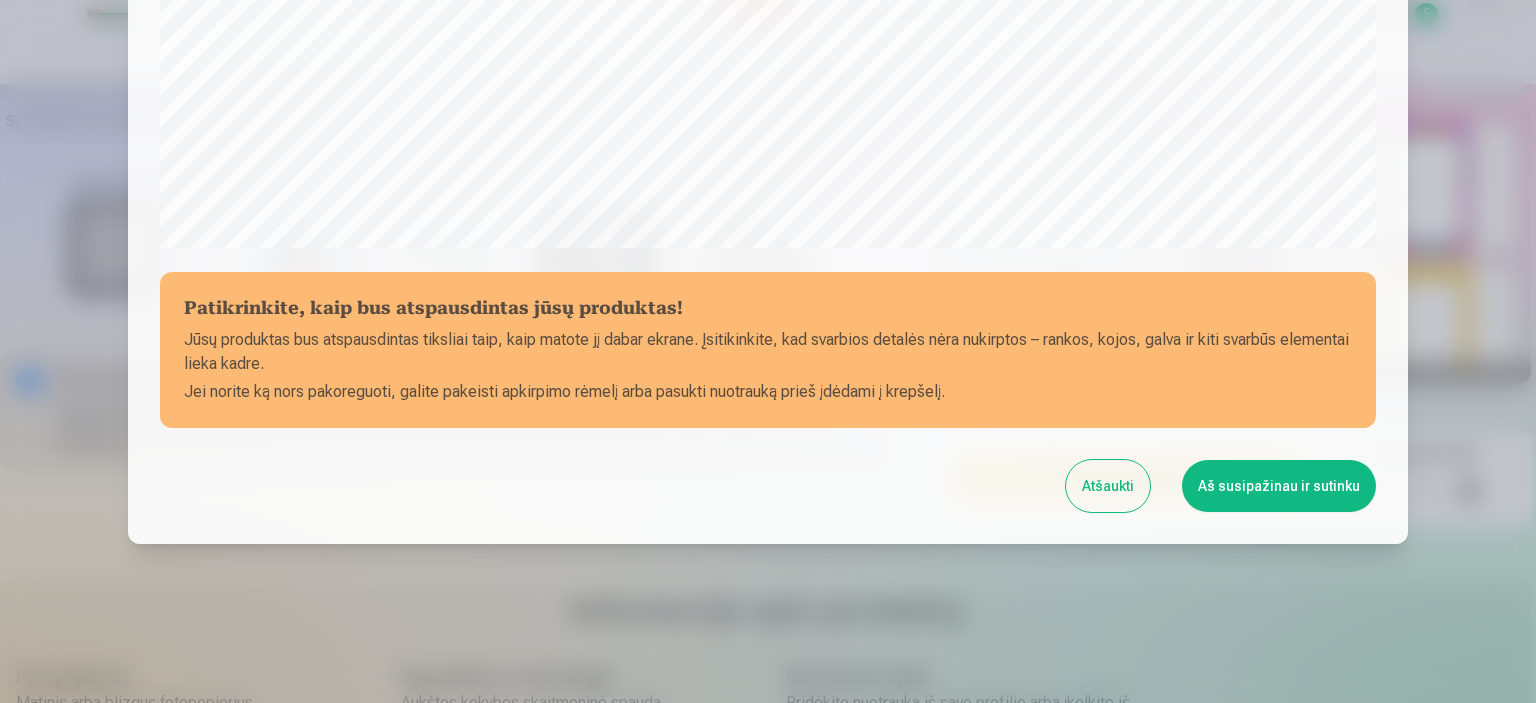 click on "Aš susipažinau ir sutinku" at bounding box center [1279, 486] 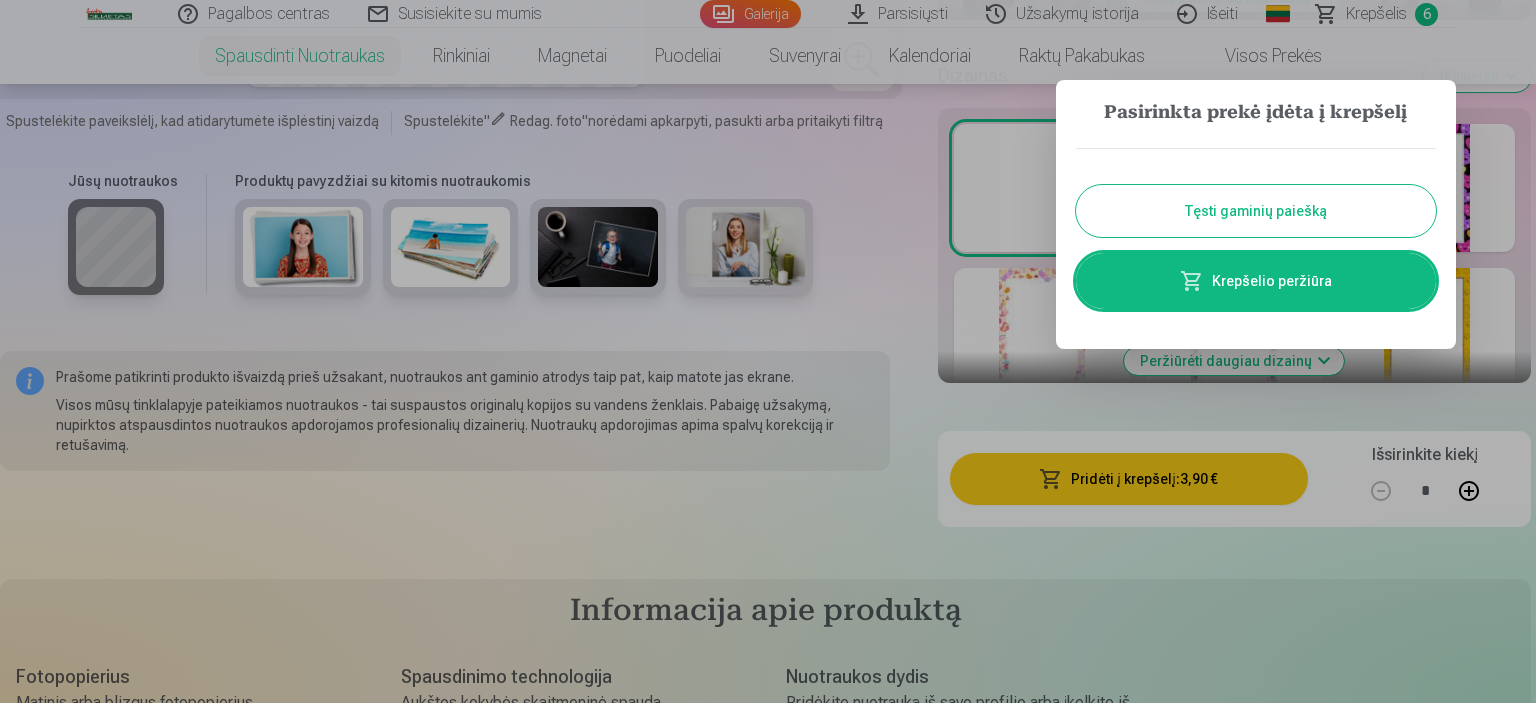 click on "Tęsti gaminių paiešką" at bounding box center [1256, 211] 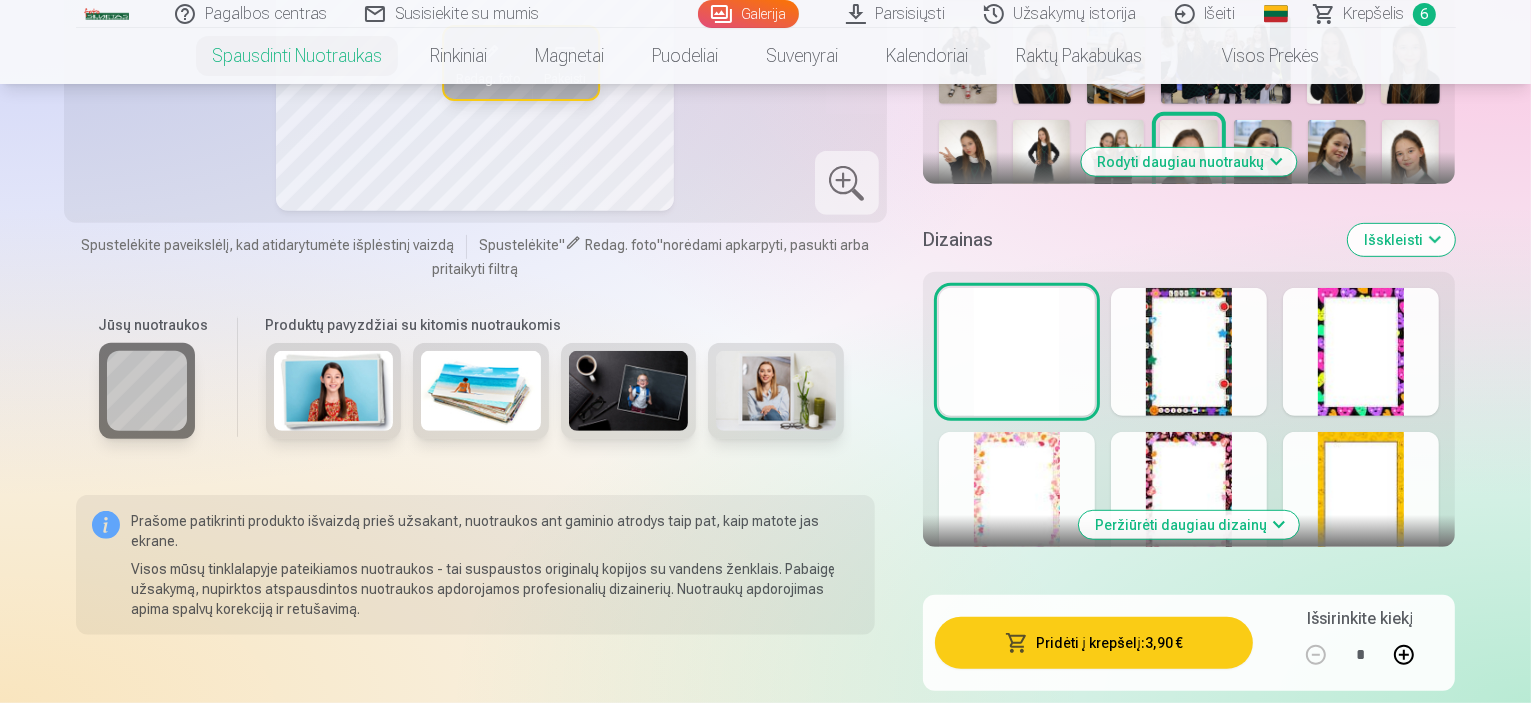 scroll, scrollTop: 772, scrollLeft: 0, axis: vertical 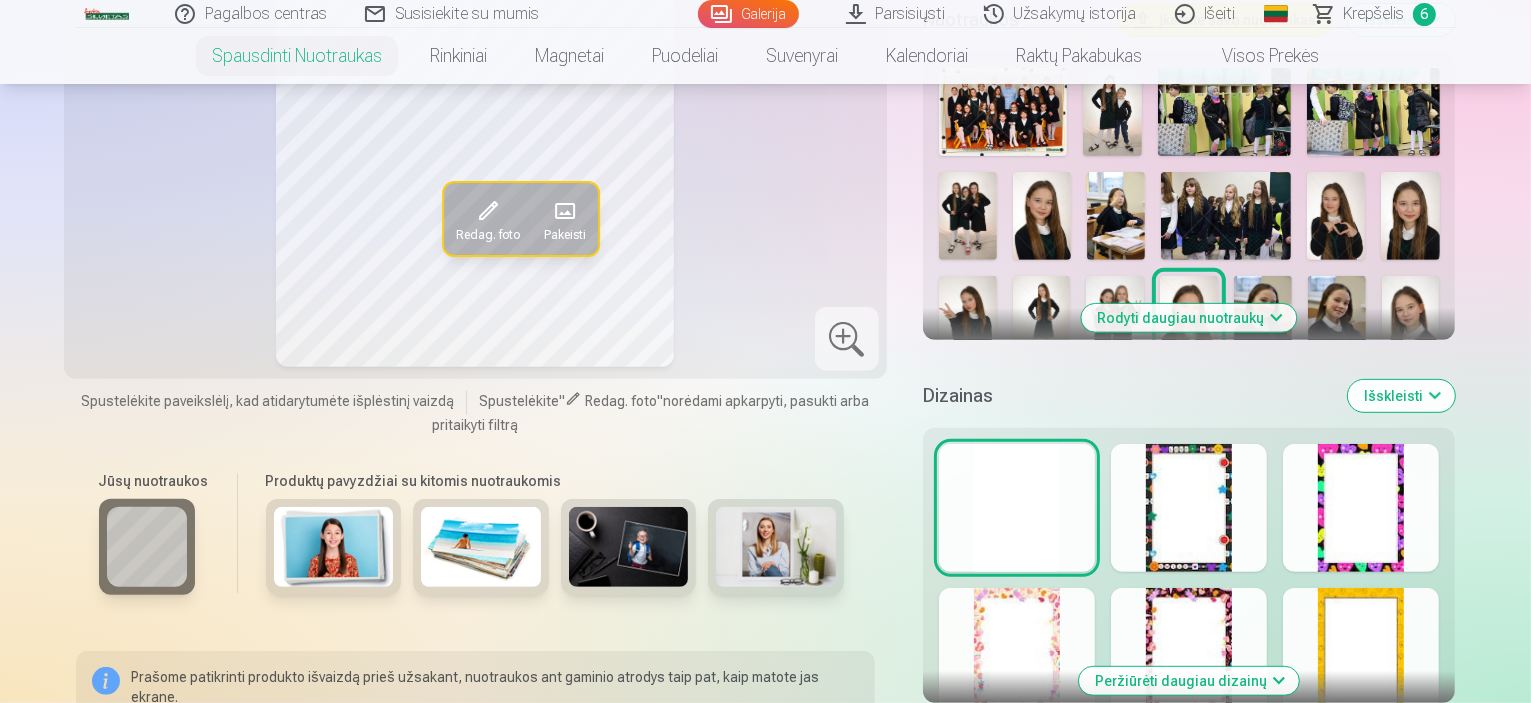 click at bounding box center [1263, 319] 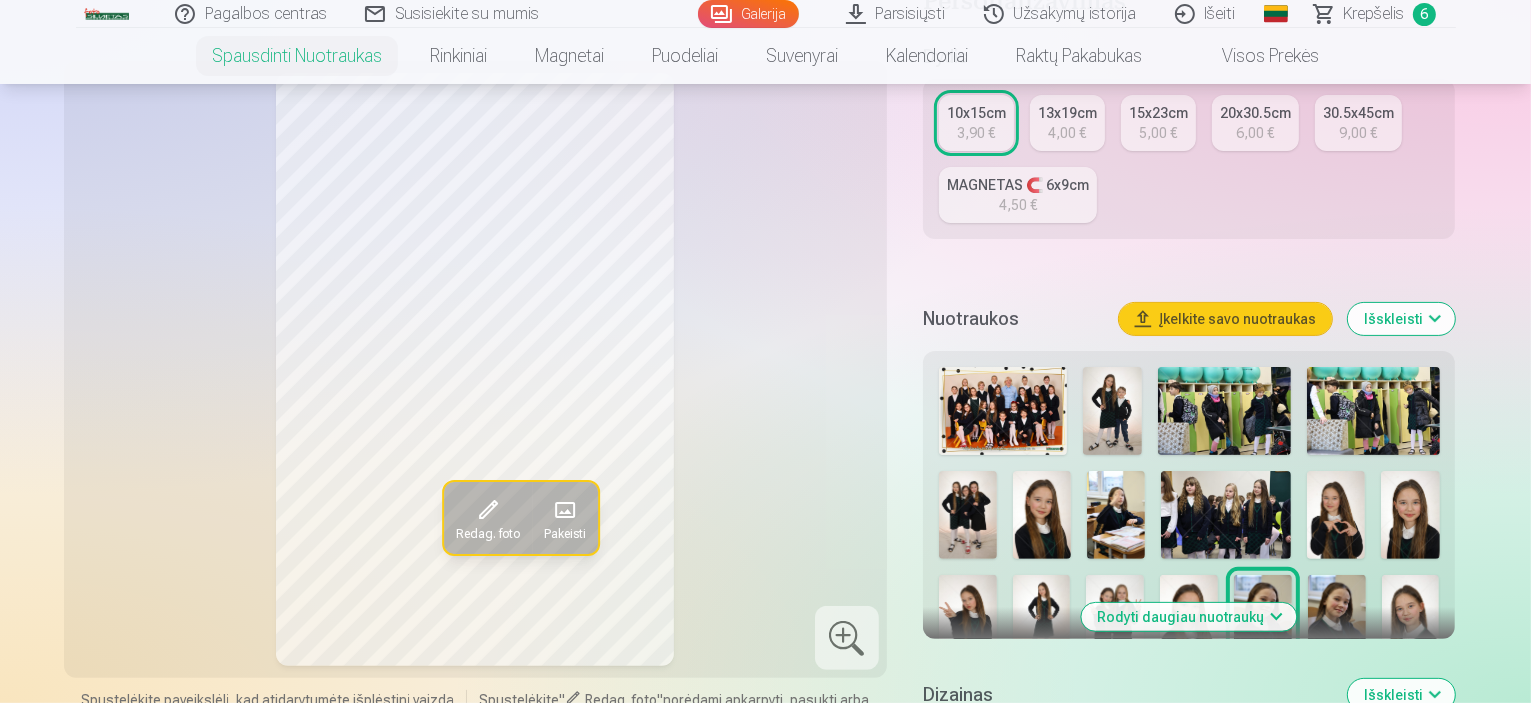 scroll, scrollTop: 472, scrollLeft: 0, axis: vertical 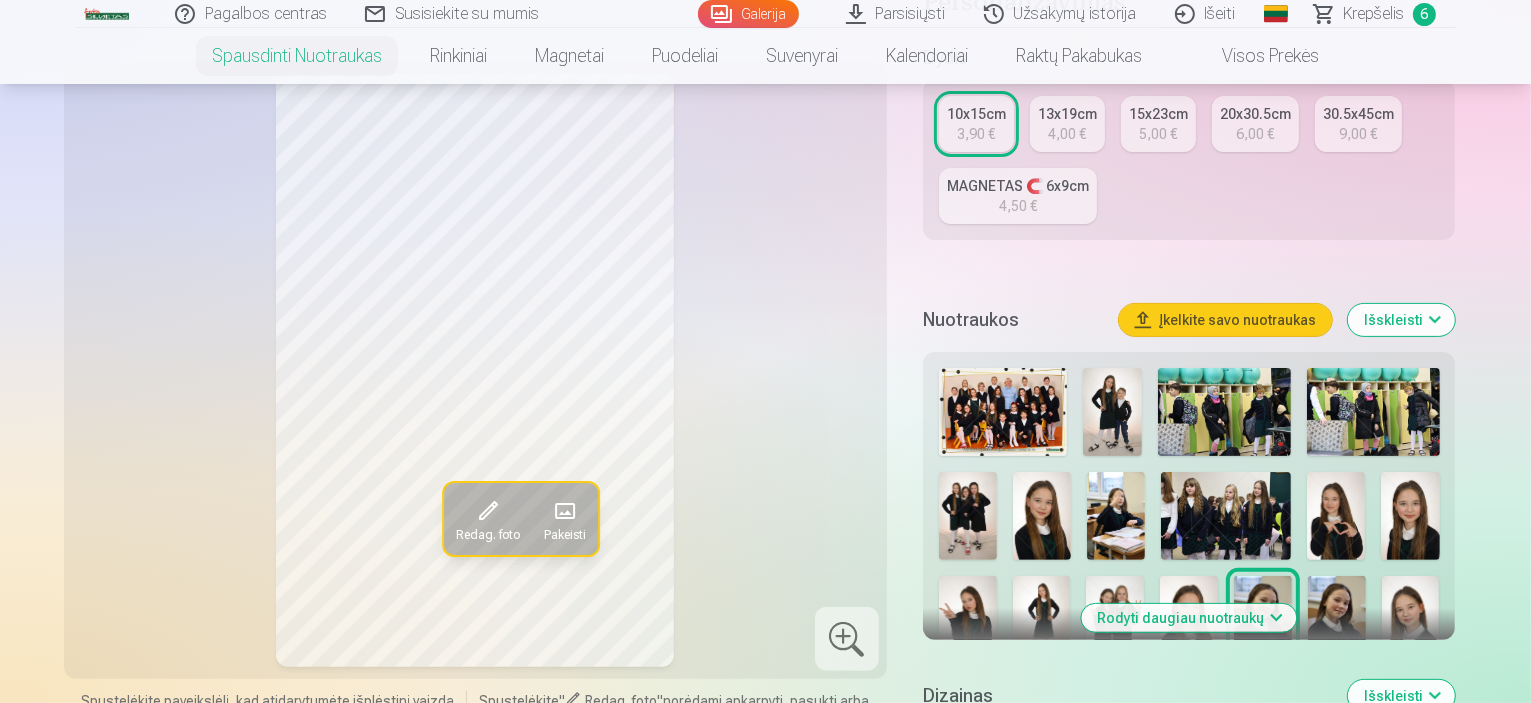 click at bounding box center (1337, 619) 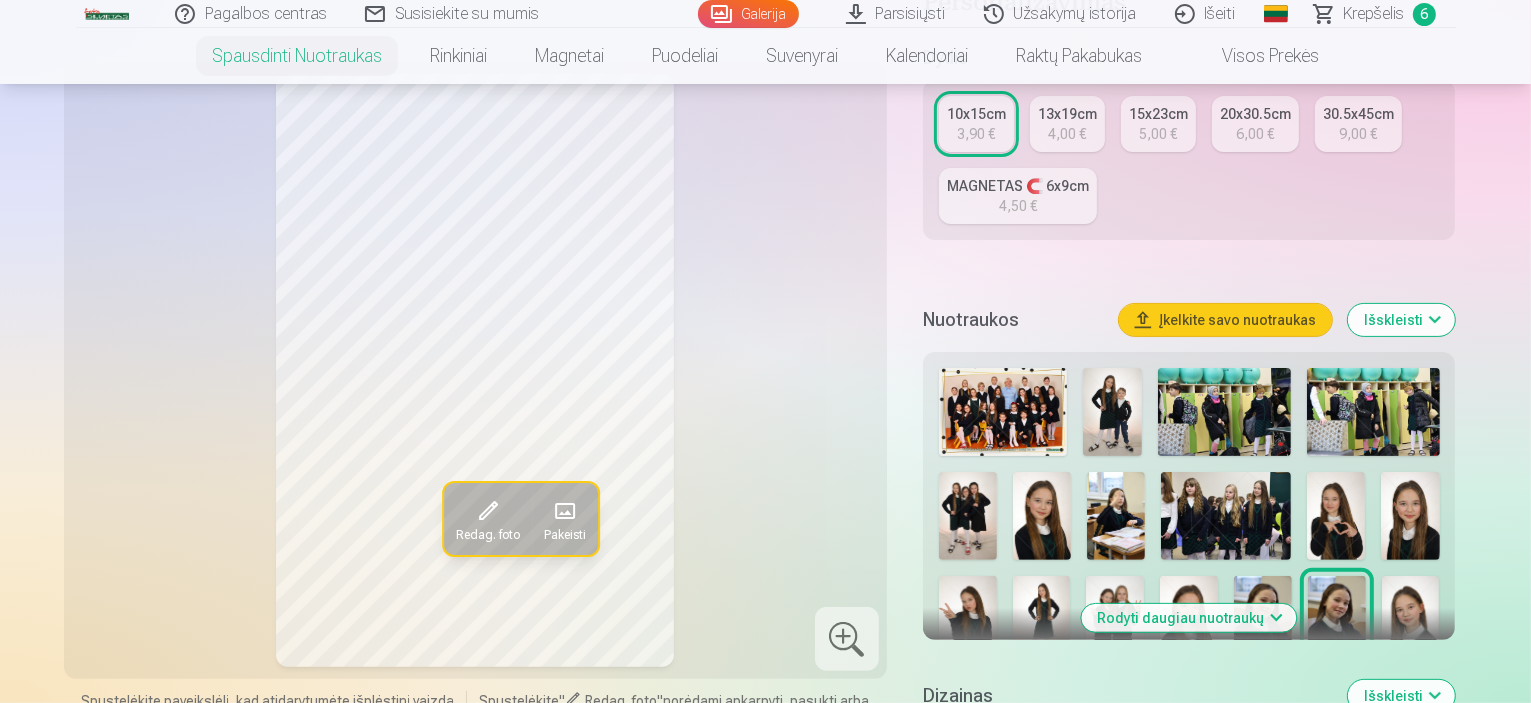 click at bounding box center [1411, 619] 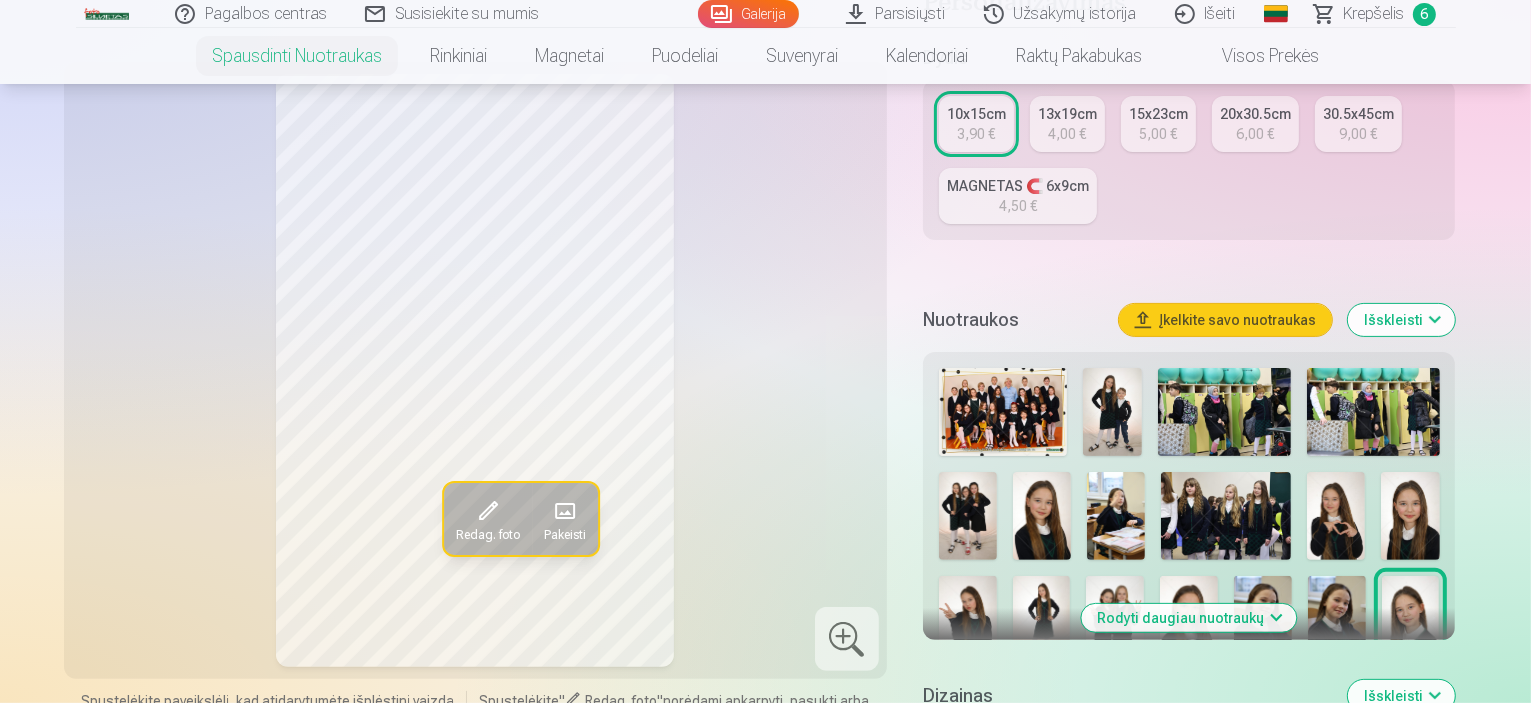 click at bounding box center (965, 718) 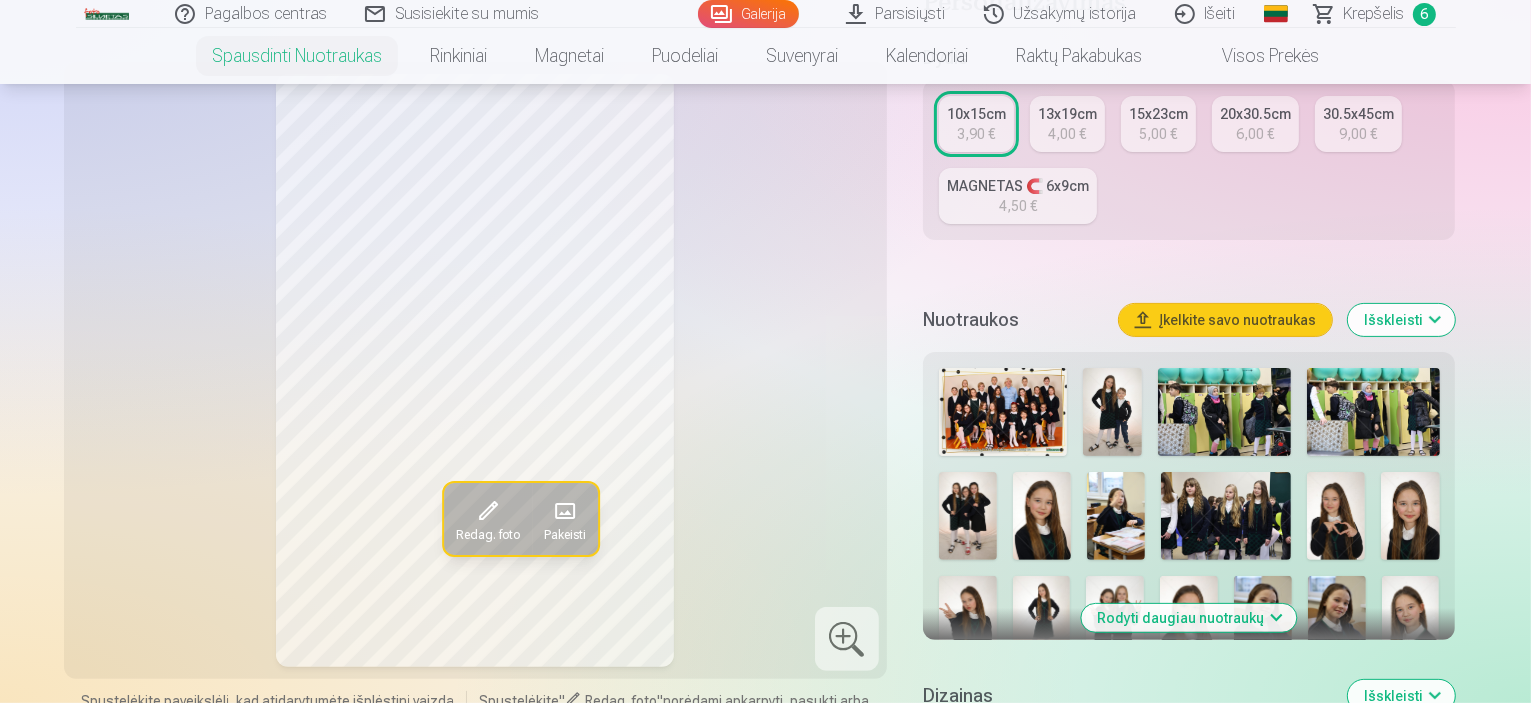 click at bounding box center (1189, 619) 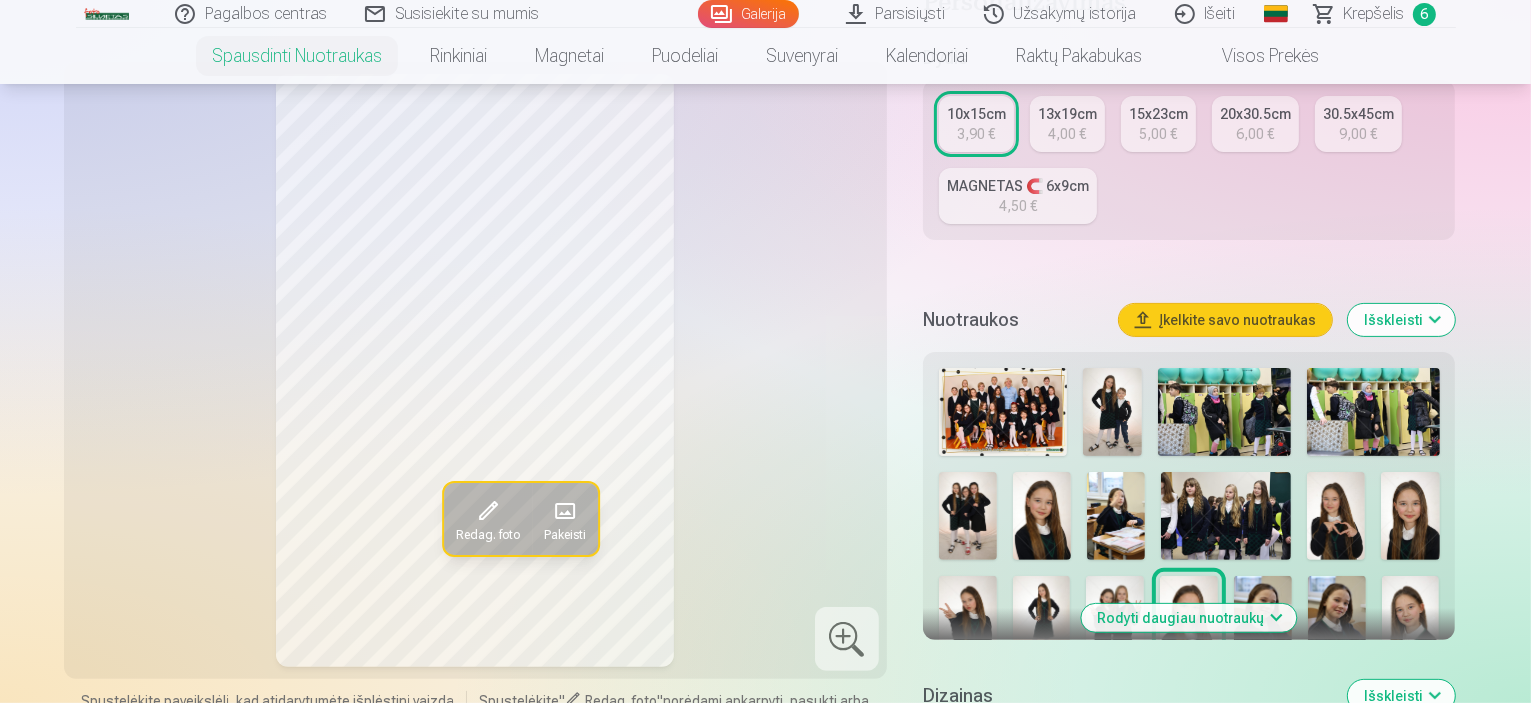 click at bounding box center (1042, 515) 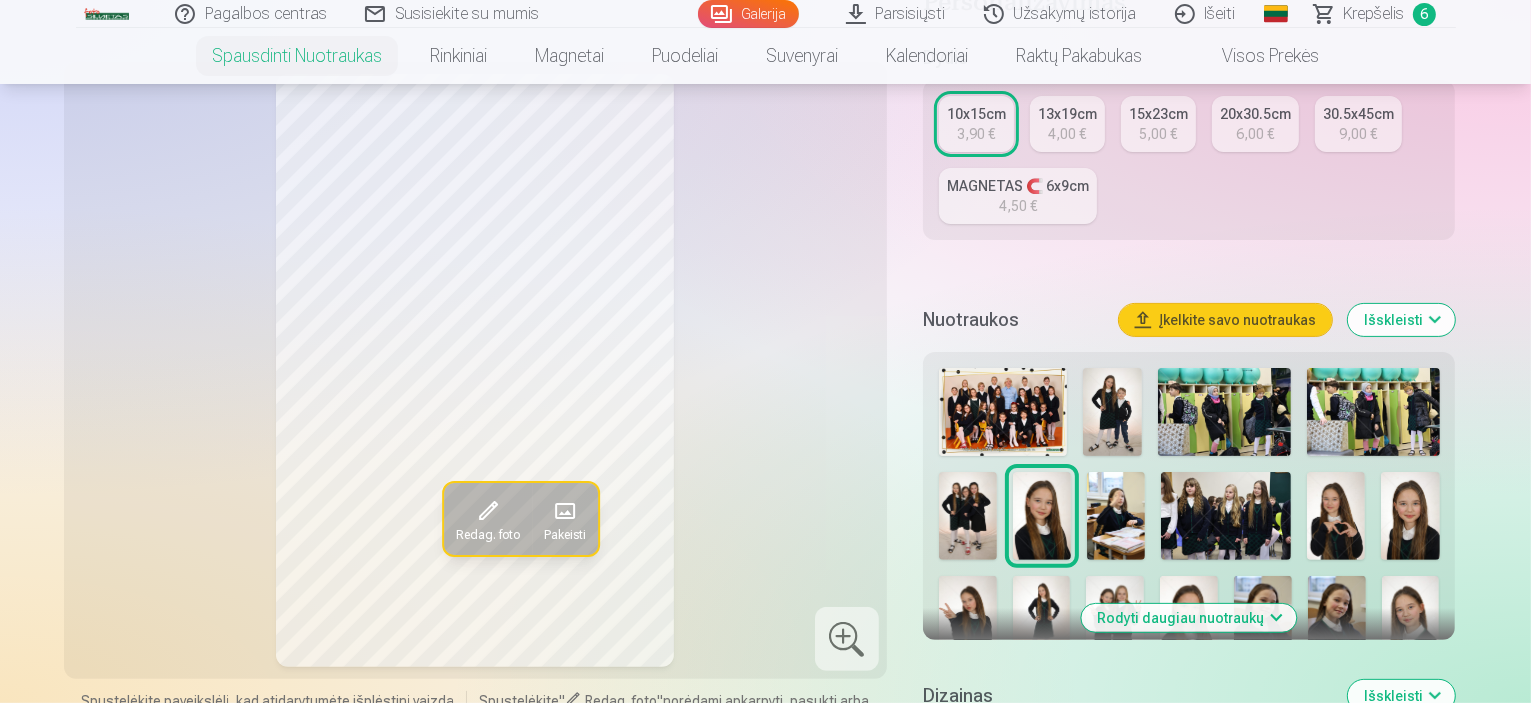 click at bounding box center [965, 718] 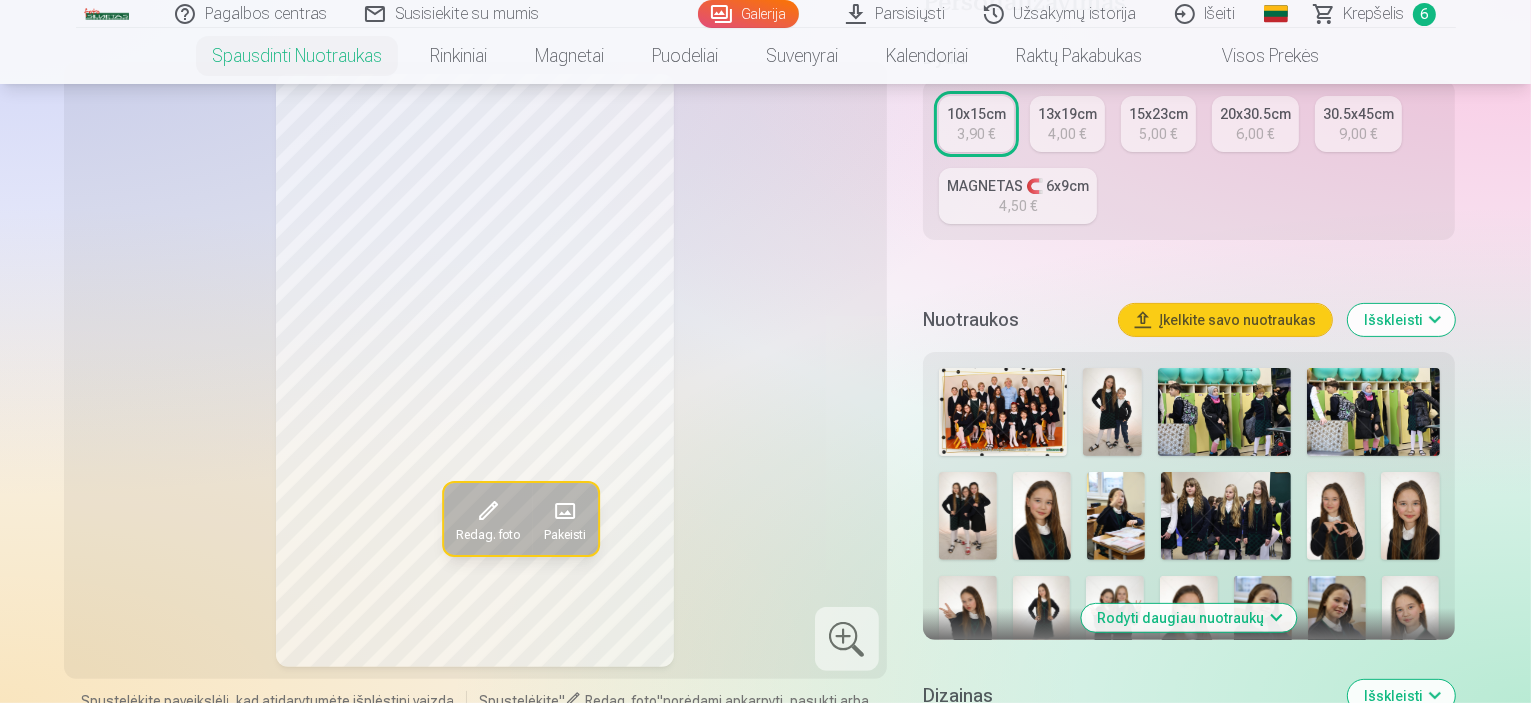 click at bounding box center (1189, 619) 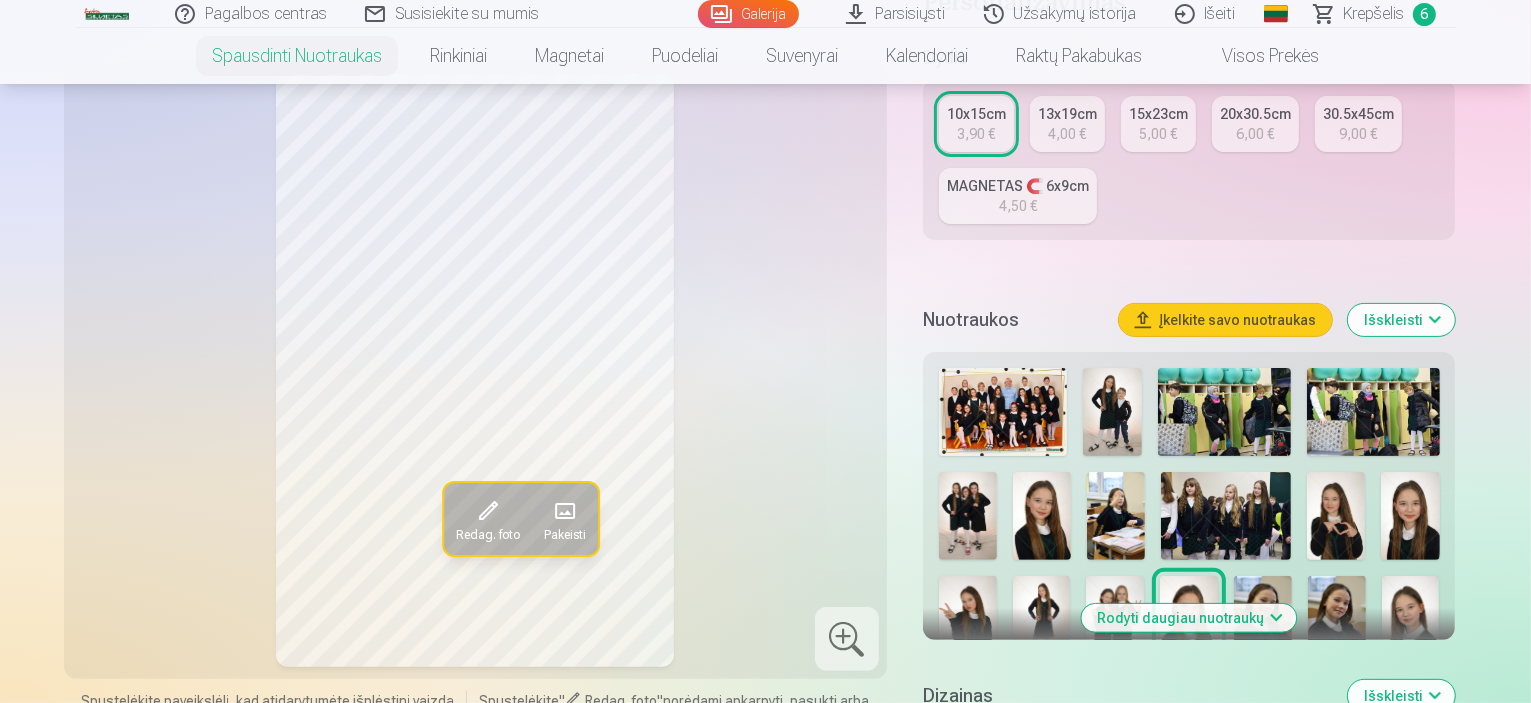 click at bounding box center (1042, 515) 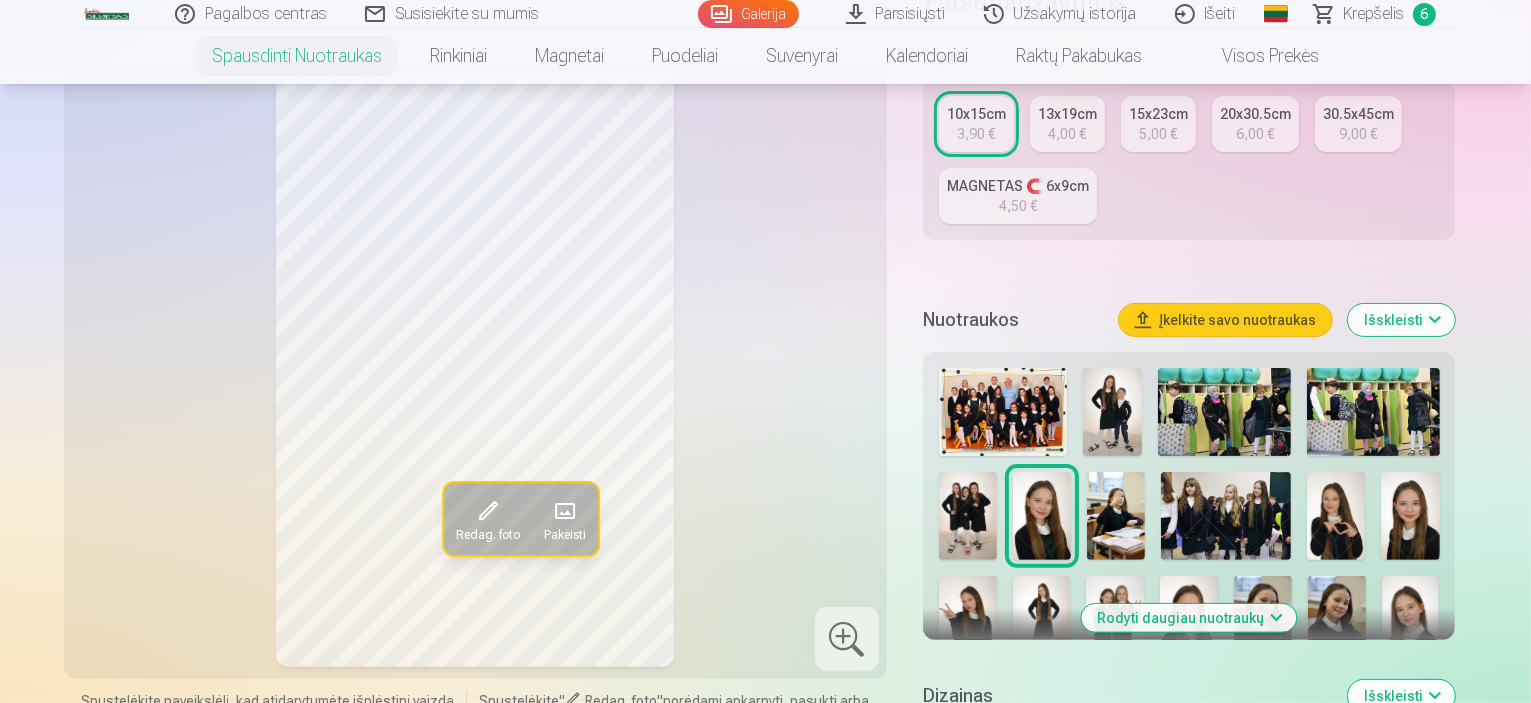 click at bounding box center (965, 718) 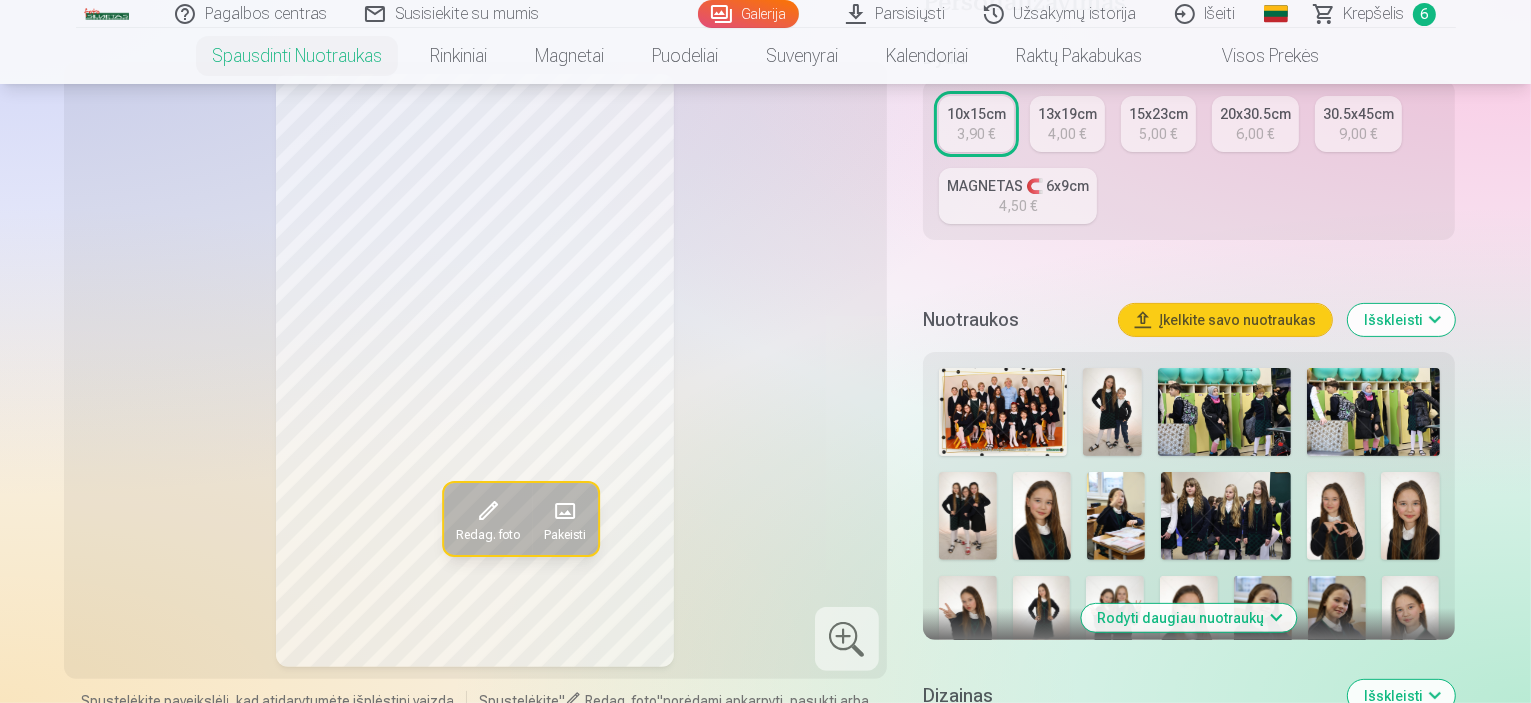 click at bounding box center [1034, 718] 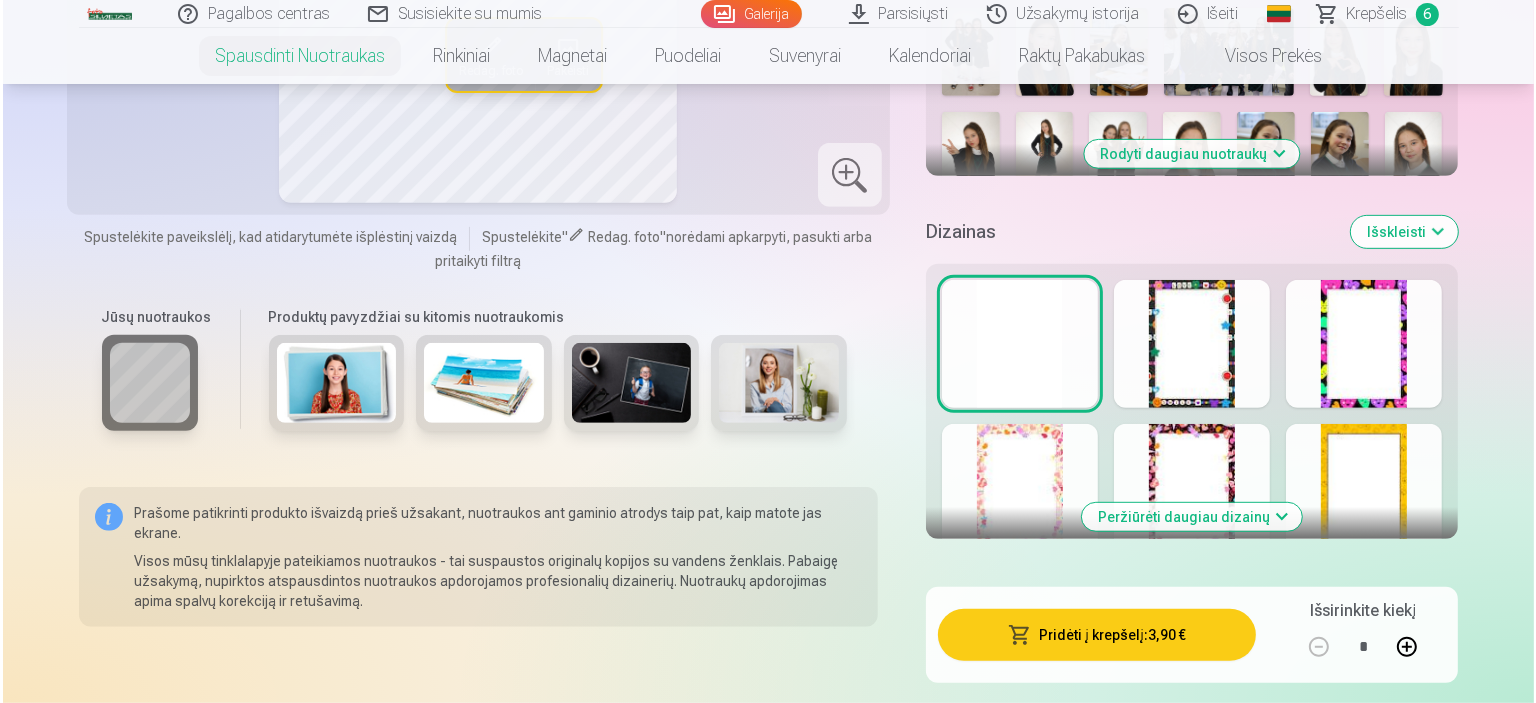 scroll, scrollTop: 972, scrollLeft: 0, axis: vertical 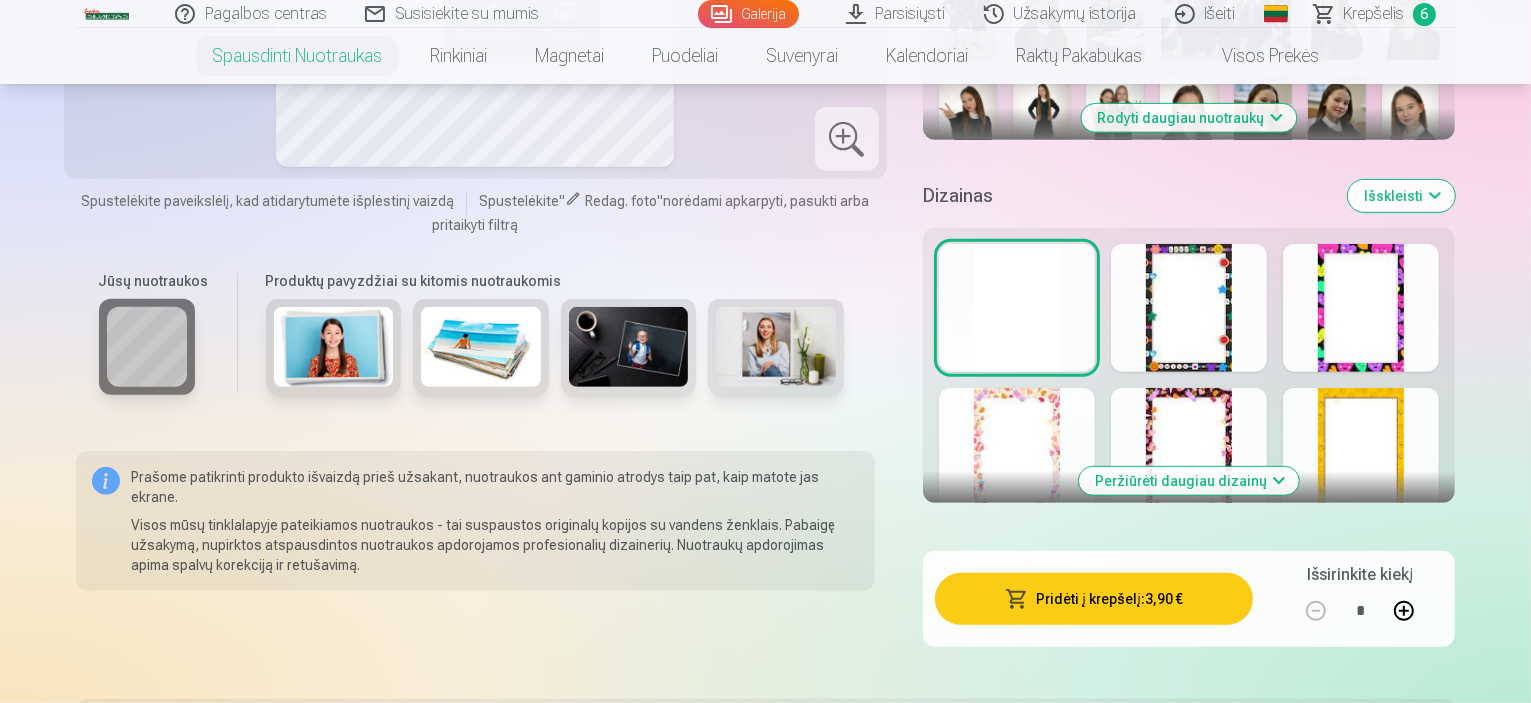 click on "Pridėti į krepšelį :  3,90 €" at bounding box center (1094, 599) 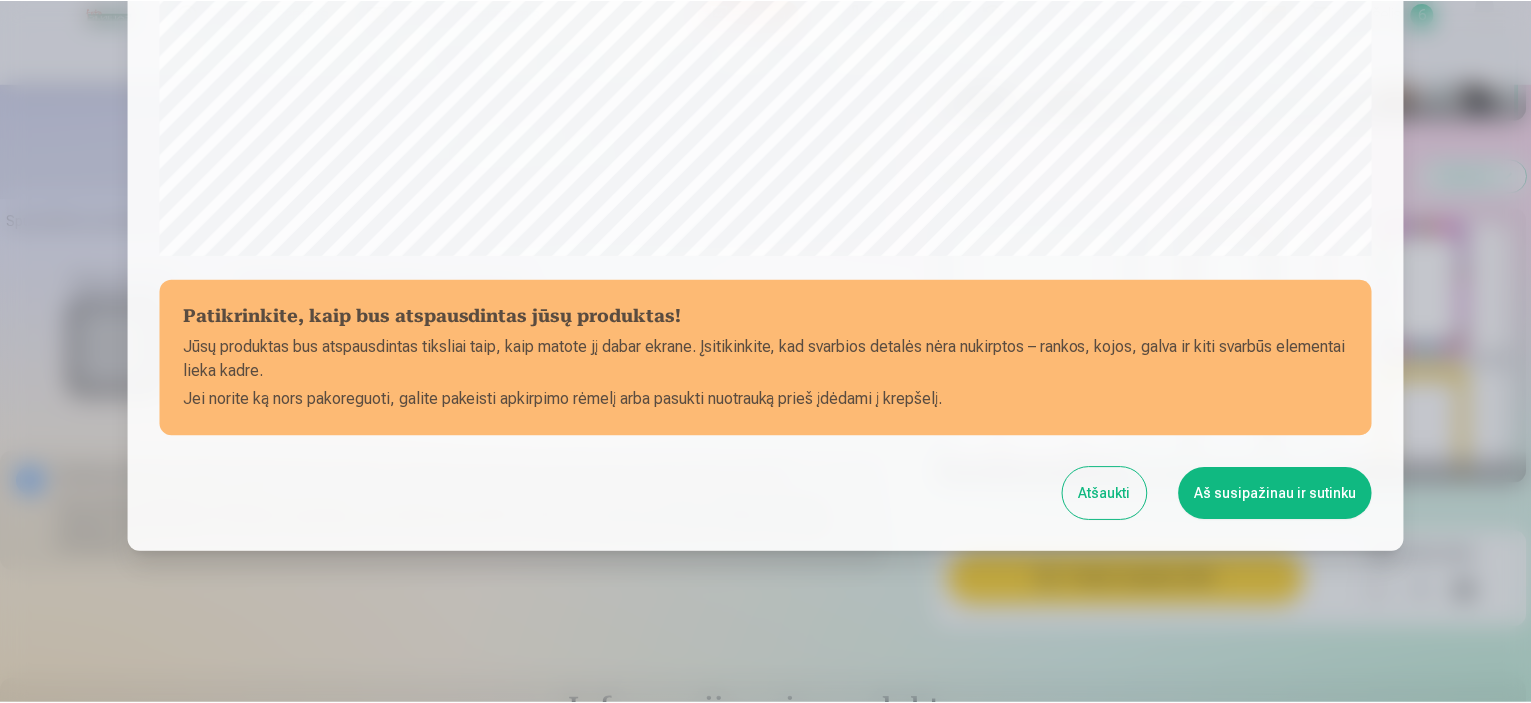 scroll, scrollTop: 736, scrollLeft: 0, axis: vertical 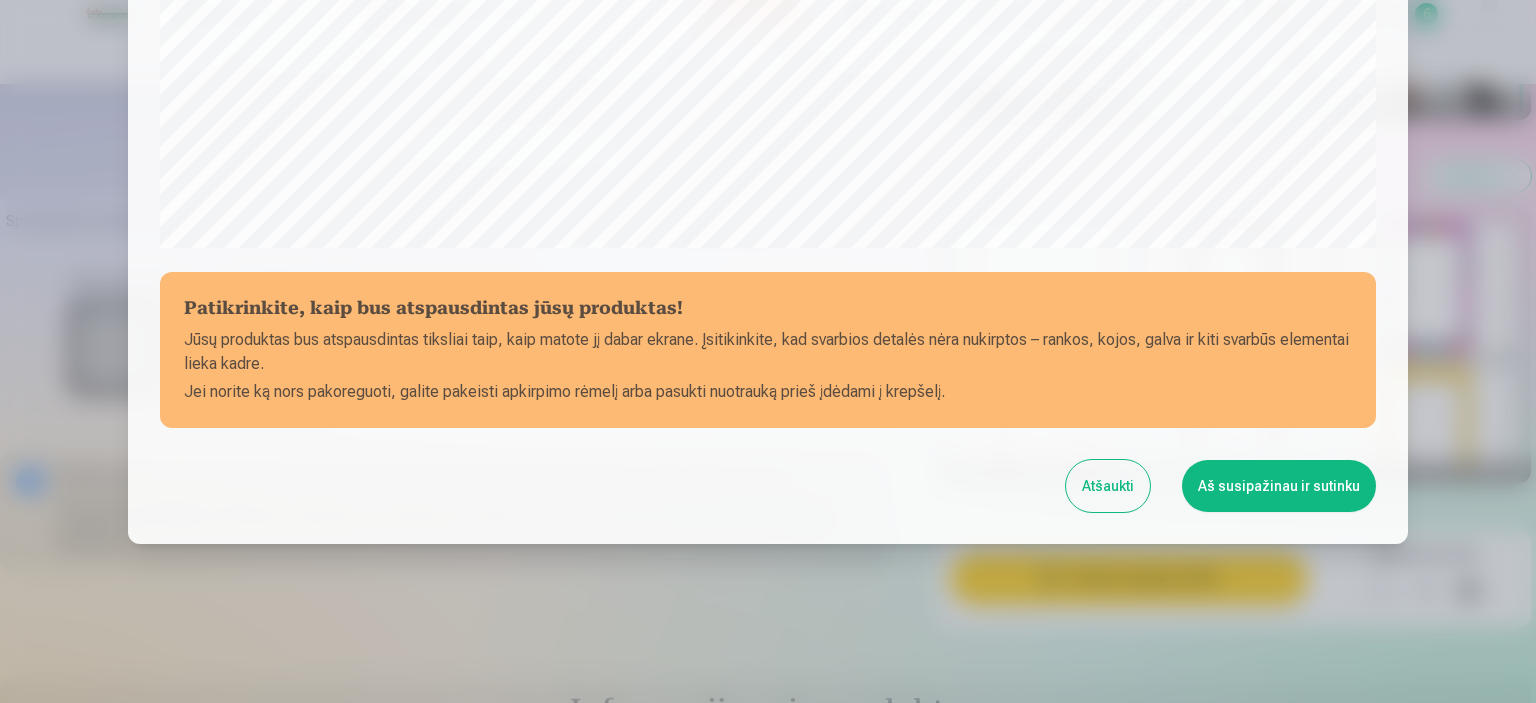 click on "Aš susipažinau ir sutinku" at bounding box center [1279, 486] 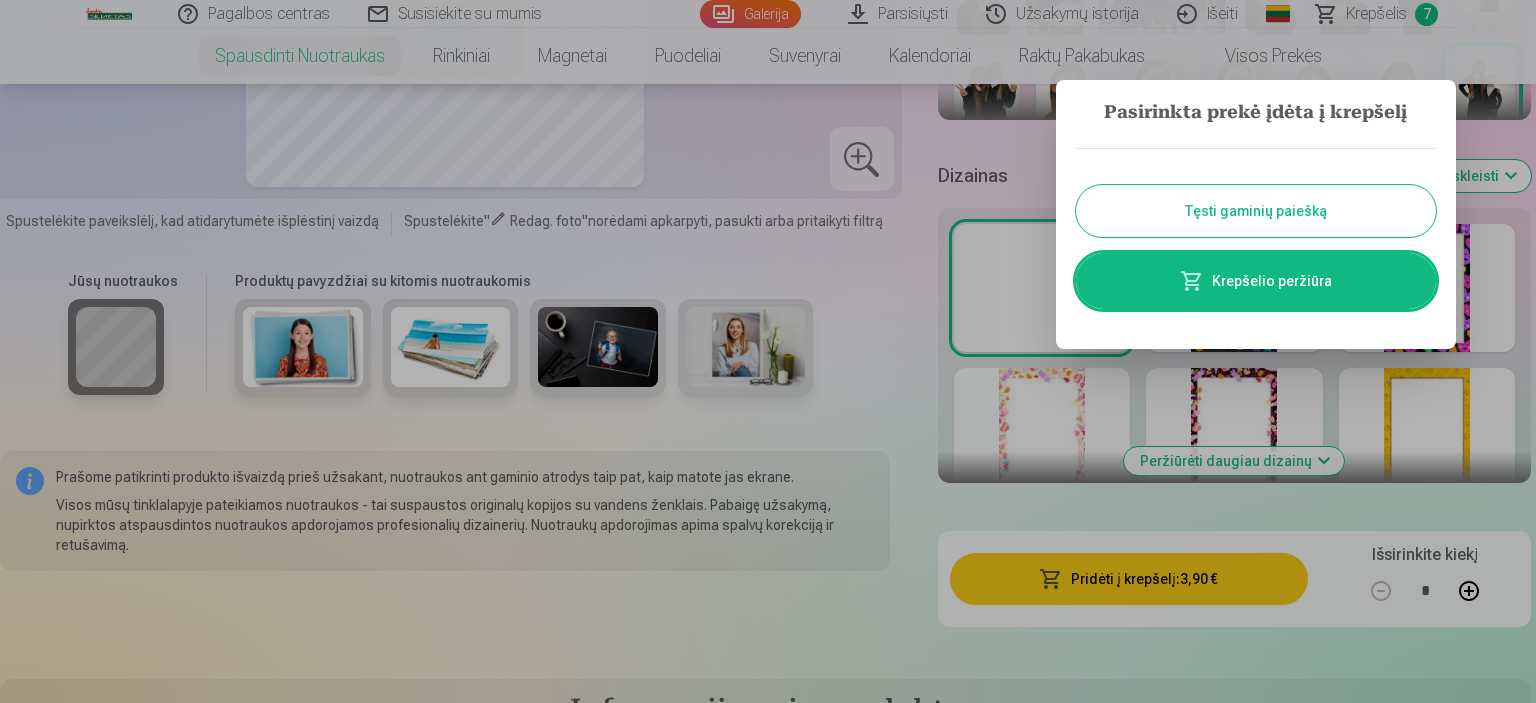click on "Tęsti gaminių paiešką" at bounding box center [1256, 211] 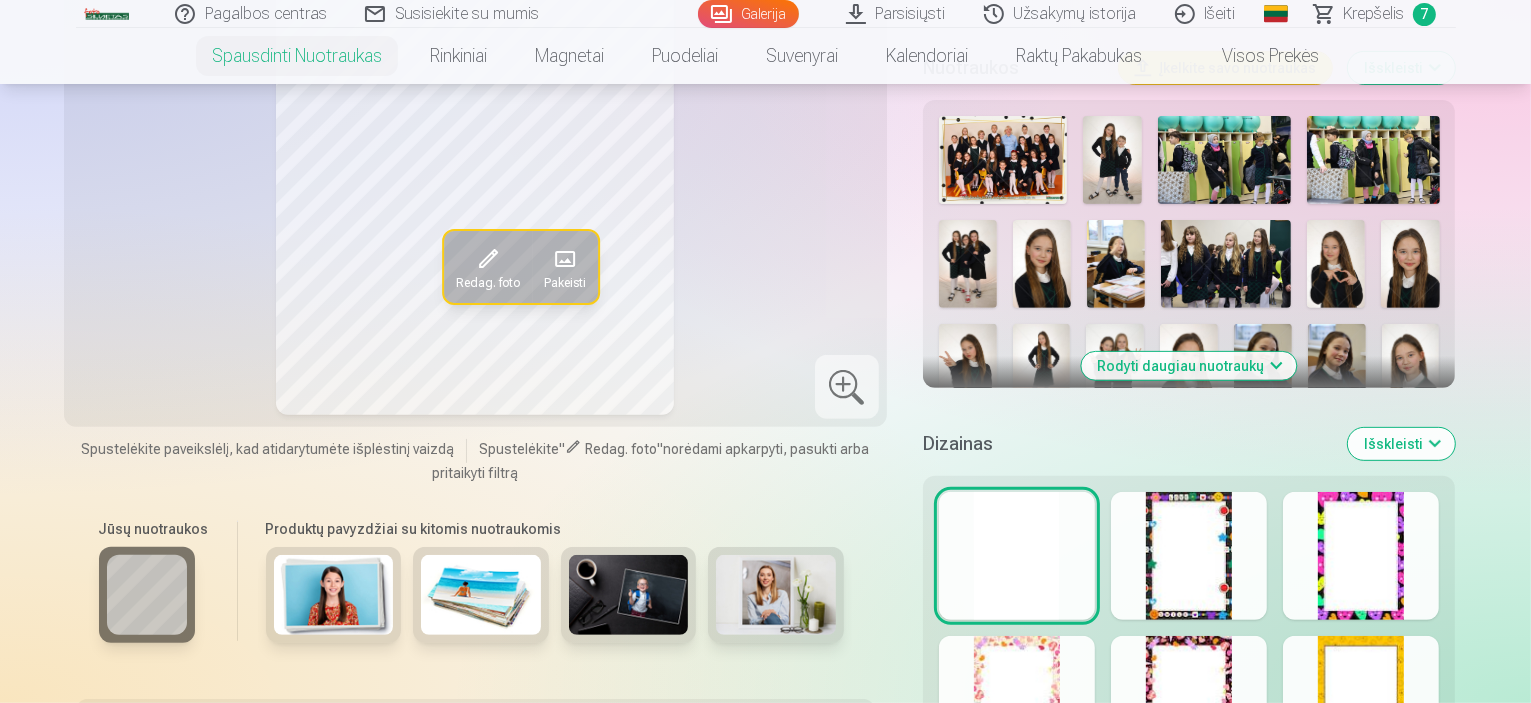 scroll, scrollTop: 672, scrollLeft: 0, axis: vertical 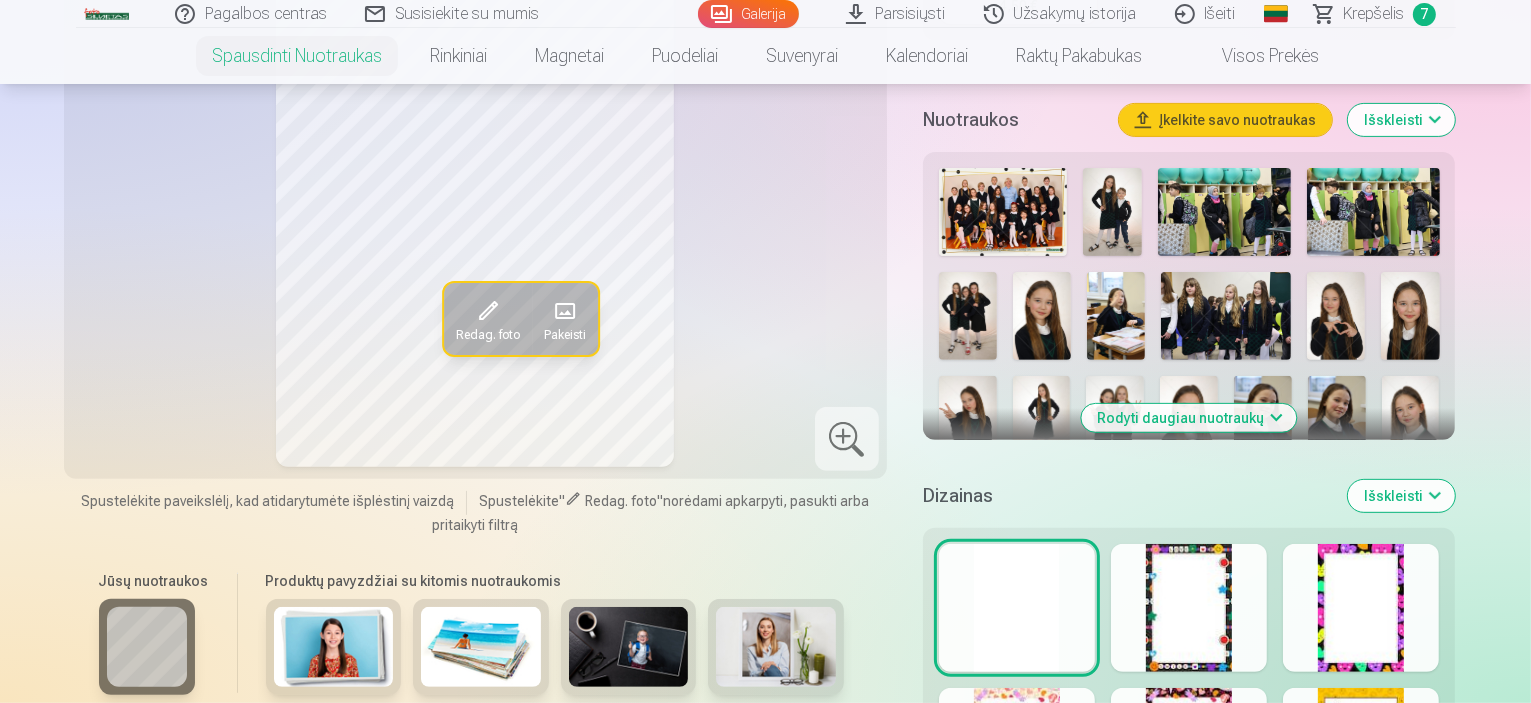click on "Rodyti daugiau nuotraukų" at bounding box center [1189, 418] 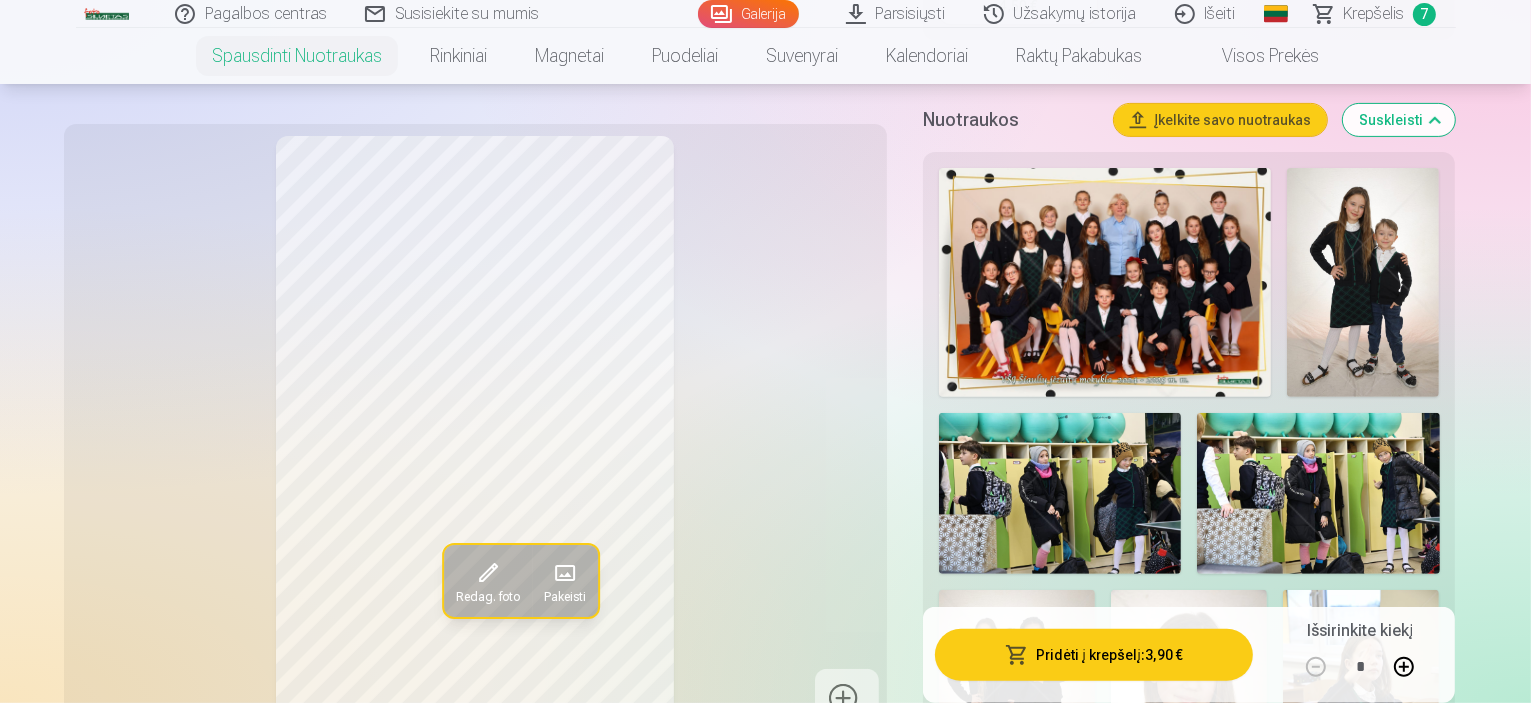 click at bounding box center [1363, 282] 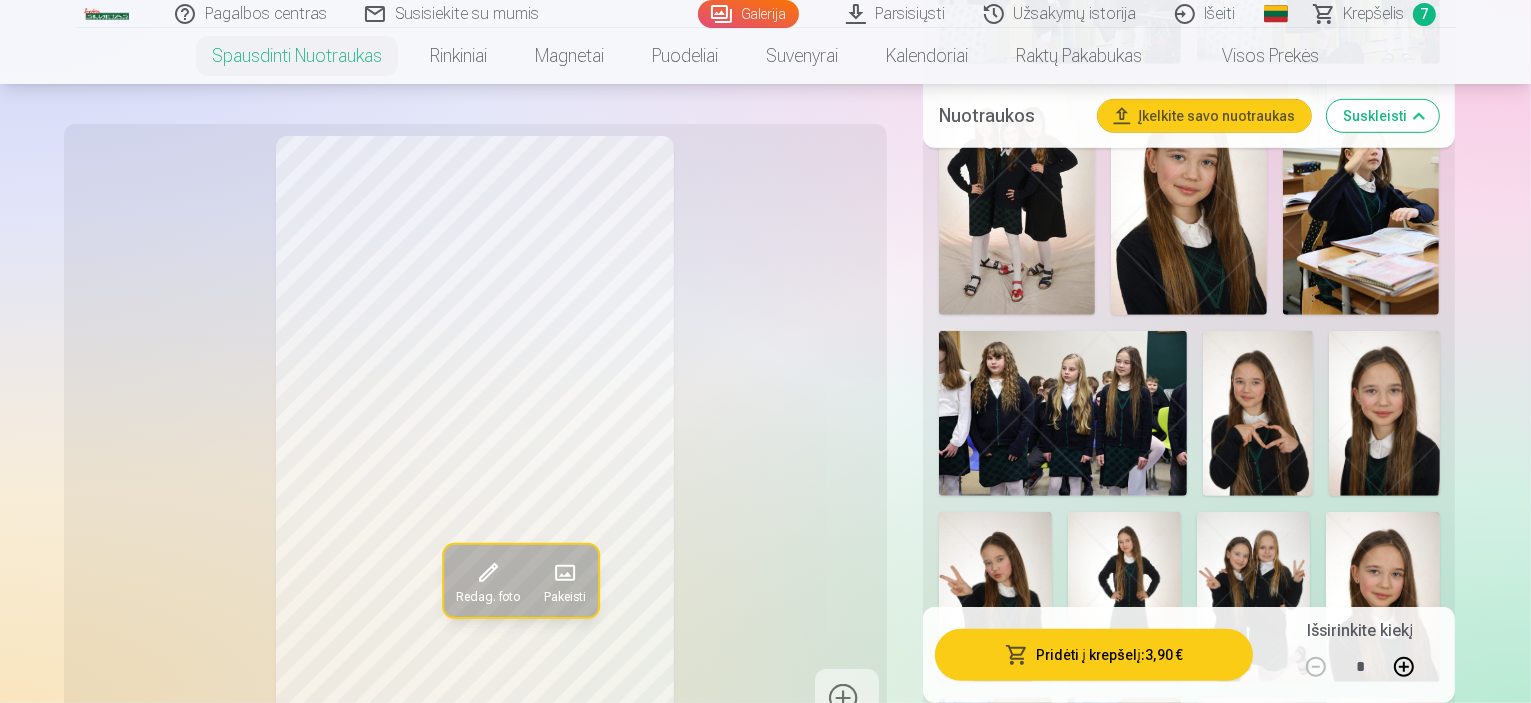 scroll, scrollTop: 1172, scrollLeft: 0, axis: vertical 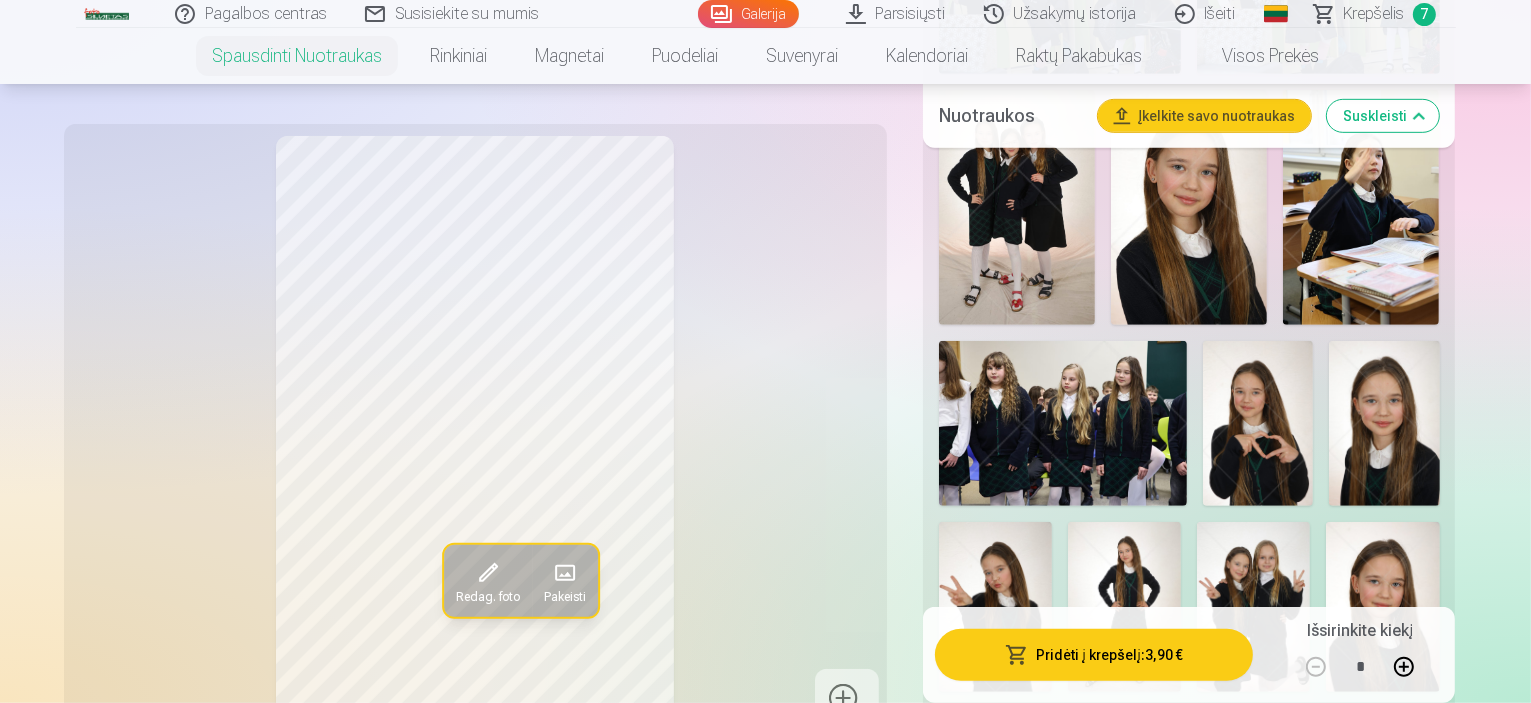 click at bounding box center (987, 966) 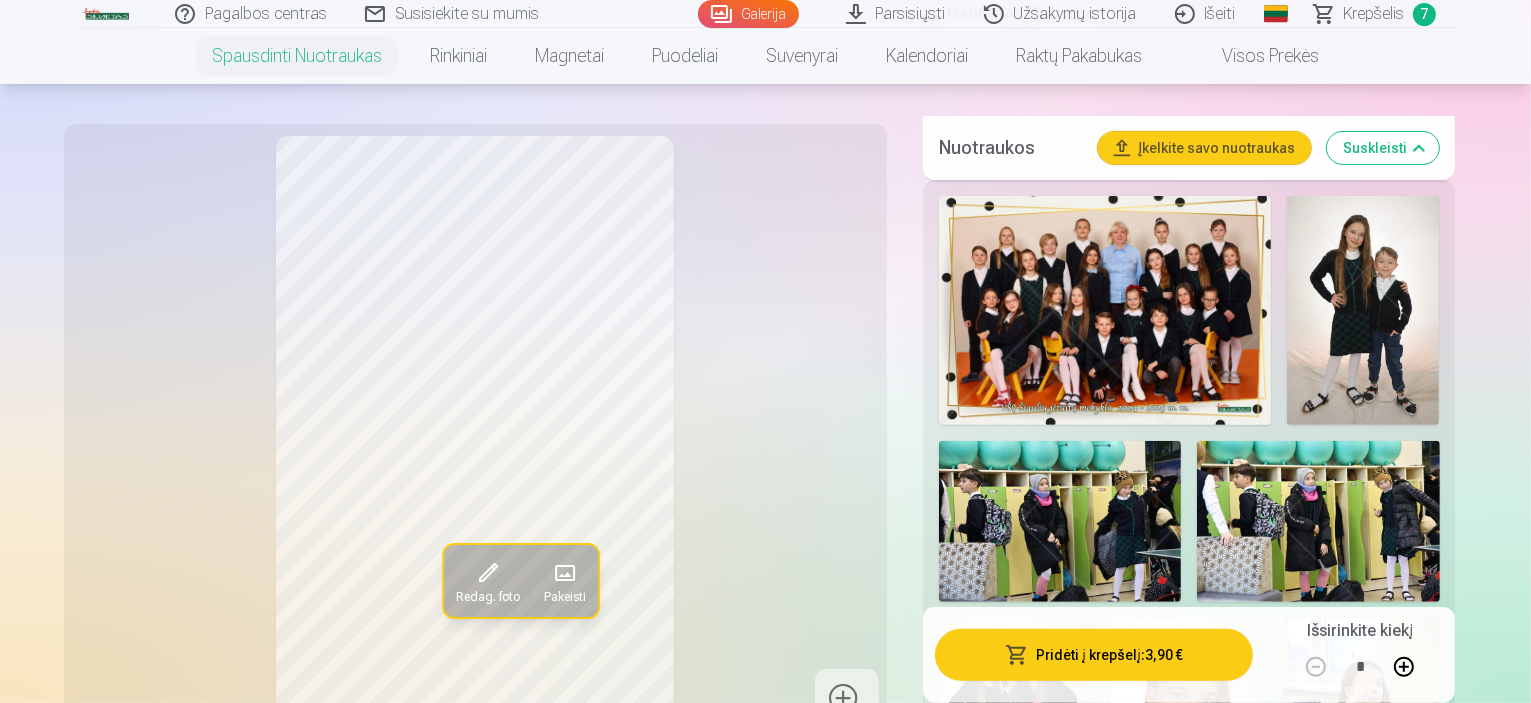 scroll, scrollTop: 572, scrollLeft: 0, axis: vertical 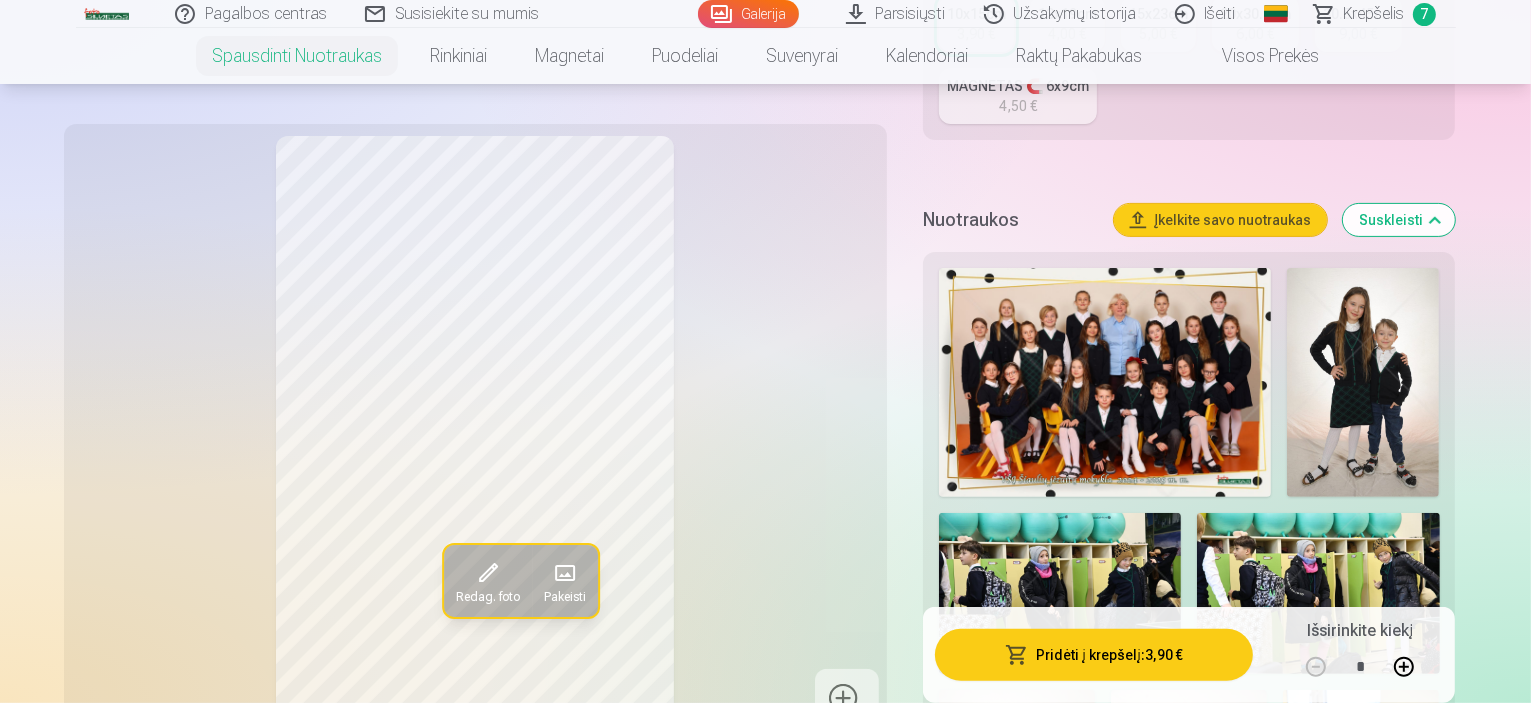 click at bounding box center (1363, 382) 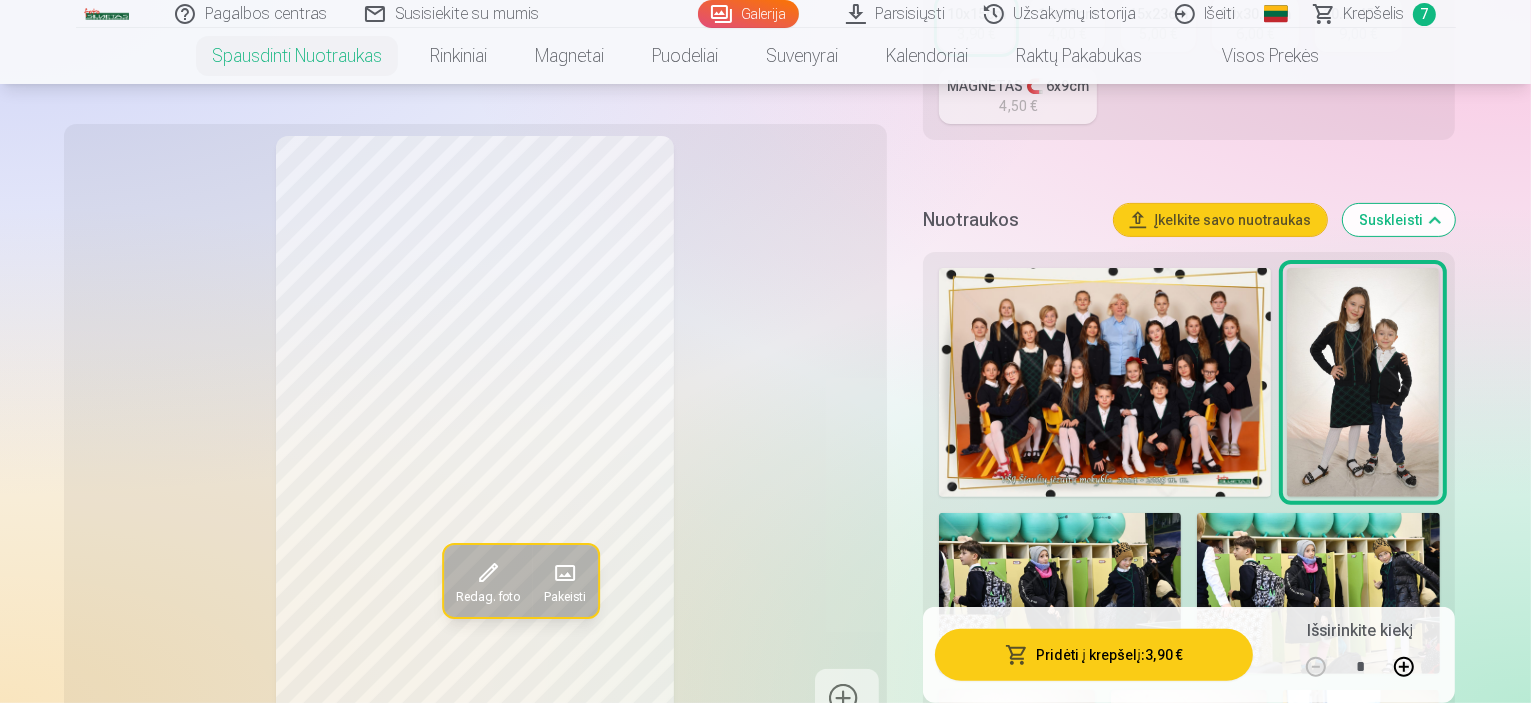 click on "Krepšelis" at bounding box center [1374, 14] 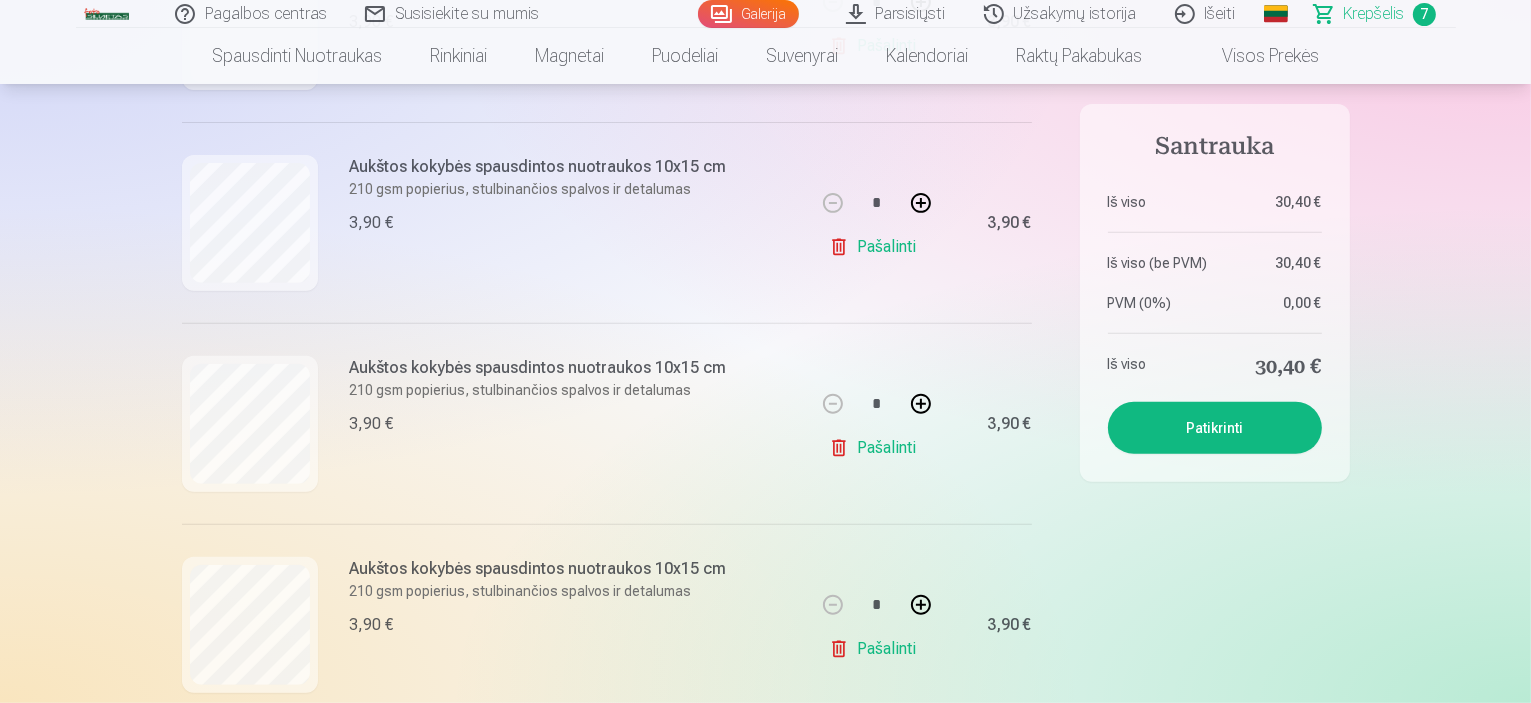 scroll, scrollTop: 800, scrollLeft: 0, axis: vertical 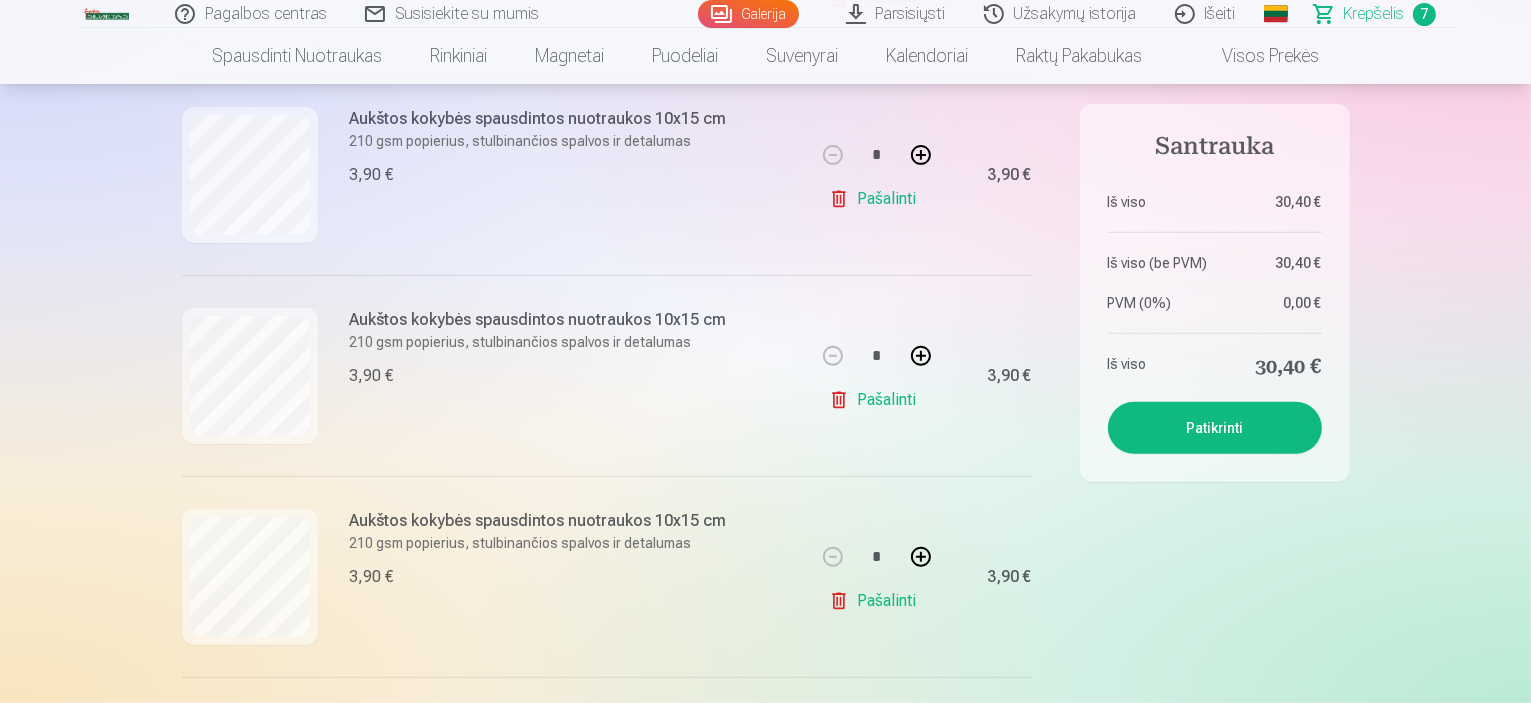 click on "Pašalinti" at bounding box center (876, 400) 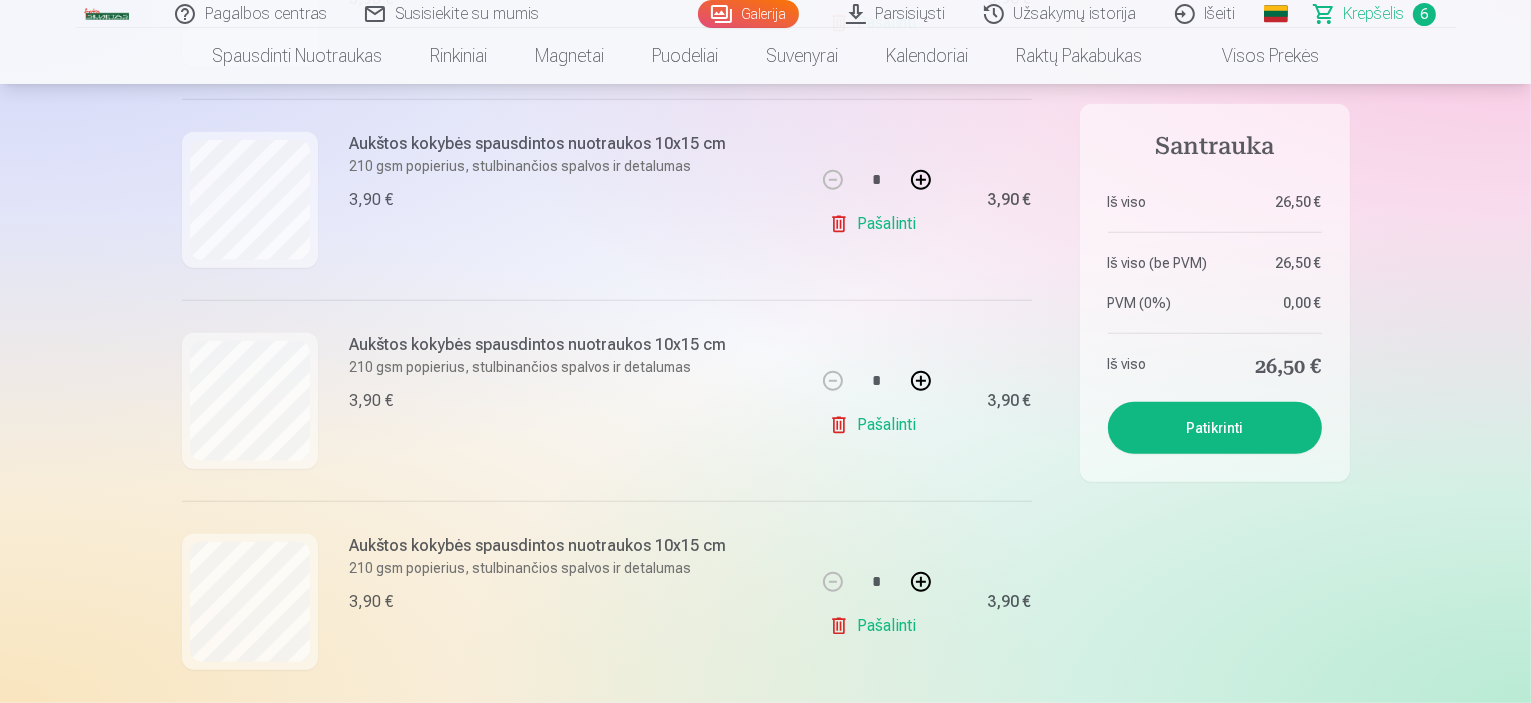 scroll, scrollTop: 1020, scrollLeft: 0, axis: vertical 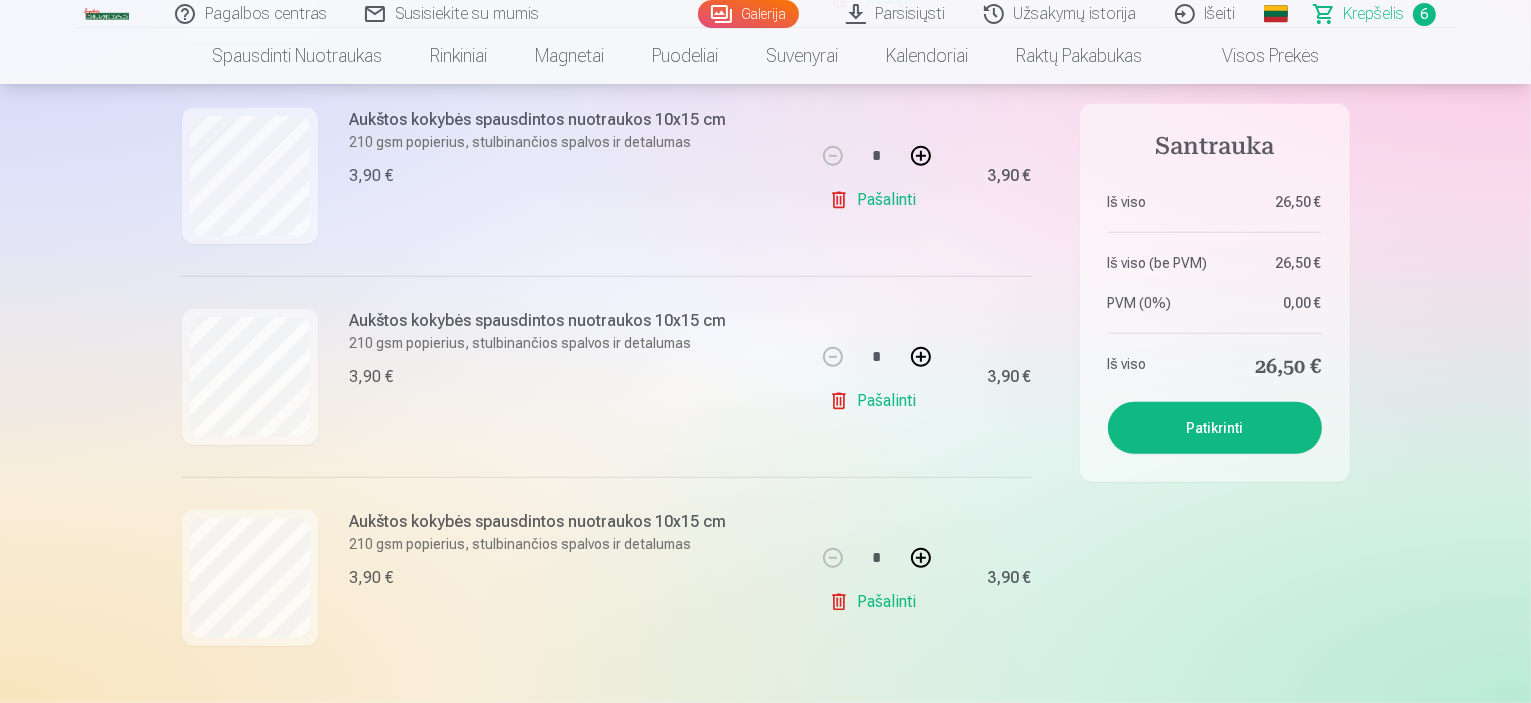 click at bounding box center (921, 558) 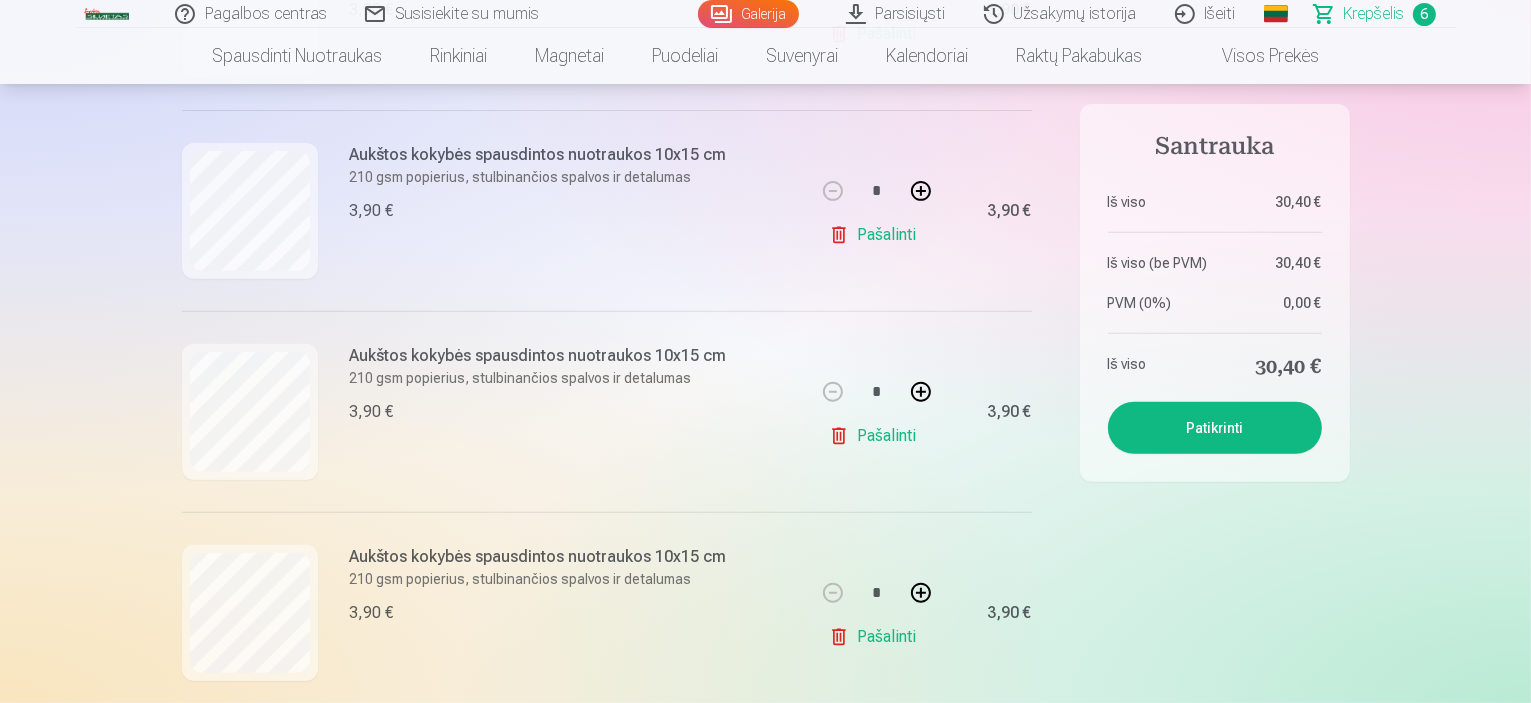 scroll, scrollTop: 800, scrollLeft: 0, axis: vertical 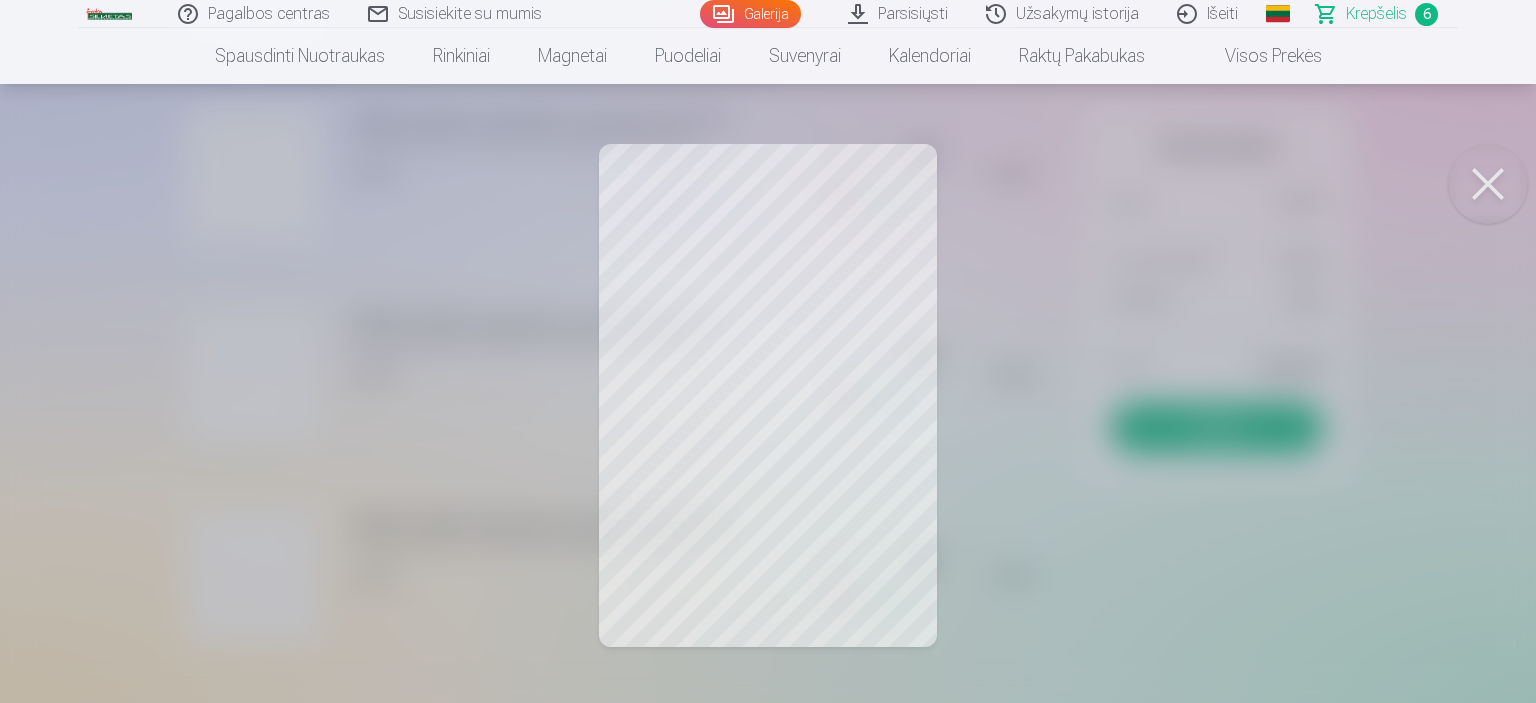 click at bounding box center (1488, 184) 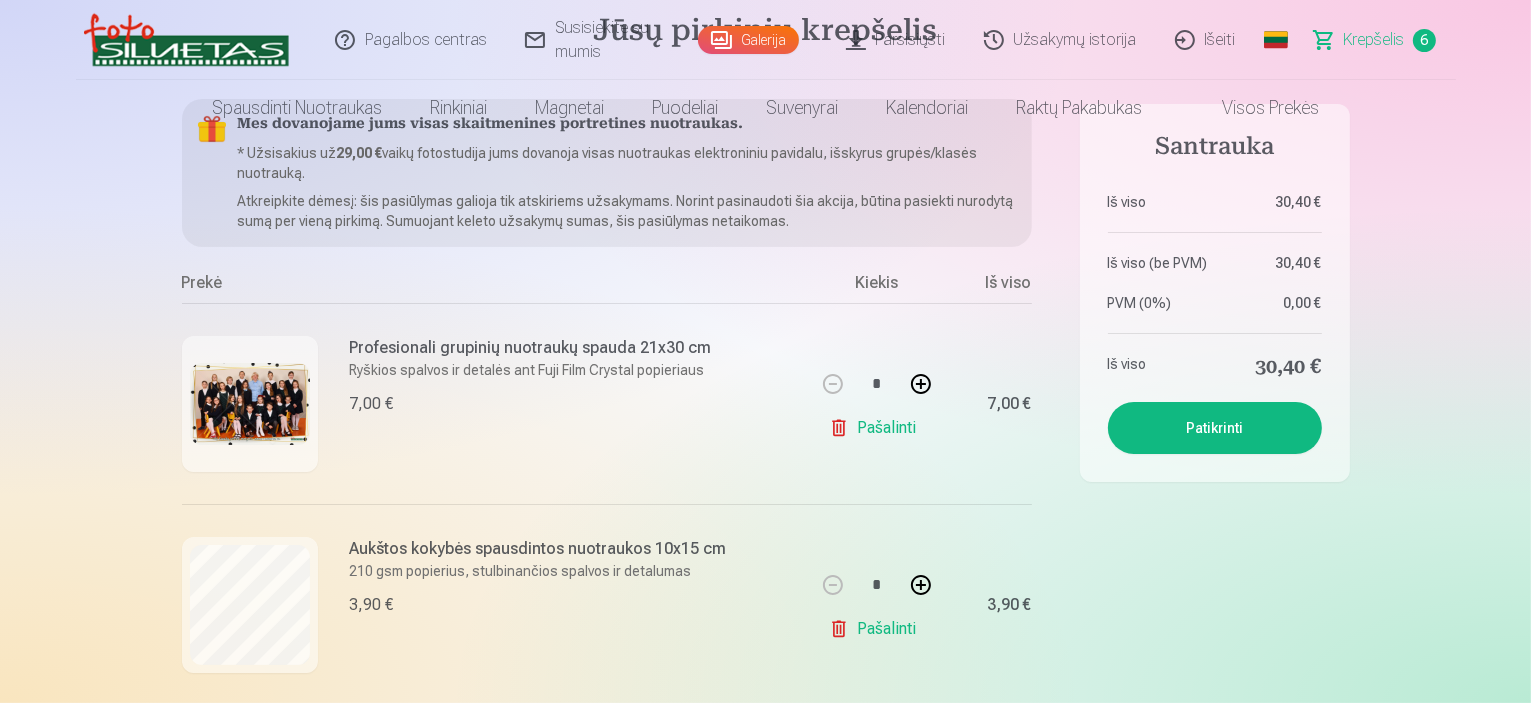 scroll, scrollTop: 0, scrollLeft: 0, axis: both 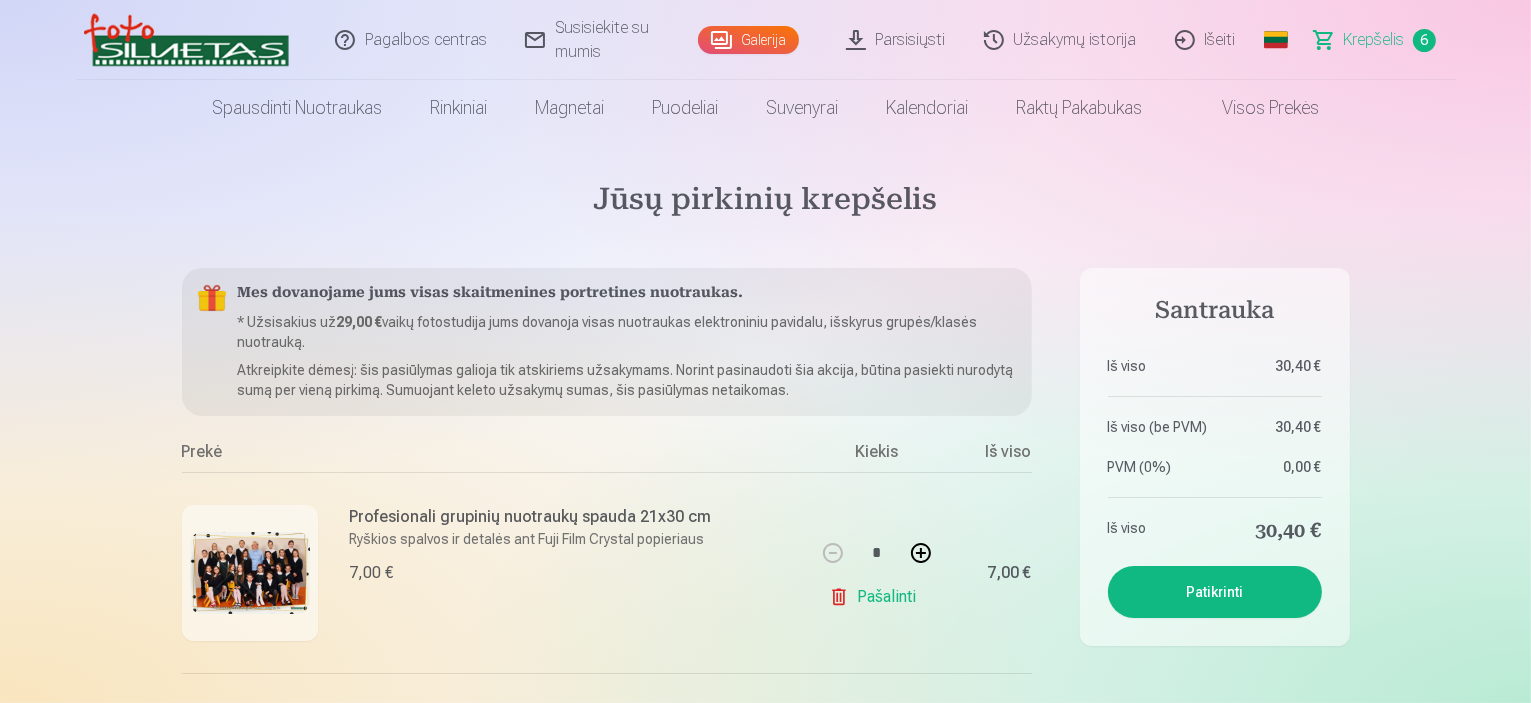 click on "Patikrinti" at bounding box center (1215, 592) 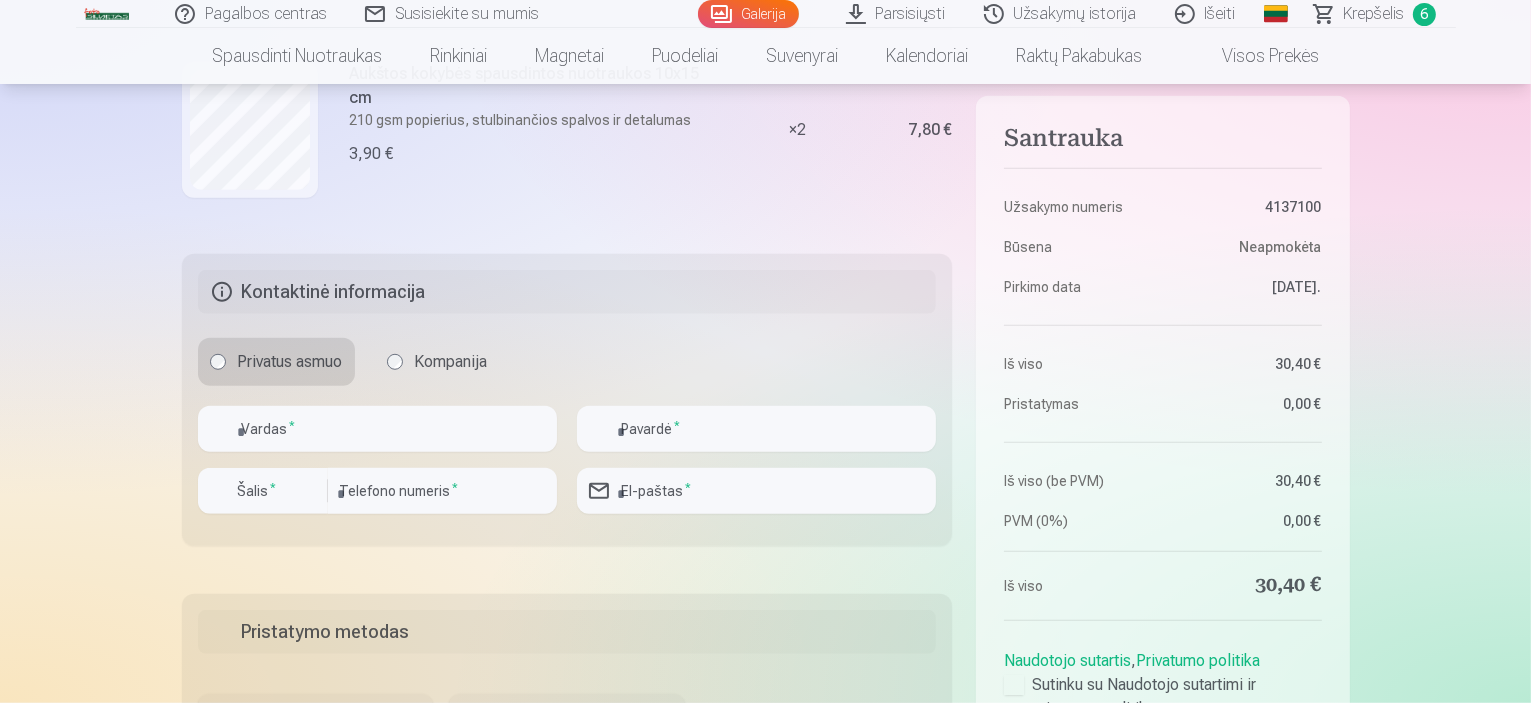 scroll, scrollTop: 1300, scrollLeft: 0, axis: vertical 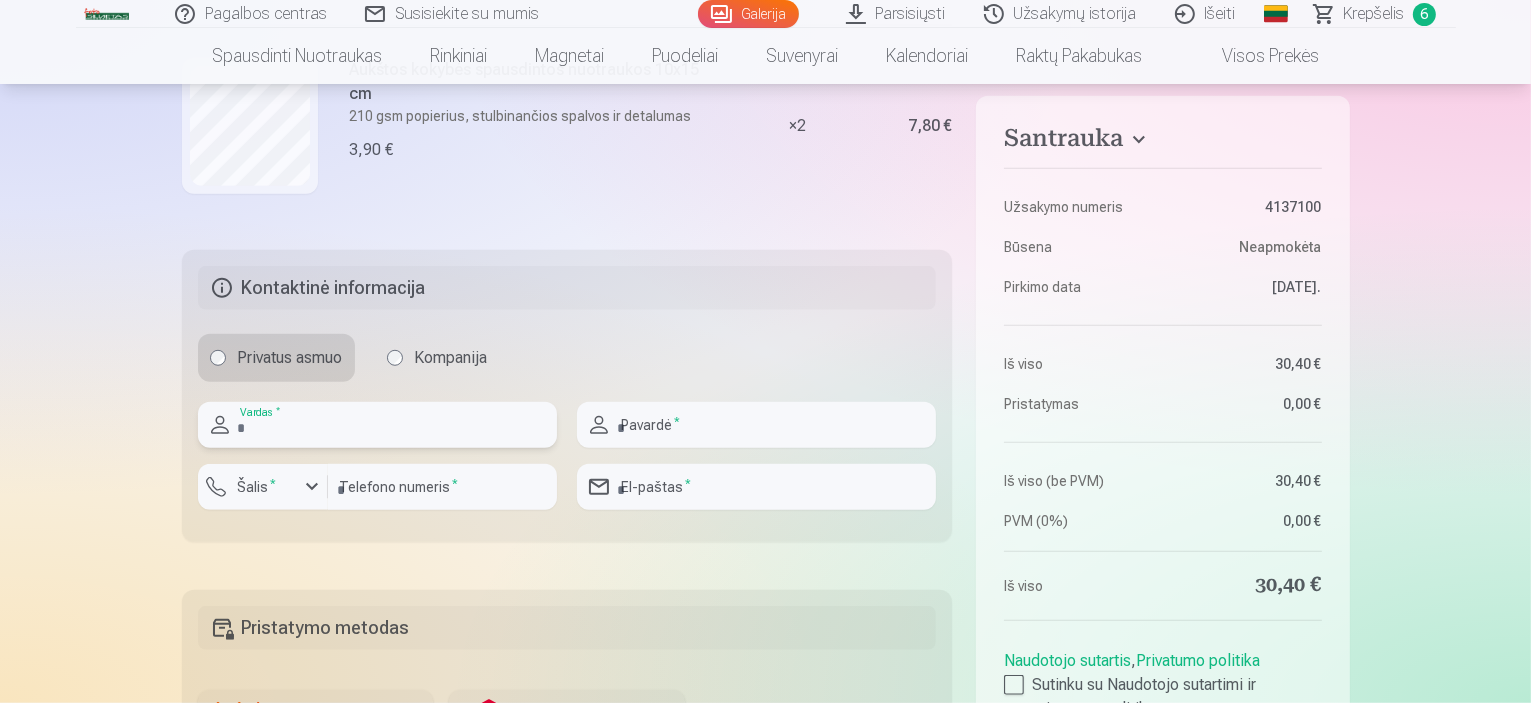 click at bounding box center [377, 425] 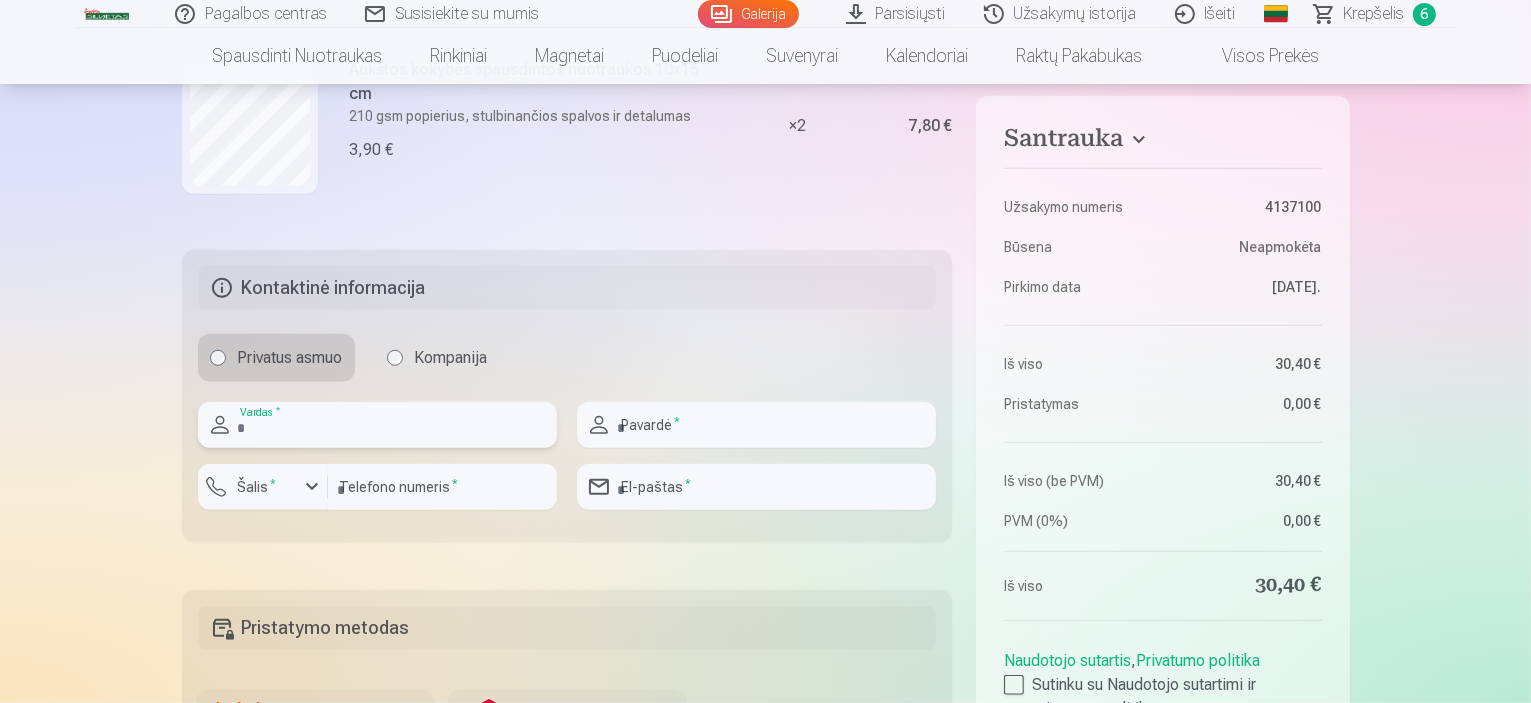 type on "********" 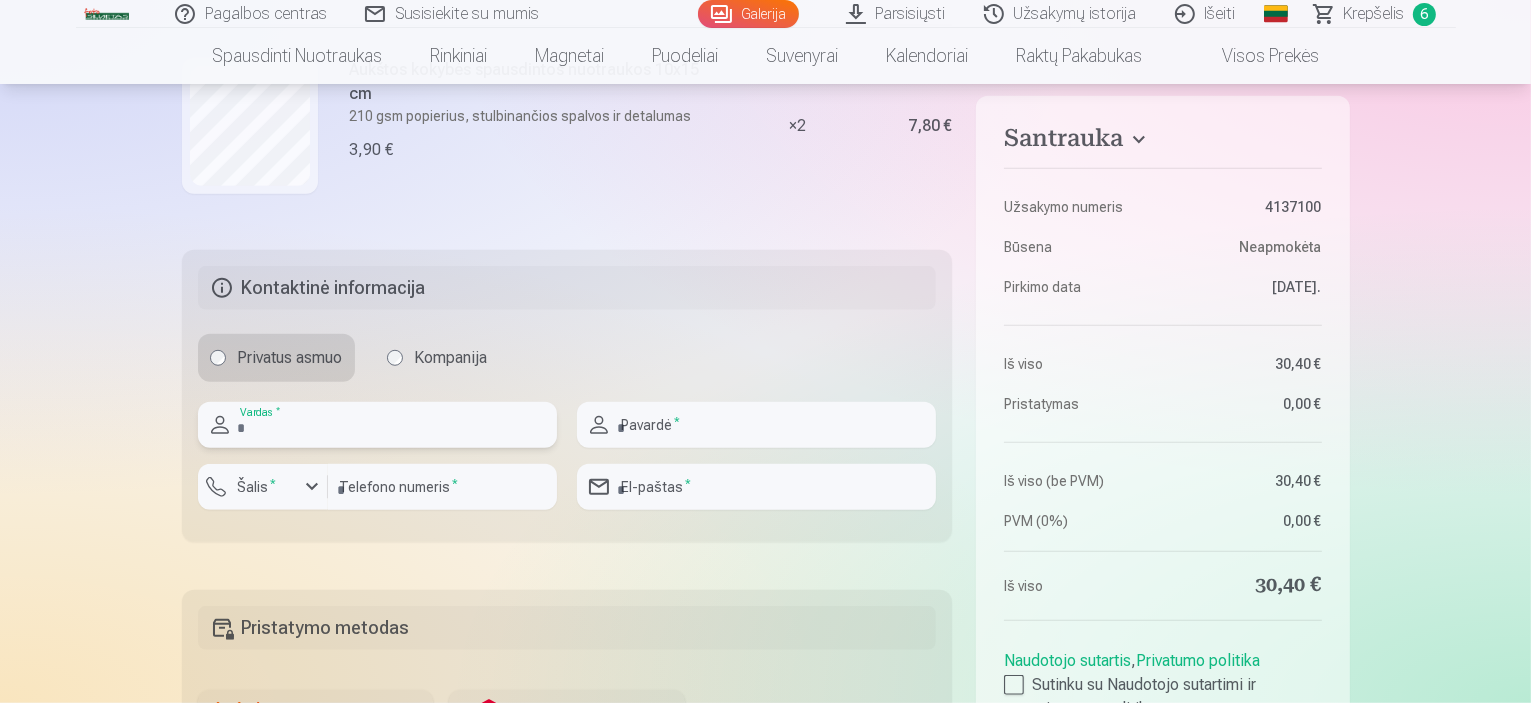 type on "**********" 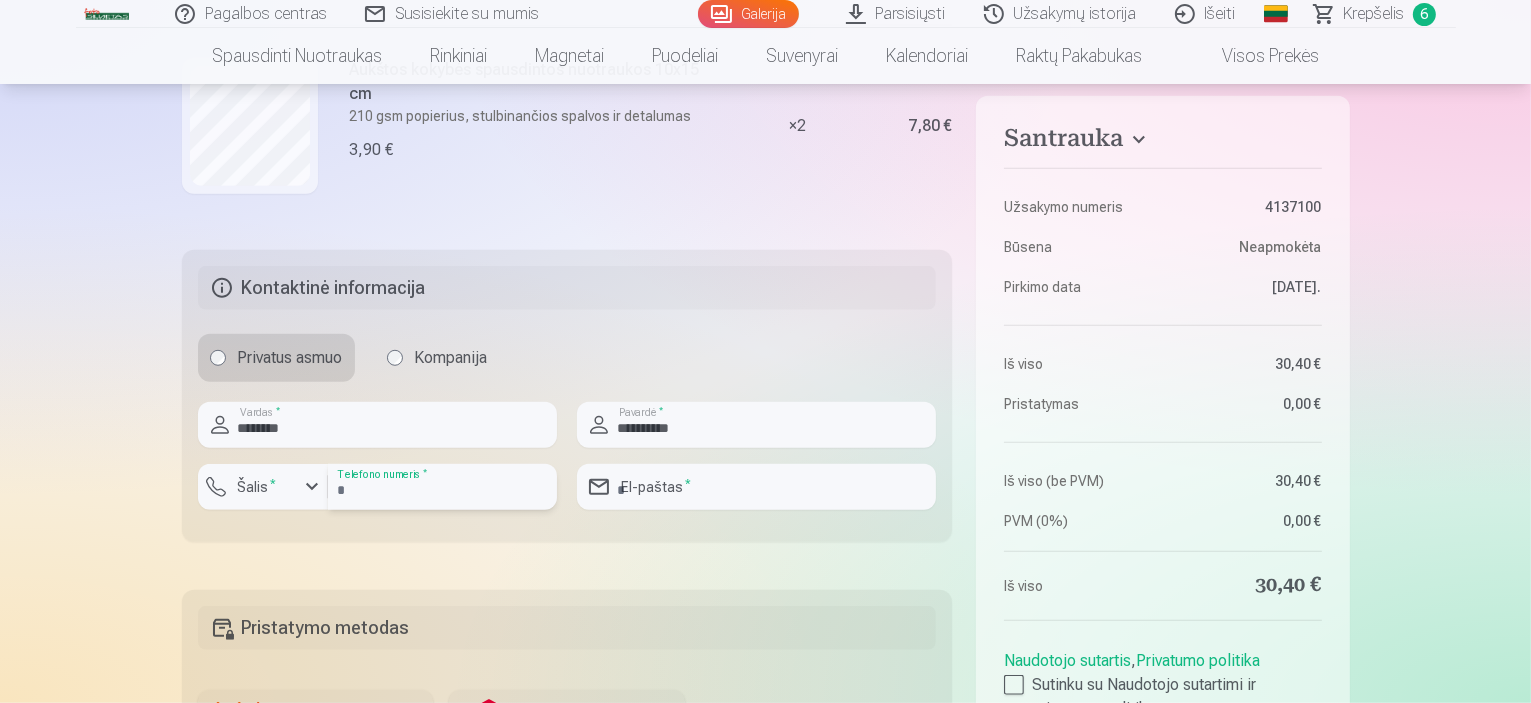 type on "*********" 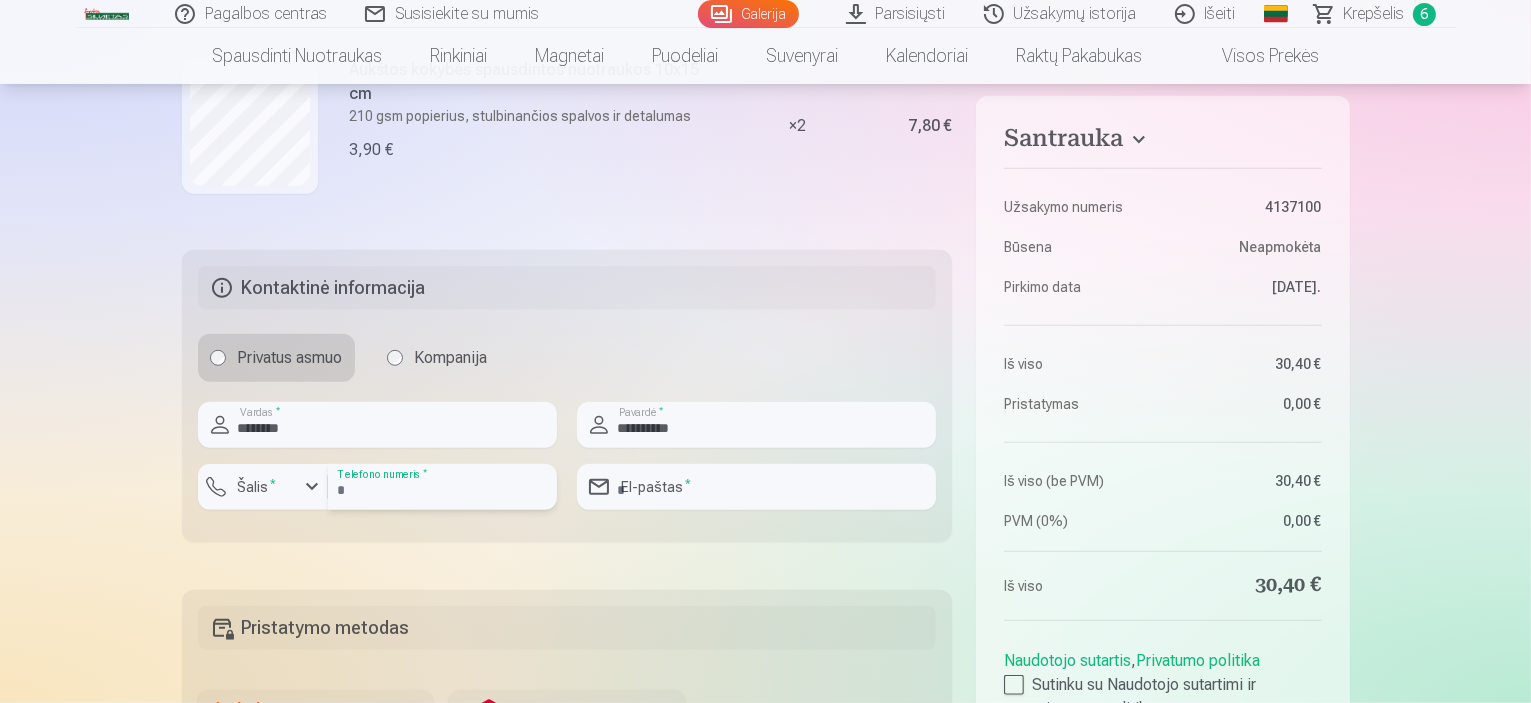 type on "**********" 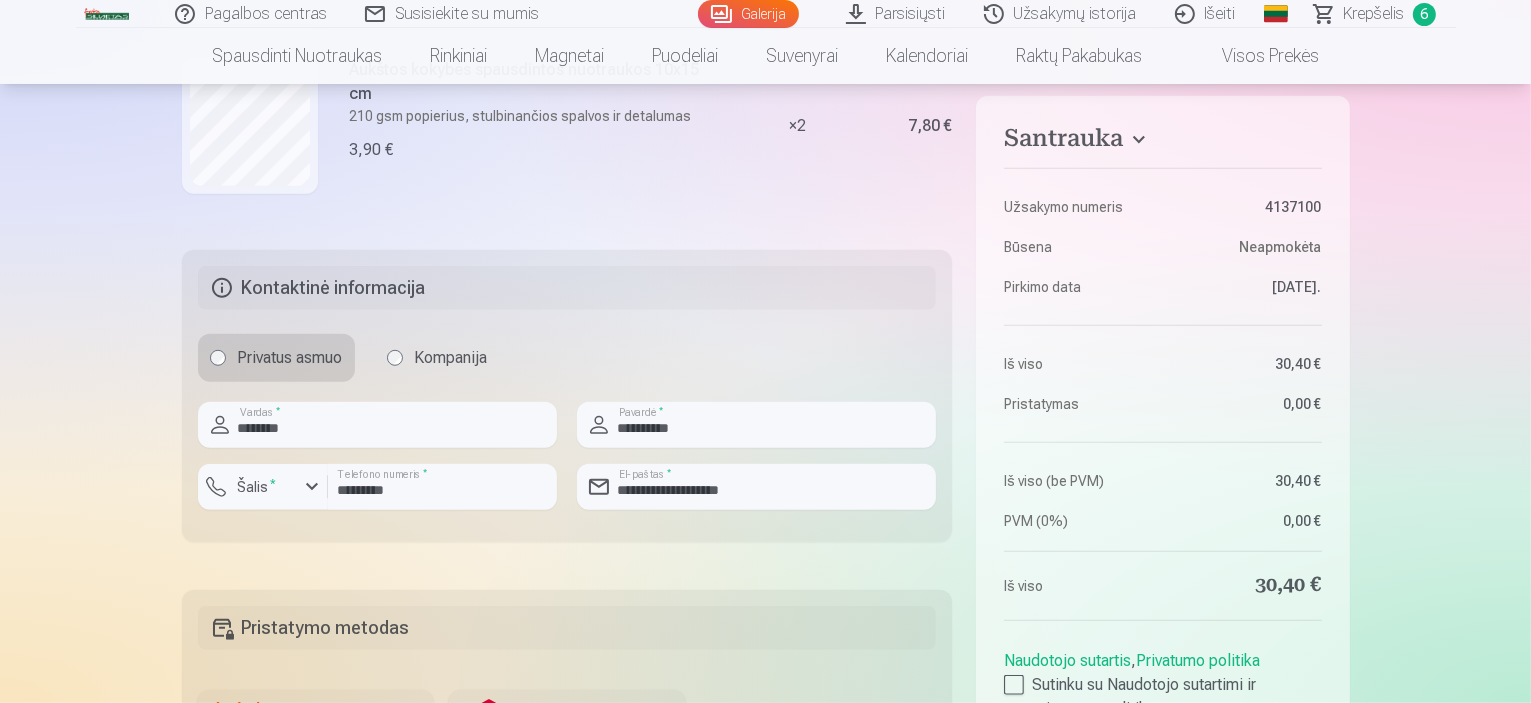 click on "Santrauka Užsakymo numeris 4137100 Būsena Neapmokėta Pirkimo data 9.07.2025. Iš viso 30,40 € Pristatymas 0,00 € Iš viso (be PVM) 30,40 € PVM (0%) 0,00 € Iš viso 30,40 € Naudotojo sutartis ,  Privatumo politika Sutinku su Naudotojo sutartimi ir privatumo politika Mokėti Prekybos vieta Riga, Darzciema str. 60-office.308, LV-1073, Latvija Prekė Kiekis Iš viso Profesionali grupinių nuotraukų spauda 21x30 cm Ryškios spalvos ir detalės ant Fuji Film Crystal popieriaus 7,00 € × 1 7,00 € Aukštos kokybės spausdintos nuotraukos 10x15 cm 210 gsm popierius, stulbinančios spalvos ir detalumas 3,90 € × 1 3,90 € Aukštos kokybės spausdintos nuotraukos 10x15 cm 210 gsm popierius, stulbinančios spalvos ir detalumas 3,90 € × 1 3,90 € Aukštos kokybės spausdintos nuotraukos 10x15 cm 210 gsm popierius, stulbinančios spalvos ir detalumas 3,90 € × 1 3,90 € Aukštos kokybės spausdintos nuotraukos 10x15 cm 210 gsm popierius, stulbinančios spalvos ir detalumas 3,90 €" at bounding box center (766, -59) 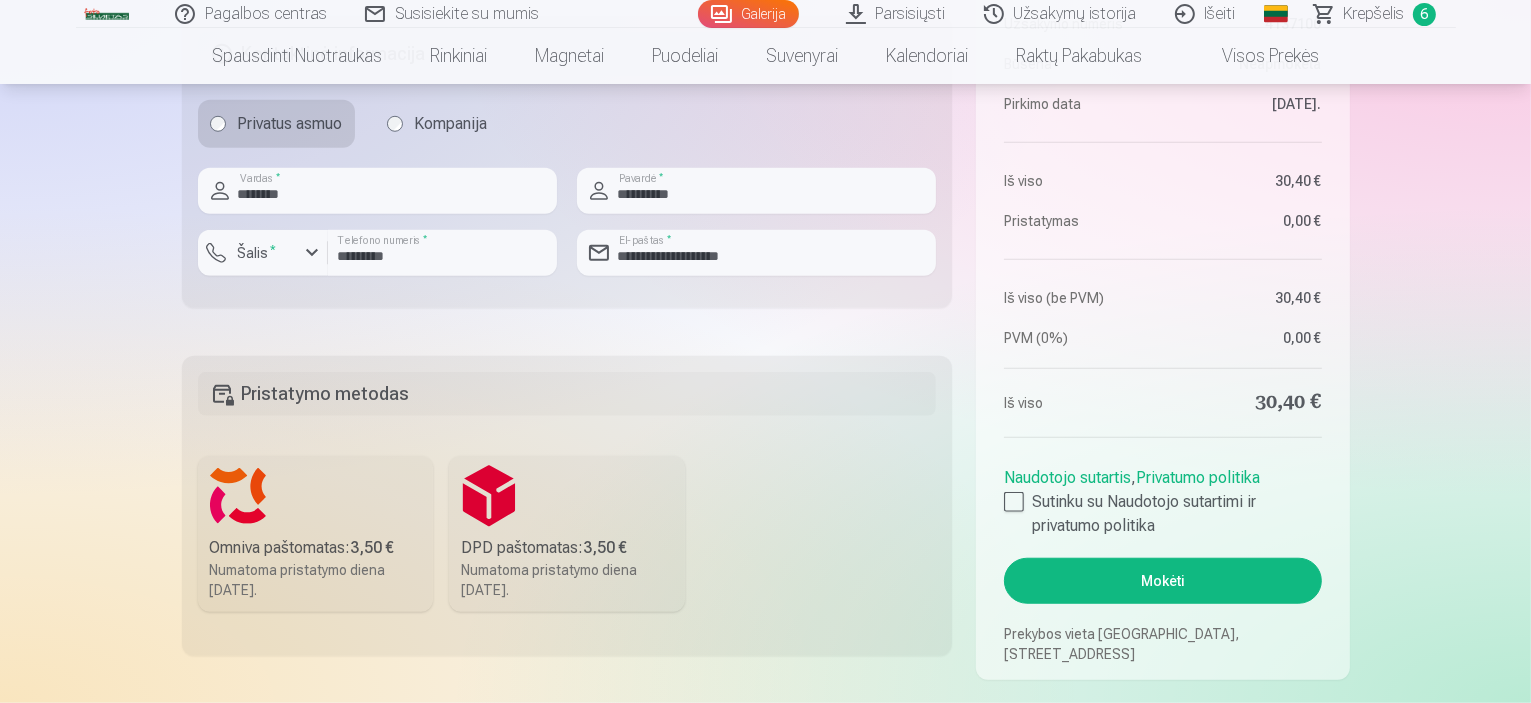 scroll, scrollTop: 1600, scrollLeft: 0, axis: vertical 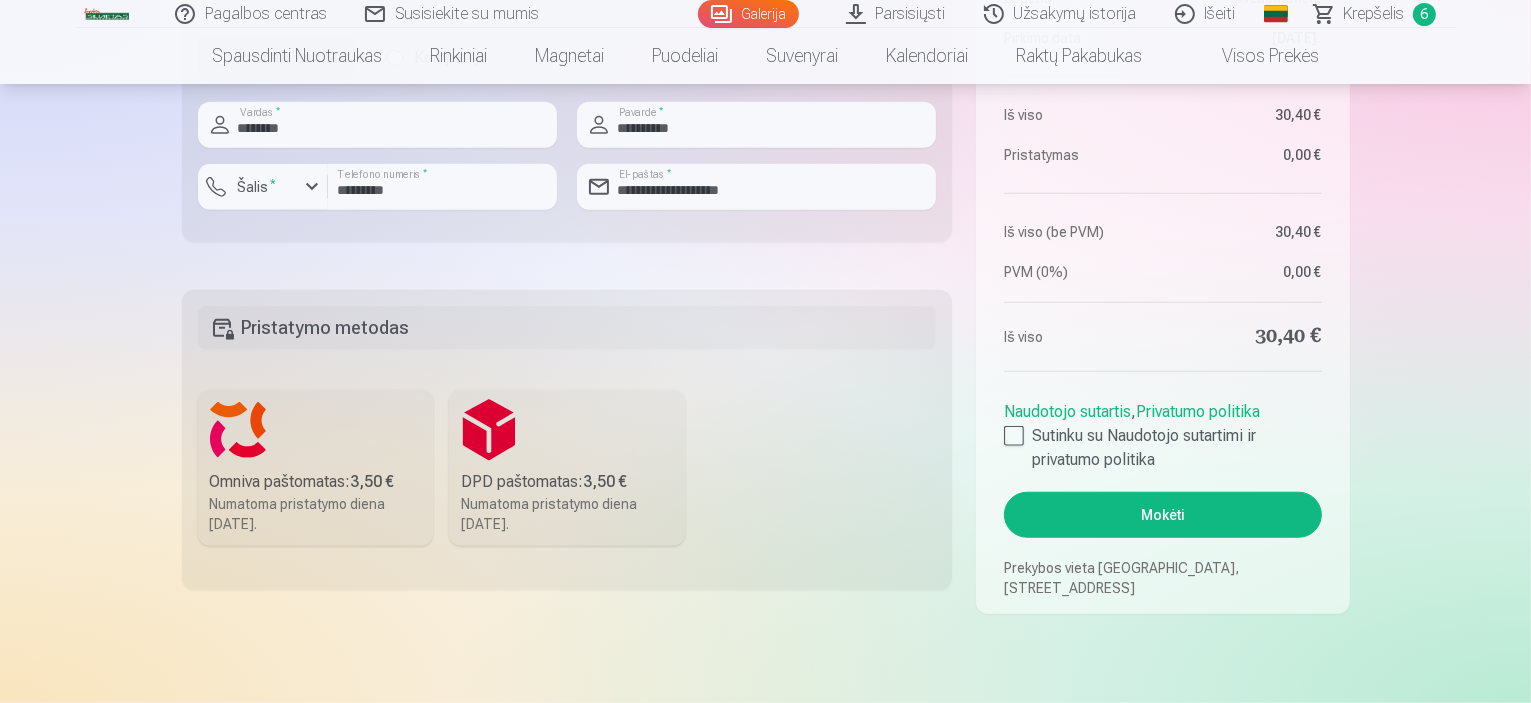 click on "DPD paštomatas :  3,50 € Numatoma pristatymo diena 26.07.2025." at bounding box center (567, 468) 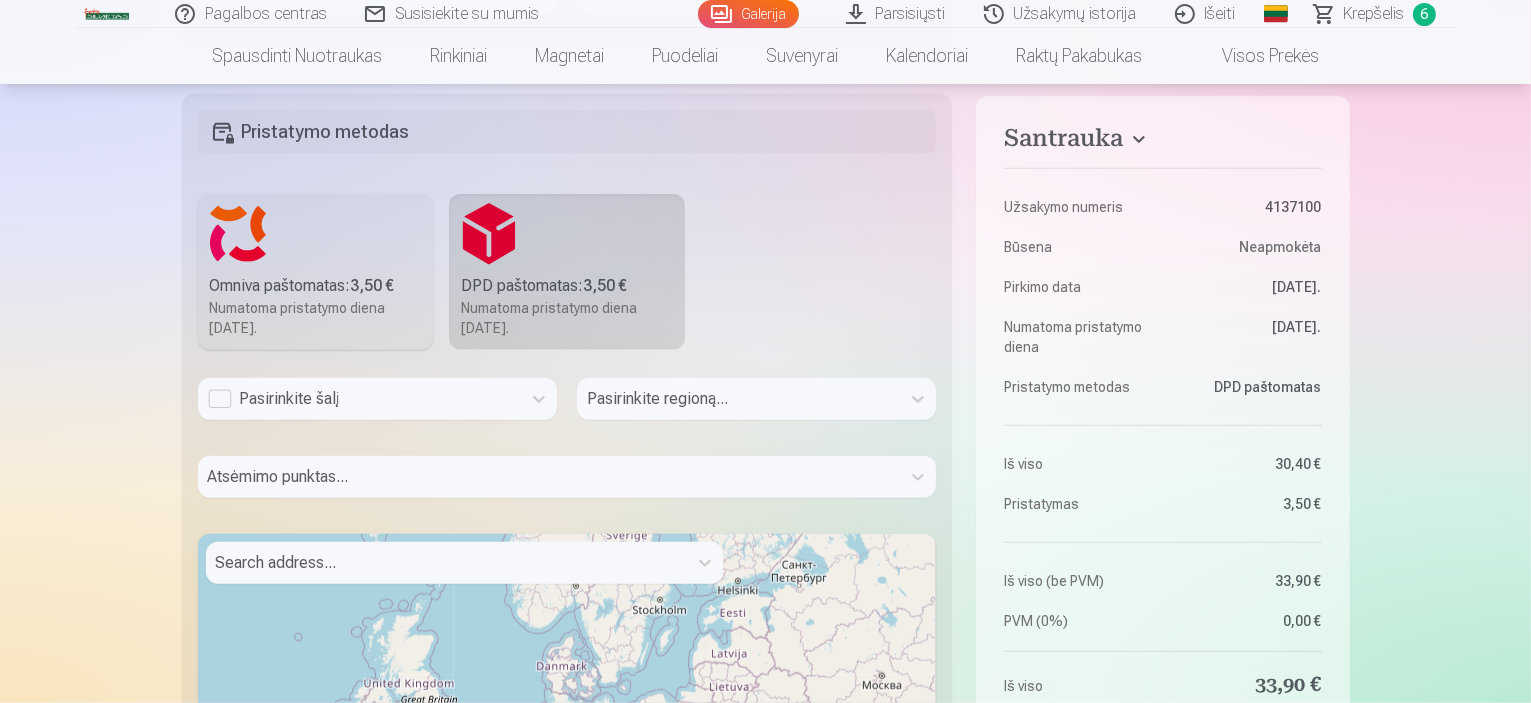 scroll, scrollTop: 1800, scrollLeft: 0, axis: vertical 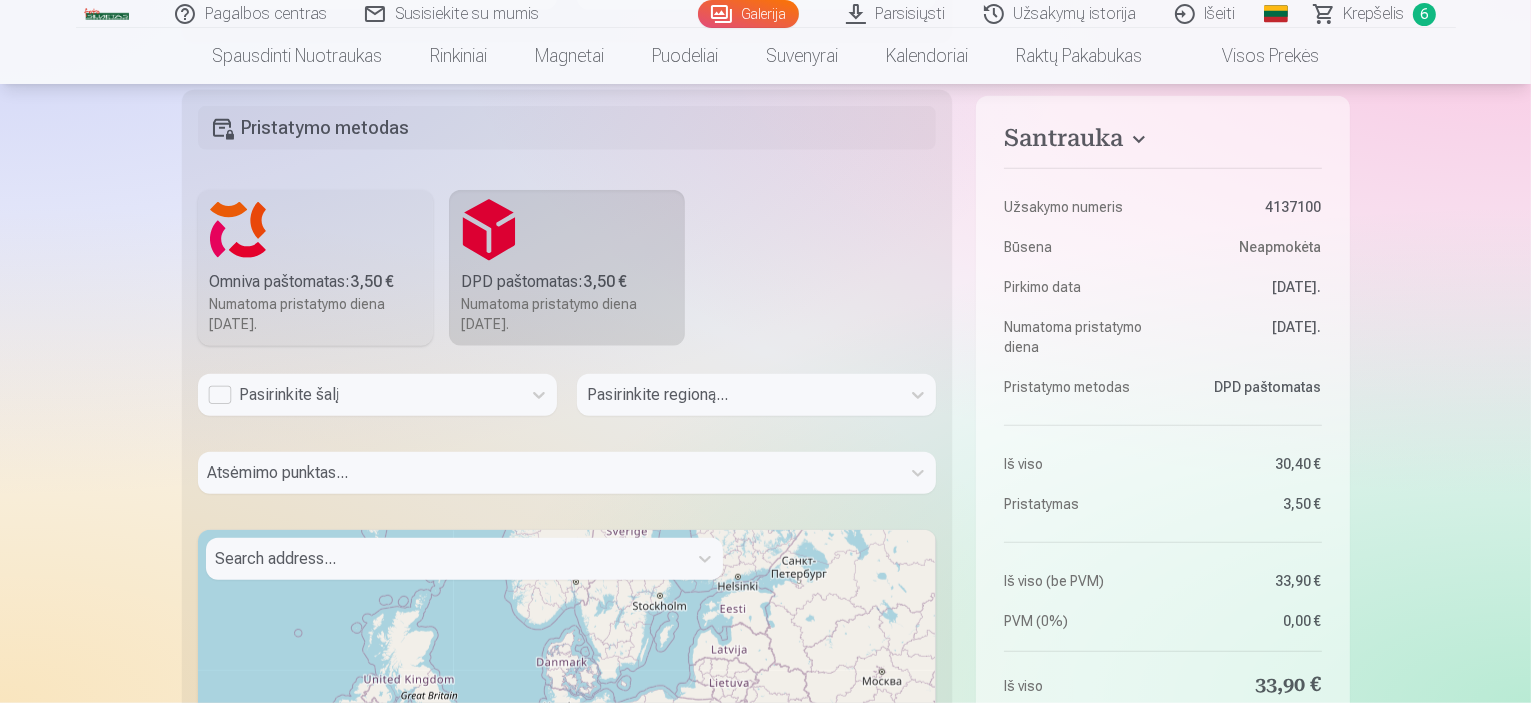 click on "Pasirinkite šalį" at bounding box center (359, 395) 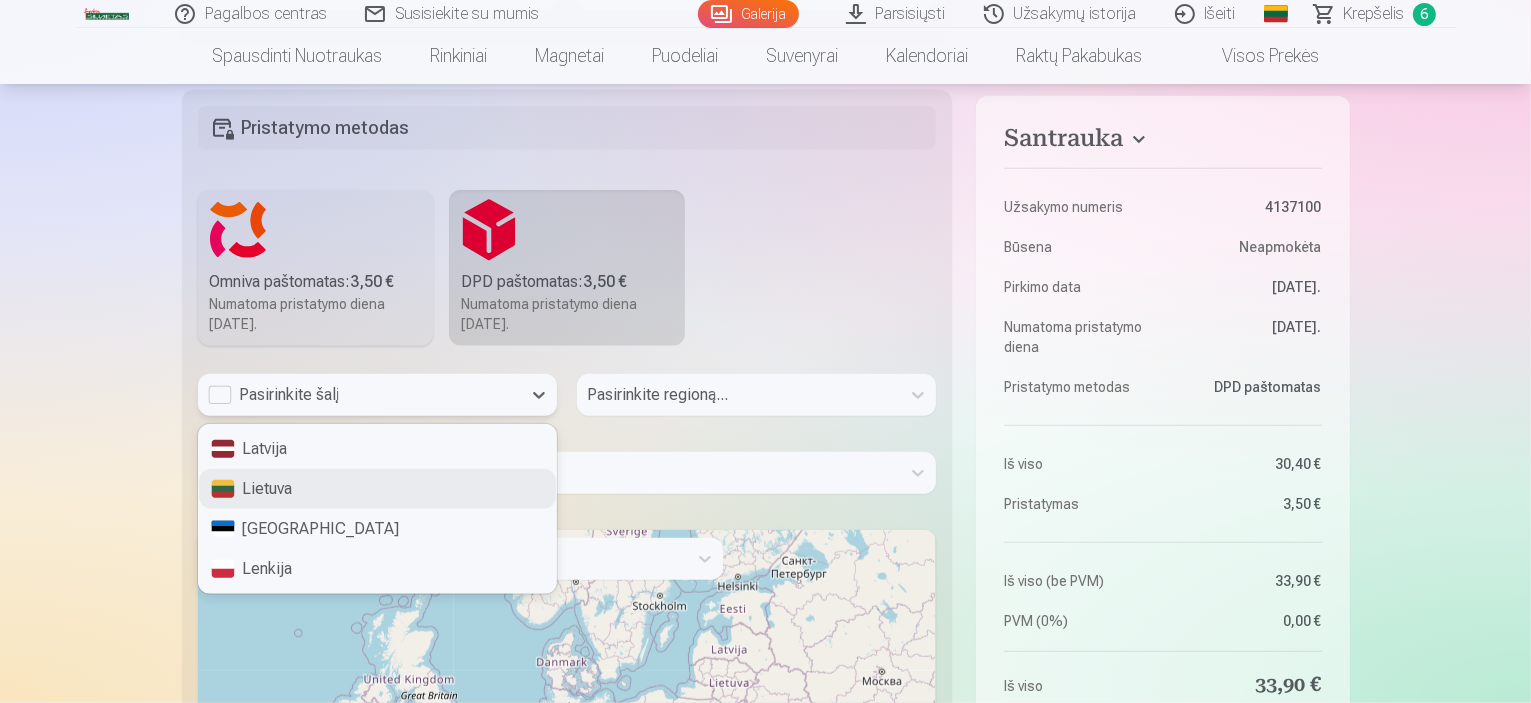 click on "Lietuva" at bounding box center (377, 489) 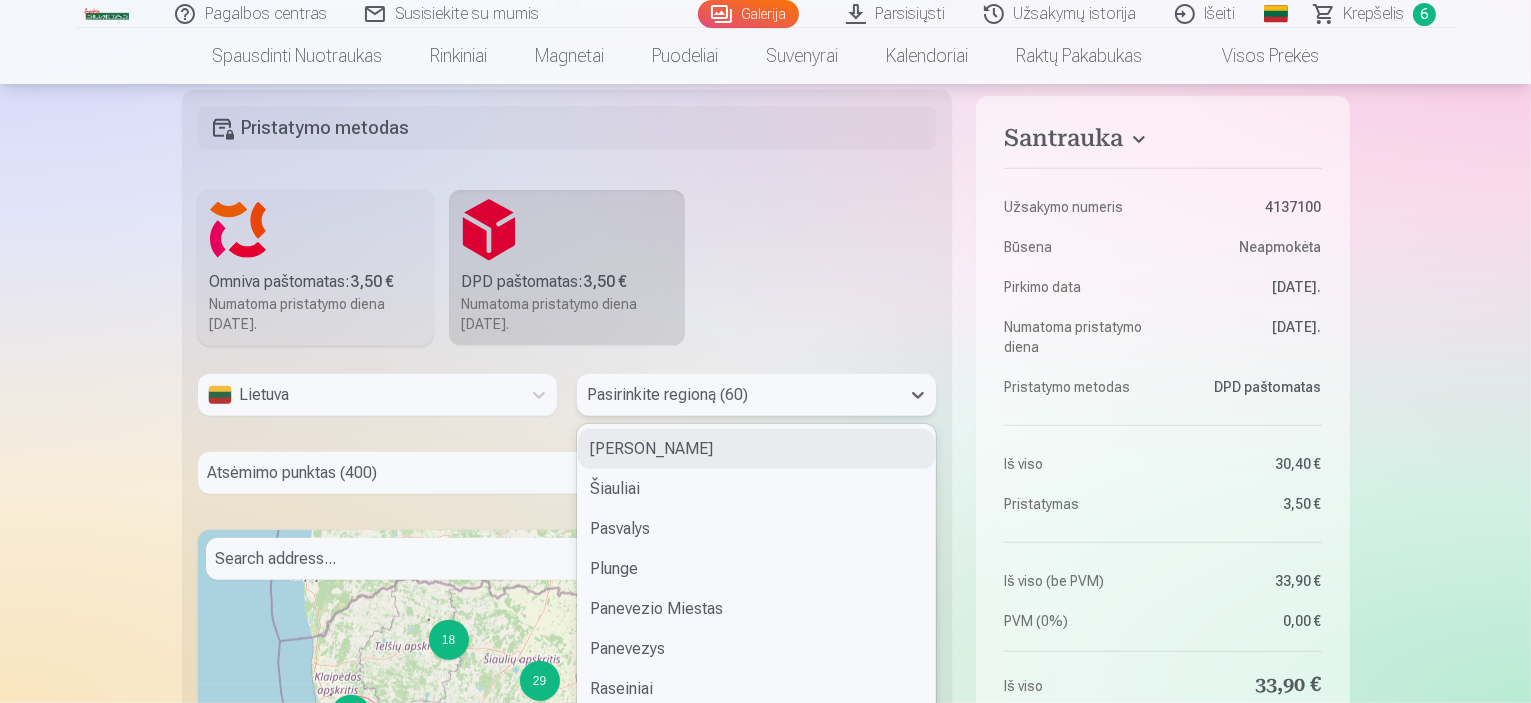 scroll, scrollTop: 1829, scrollLeft: 0, axis: vertical 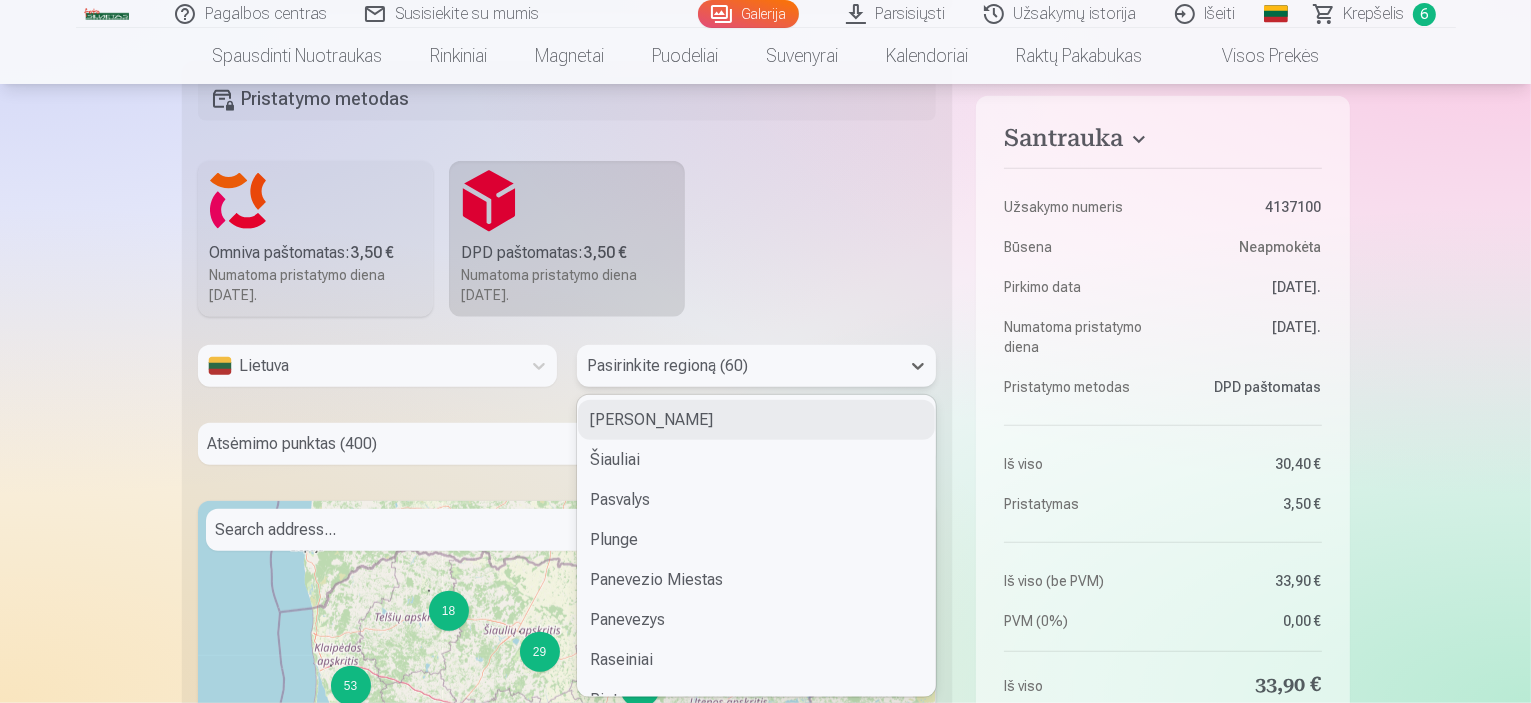 click on "60 results available. Use Up and Down to choose options, press Enter to select the currently focused option, press Escape to exit the menu, press Tab to select the option and exit the menu. Pasirinkite regioną (60) Siauliu Miestas Šiauliai Pasvalys Plunge Panevezio Miestas Panevezys Raseiniai Rietavas Prienai Radviliskis Mazeikiai Moletai Lazdijai Marijampole Pakruojis Palangos Miestas Neringa Pagegiai Kedainiai Kelme Kaunas Kazlu Rudos Kretinga Kupiskis Klaipedos Miestas Klaipeda Jonava Joniskis Elektrenai Ignalina Kalvarija Kauno Miestas Jurbarkas Kaisiadorys Alytaus Miestas Alytus Akmene Birzai Druskininkai Anyksciai Birstonas Vilnius Visaginas Vilkaviskis Vilniaus Miestas Zarasai Taurage Telsiai Sirvintos Svencionys Utena Varena Trakai Ukmerge Sakiai Salcininkai Rokiskis Skuodas Silale Silute" at bounding box center (756, 366) 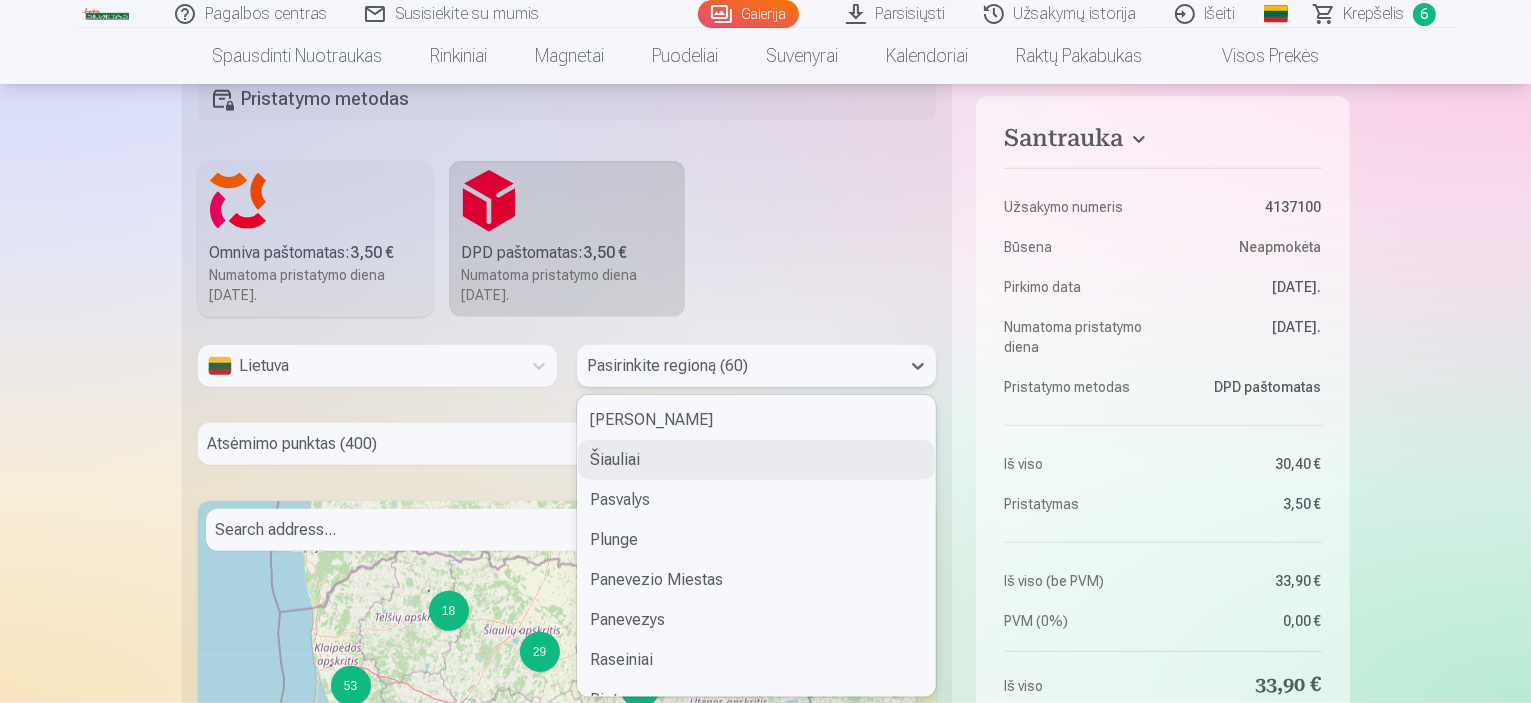 click on "Šiauliai" at bounding box center (756, 460) 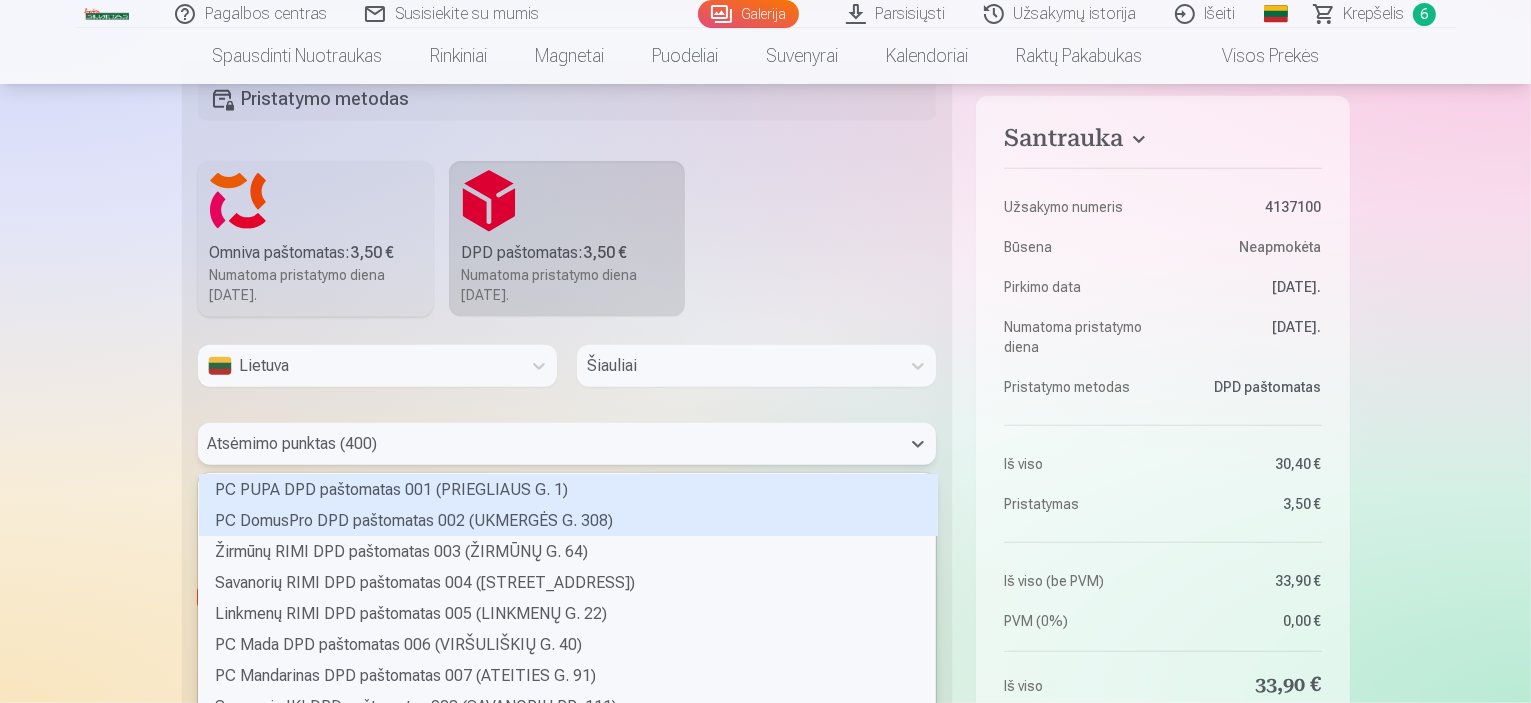 scroll, scrollTop: 1907, scrollLeft: 0, axis: vertical 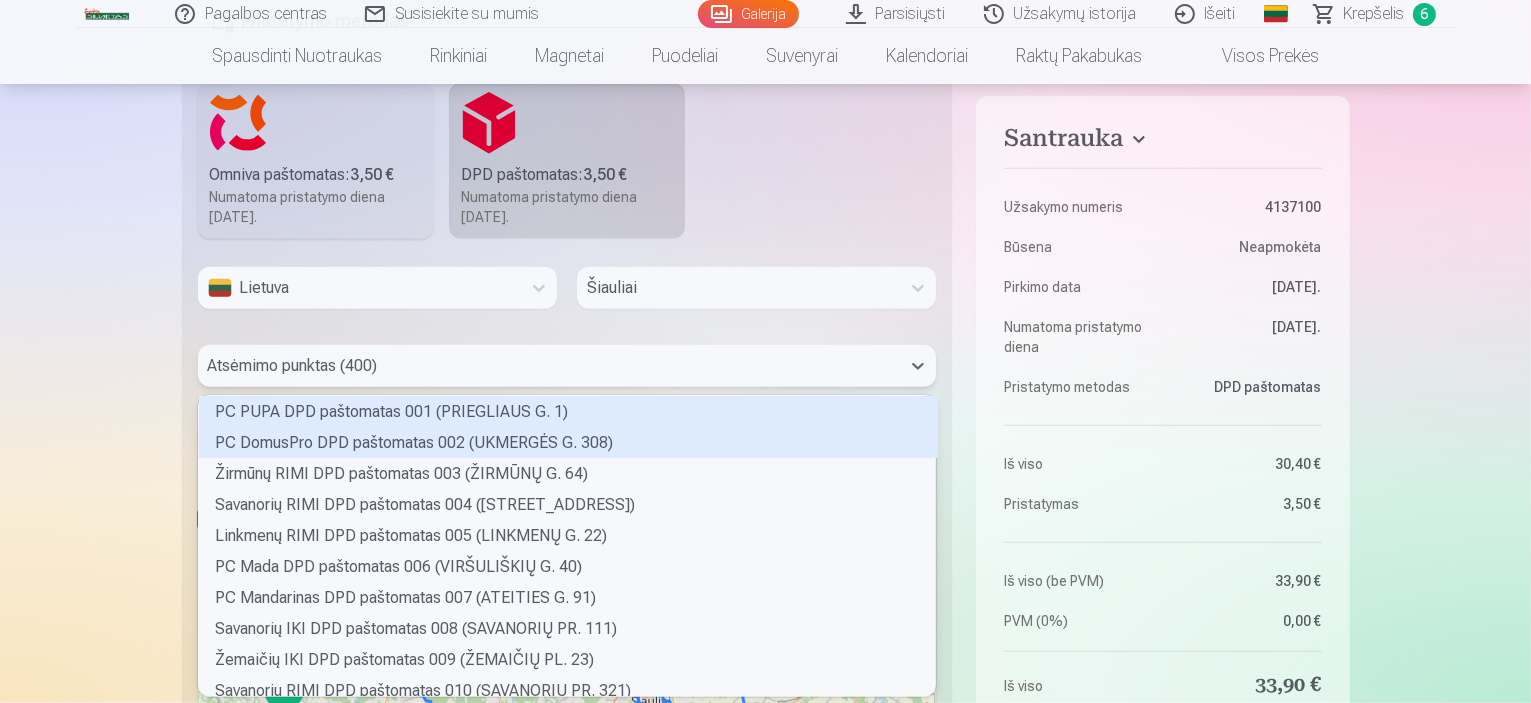 click on "400 results available. Use Up and Down to choose options, press Enter to select the currently focused option, press Escape to exit the menu, press Tab to select the option and exit the menu. Atsėmimo punktas (400) PC PUPA DPD paštomatas 001 (PRIEGLIAUS G. 1) PC DomusPro DPD paštomatas 002 (UKMERGĖS G. 308) Žirmūnų RIMI DPD paštomatas 003 (ŽIRMŪNŲ G. 64) Savanorių RIMI DPD paštomatas 004 (KEDRŲ G.4) Linkmenų RIMI DPD paštomatas 005 (LINKMENŲ G. 22) PC Mada DPD paštomatas 006 (VIRŠULIŠKIŲ G. 40) PC Mandarinas DPD paštomatas 007 (ATEITIES G. 91) Savanorių IKI DPD paštomatas 008 (SAVANORIŲ PR. 111) Žemaičių IKI DPD paštomatas 009 (ŽEMAIČIŲ PL. 23) Savanorių RIMI DPD paštomatas 010 (SAVANORIŲ PR. 321) Jonavos g. Maxima paštomatas 011 (JONAVOS G. 60) Taikos PC Arena DPD paštomatas 012 (TAIKOS PR. 64) PC MOLAS DPD paštomatas 013 (TAIKOS PR. 139) Klaipėdos g. RIMI paštomatas 014 (KLAIPĖDOS G. 82) Gegužių PC Arena paštomatas 015 (GEGUŽIŲ G. 30)" at bounding box center [567, 366] 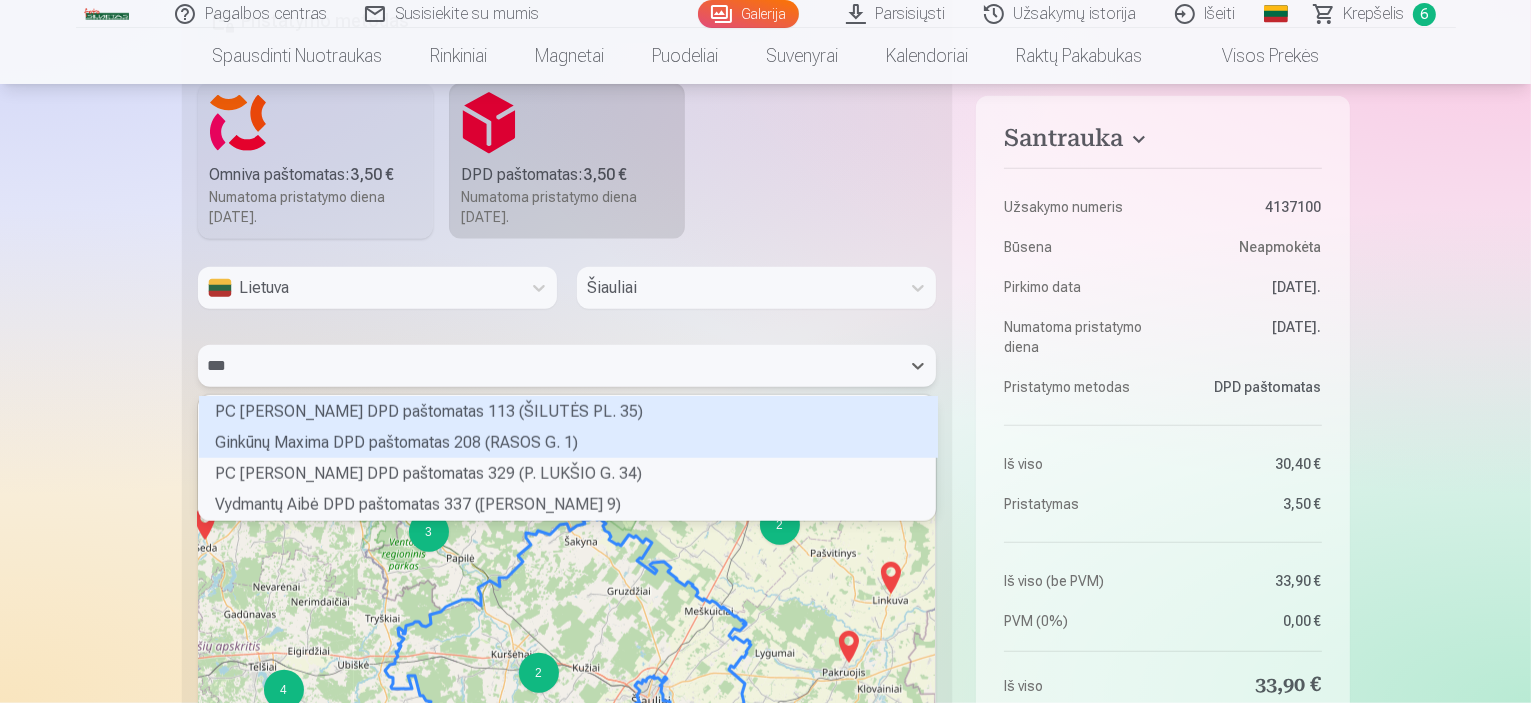 type on "****" 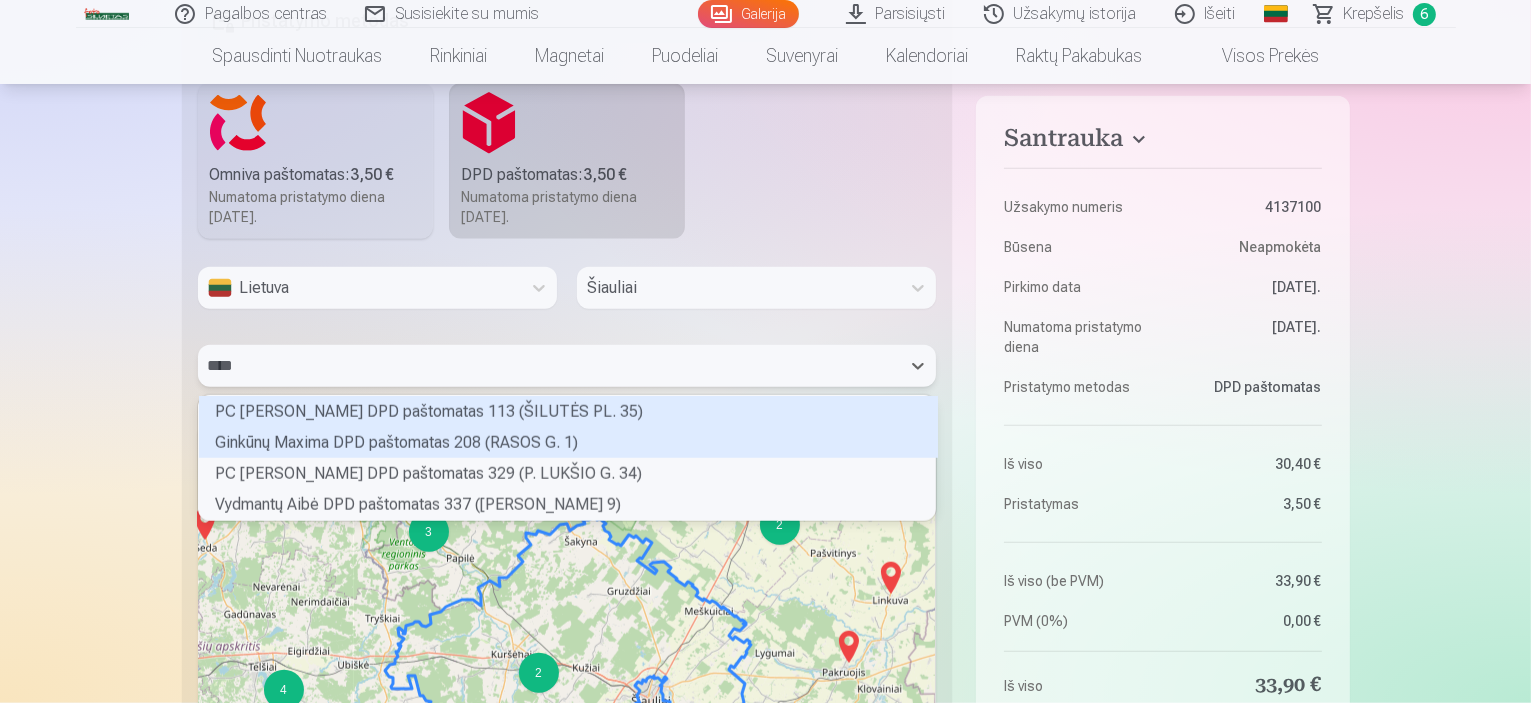 scroll, scrollTop: 26, scrollLeft: 732, axis: both 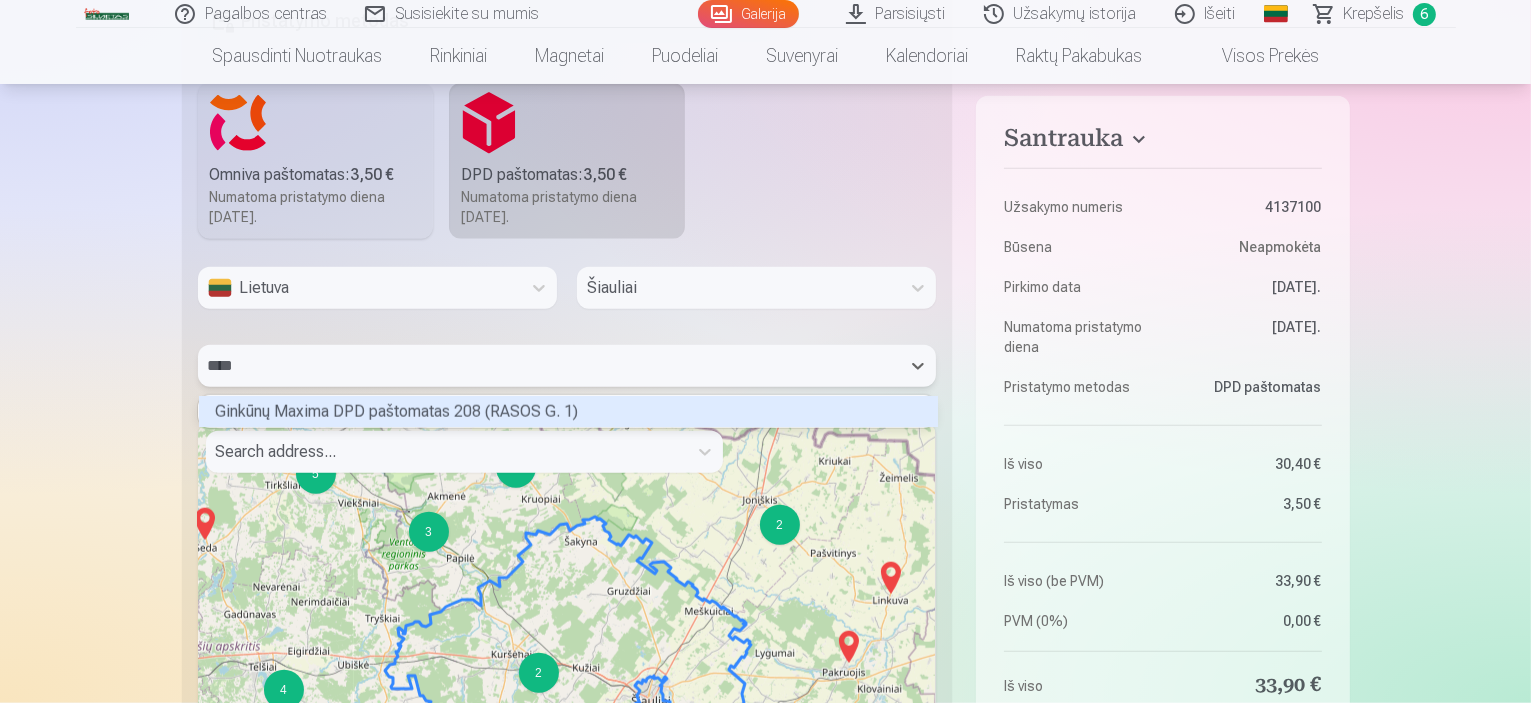 click on "Ginkūnų Maxima DPD paštomatas 208 (RASOS G. 1)" at bounding box center [568, 411] 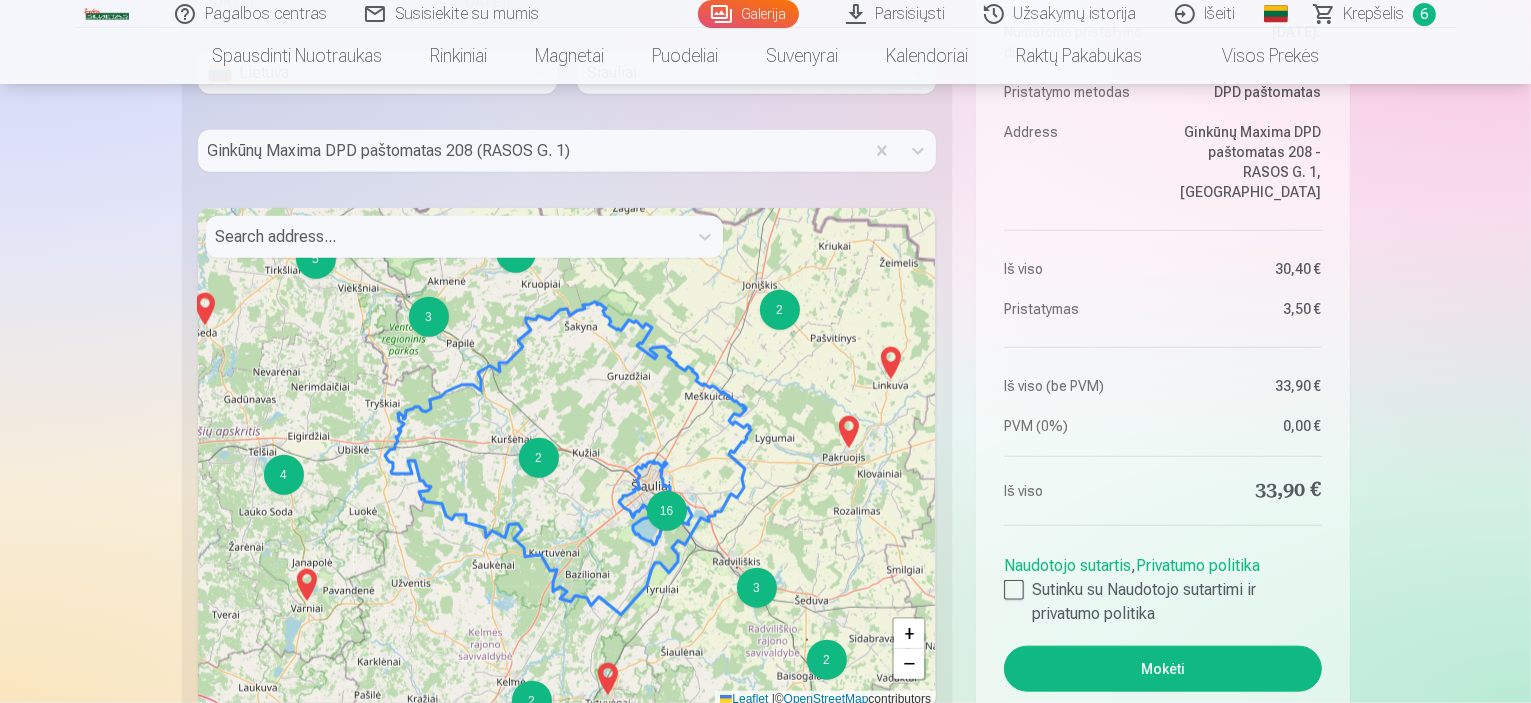 scroll, scrollTop: 2107, scrollLeft: 0, axis: vertical 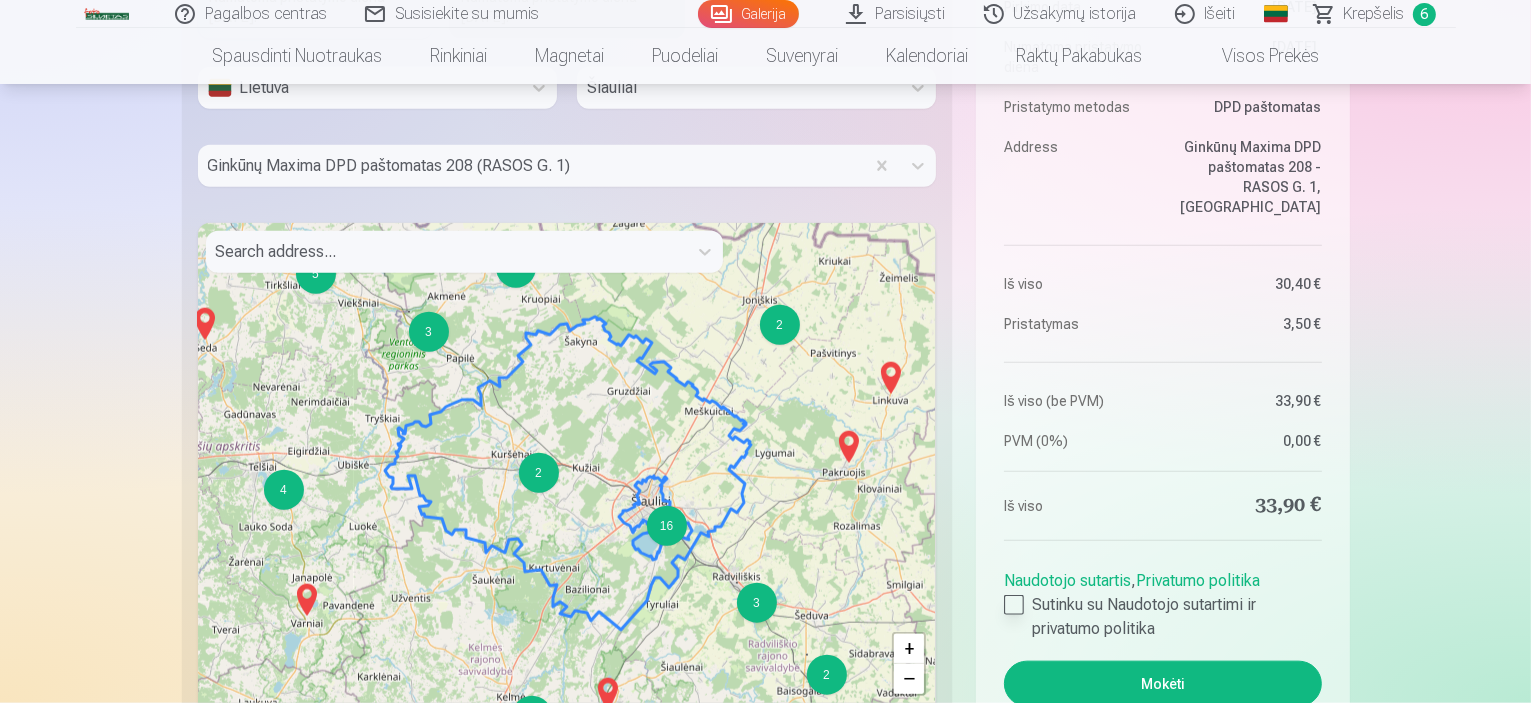 click at bounding box center [1014, 605] 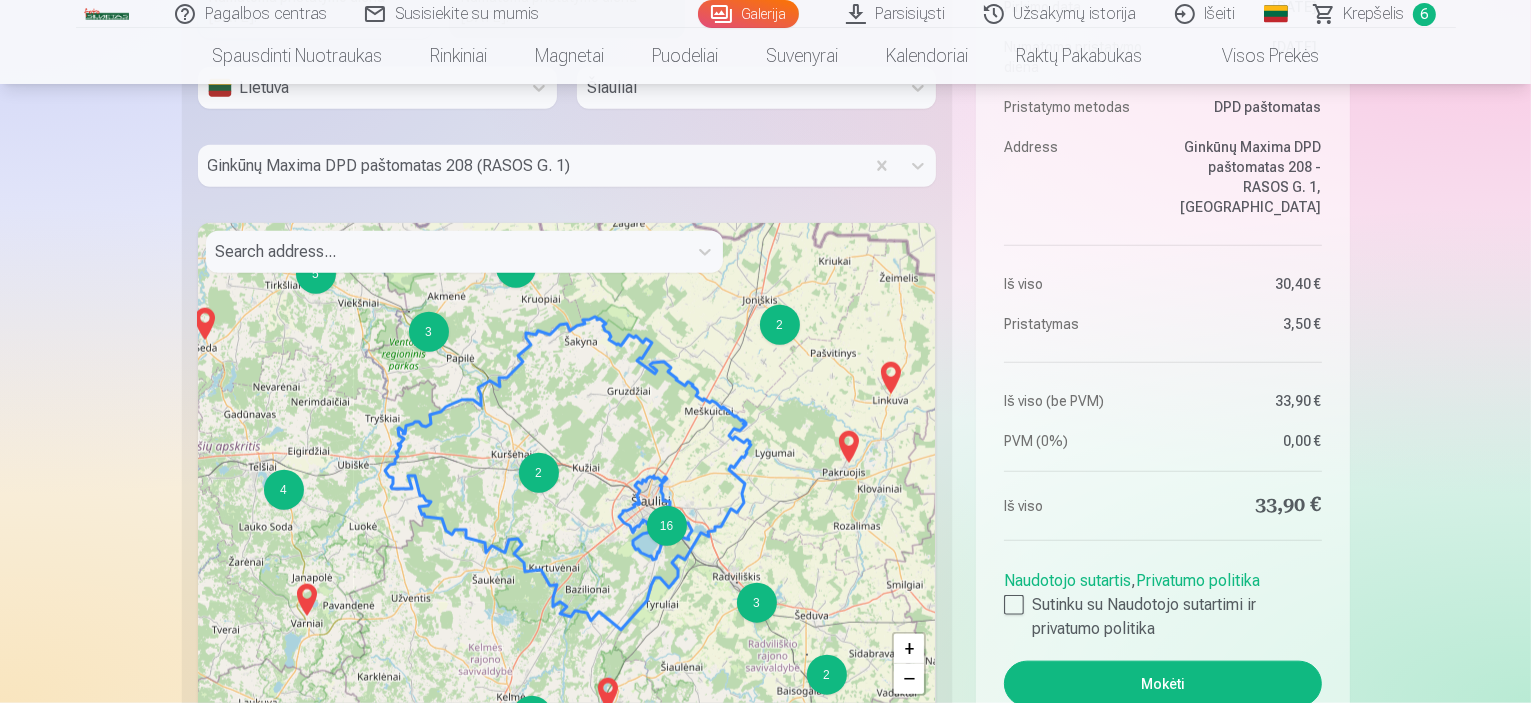 scroll, scrollTop: 2207, scrollLeft: 0, axis: vertical 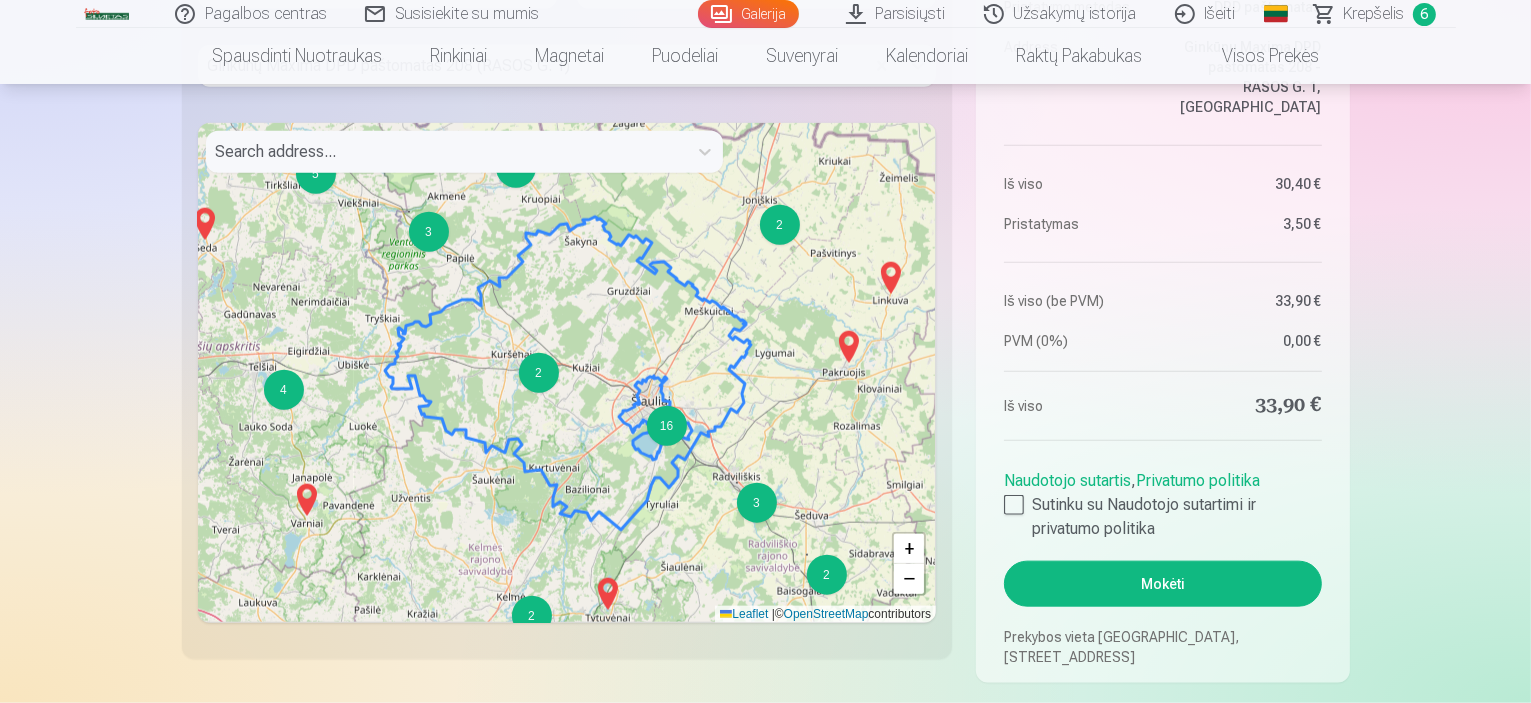 click on "Mokėti" at bounding box center (1162, 584) 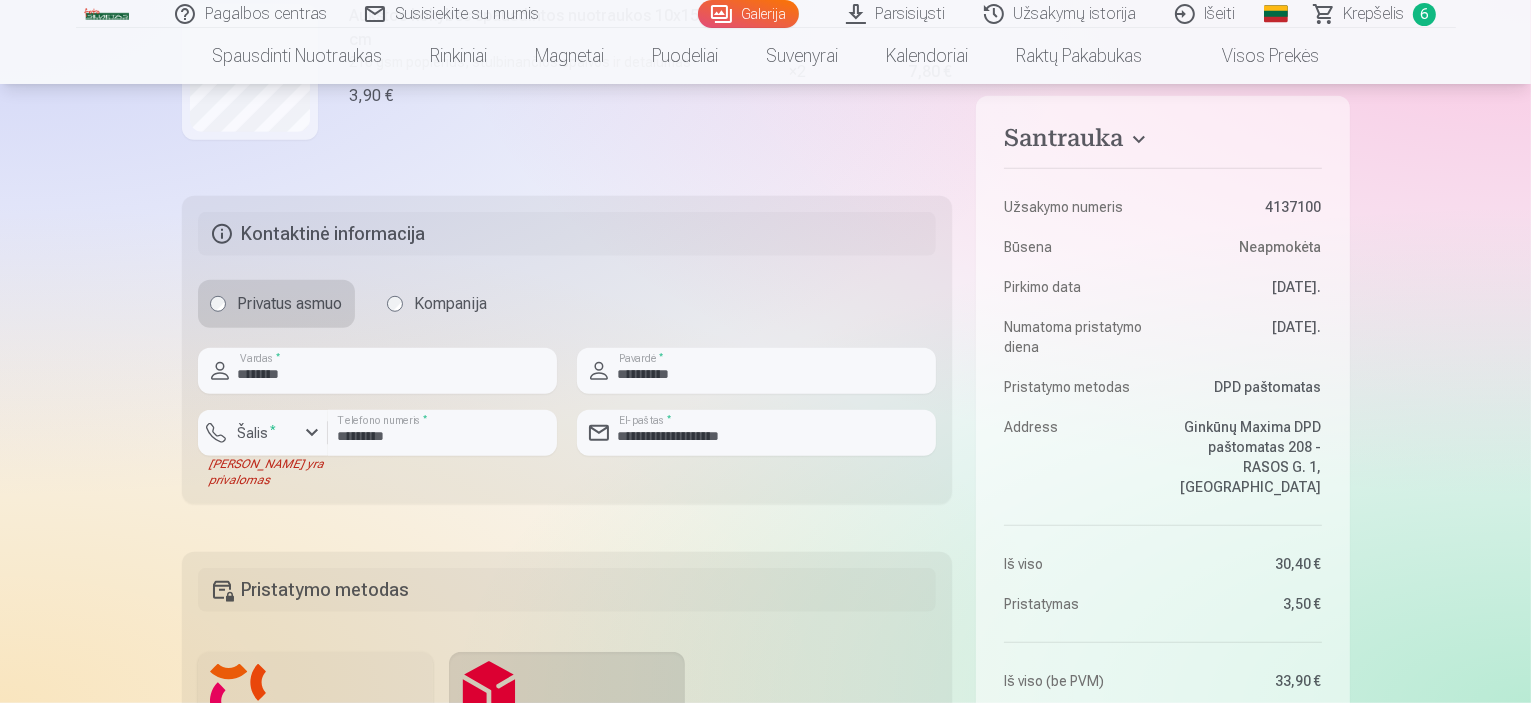 scroll, scrollTop: 1207, scrollLeft: 0, axis: vertical 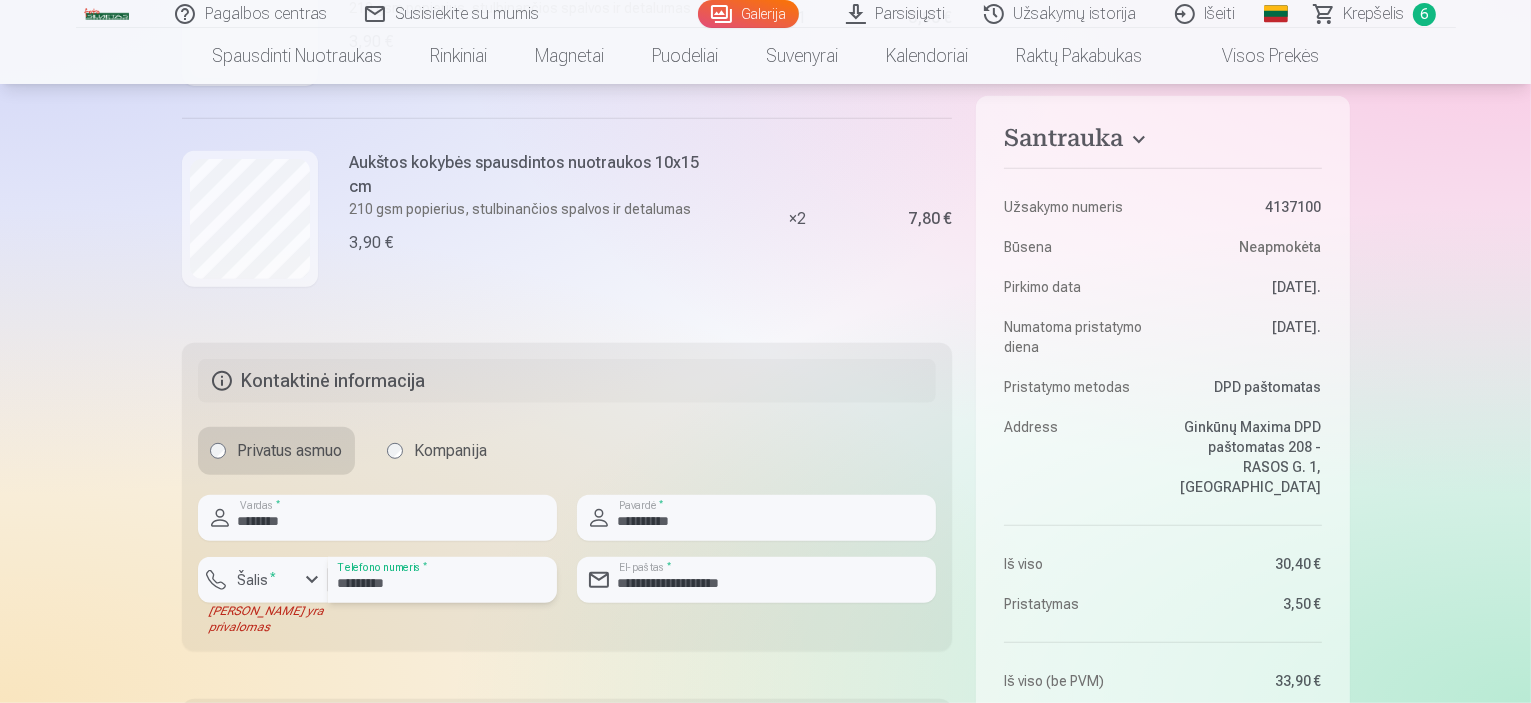 click on "*********" at bounding box center [442, 580] 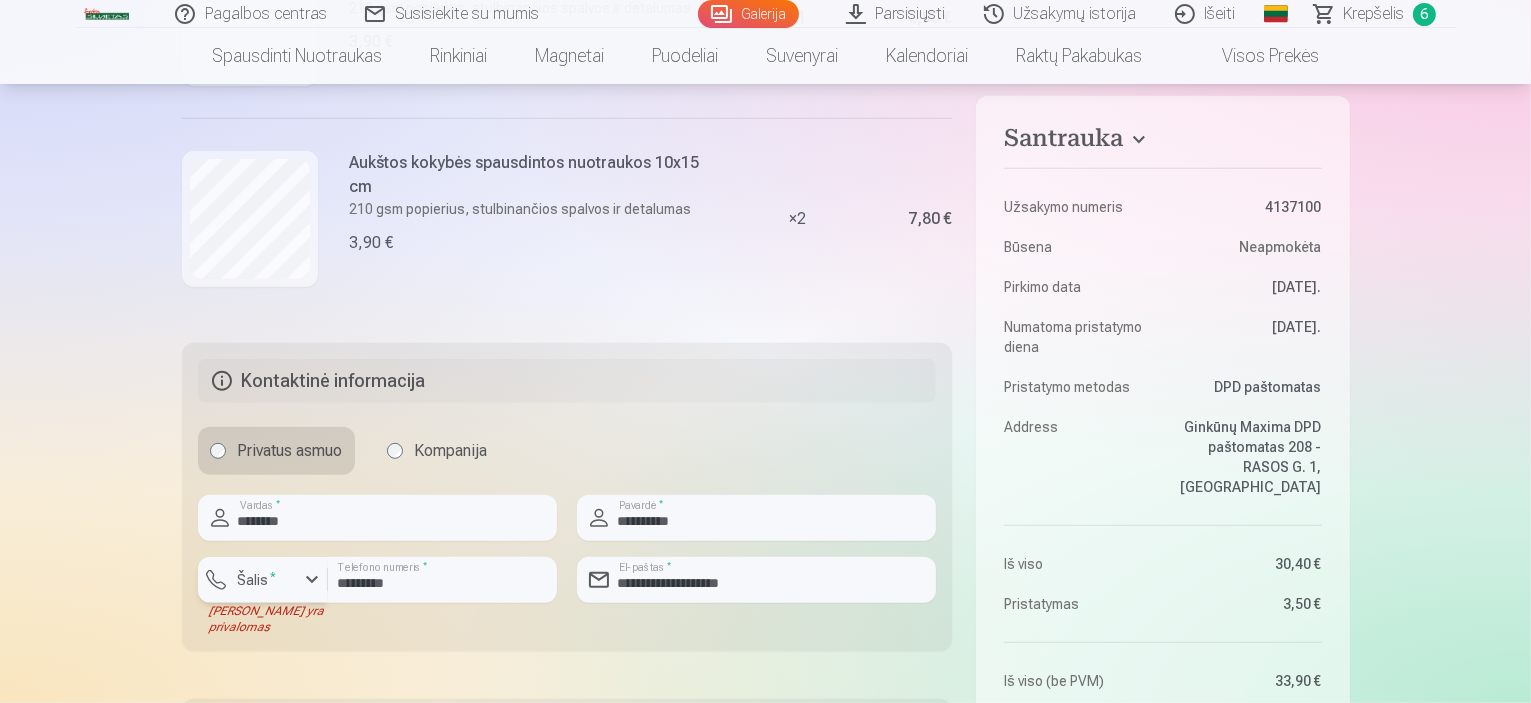 click at bounding box center [312, 580] 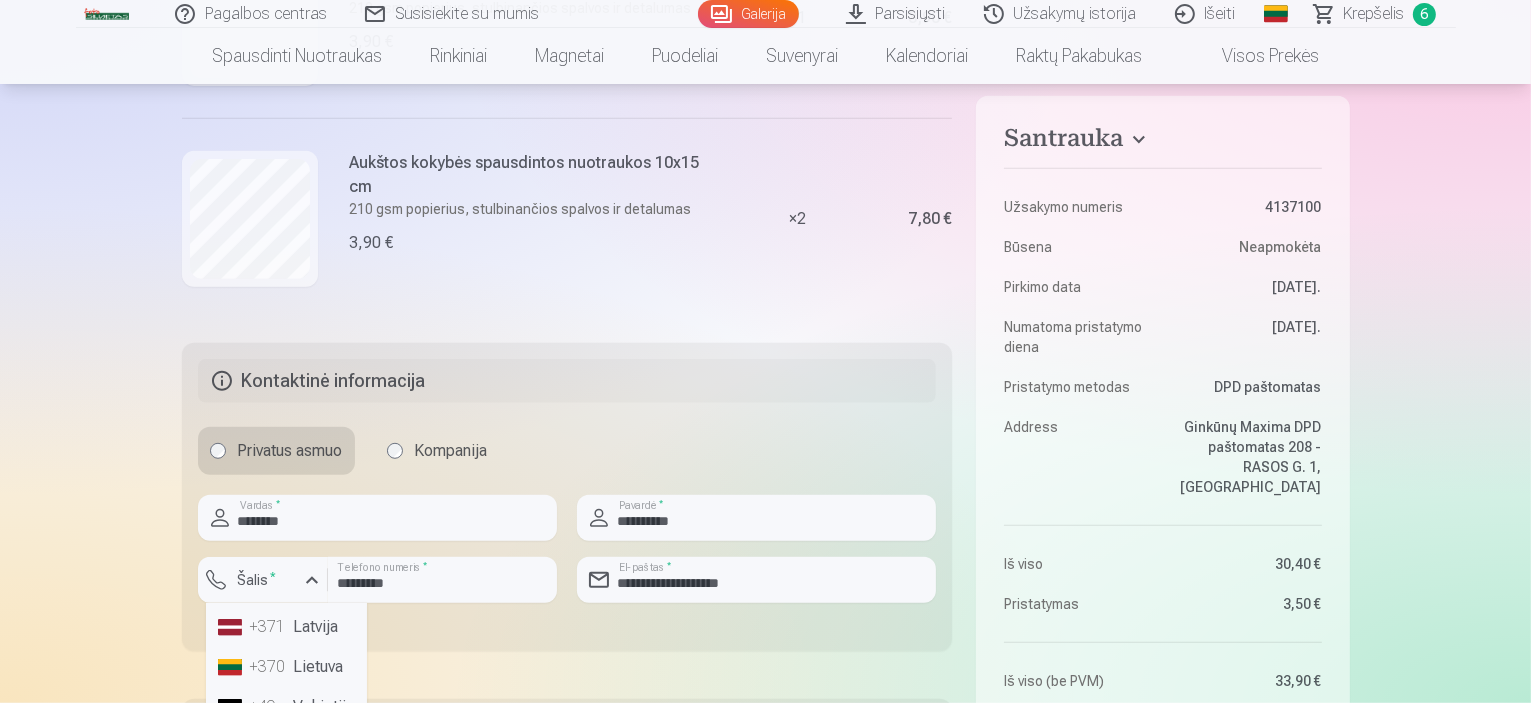 click on "+370 Lietuva" at bounding box center (286, 667) 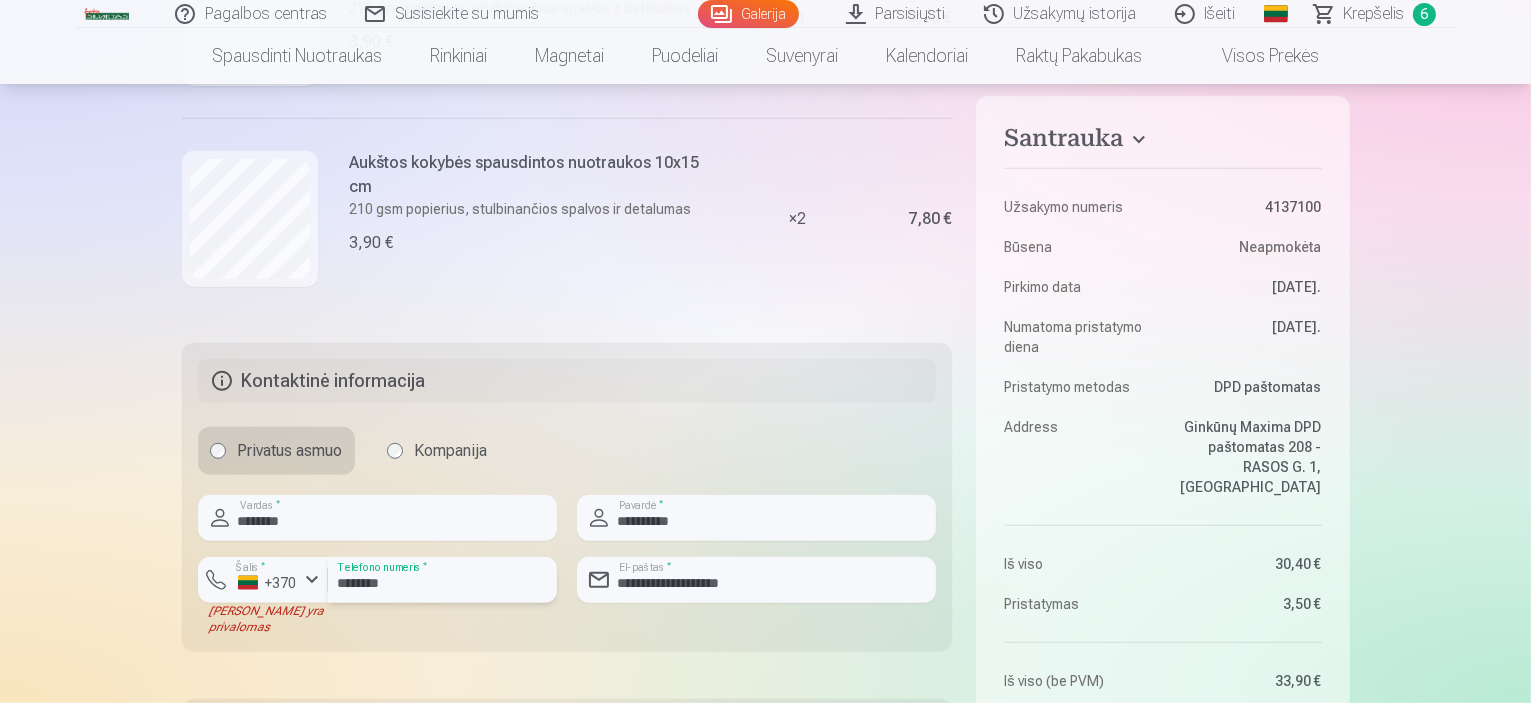 click on "********" at bounding box center (442, 580) 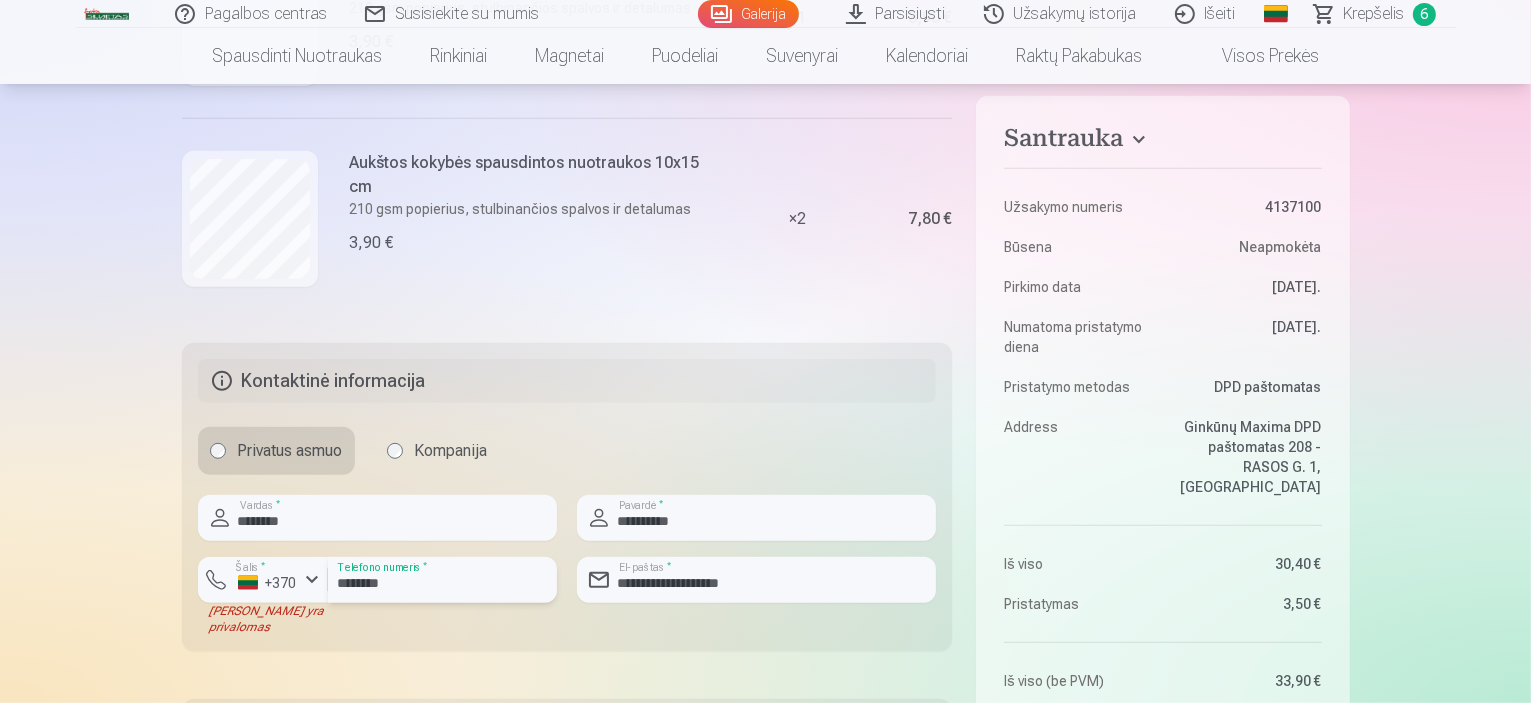 type on "********" 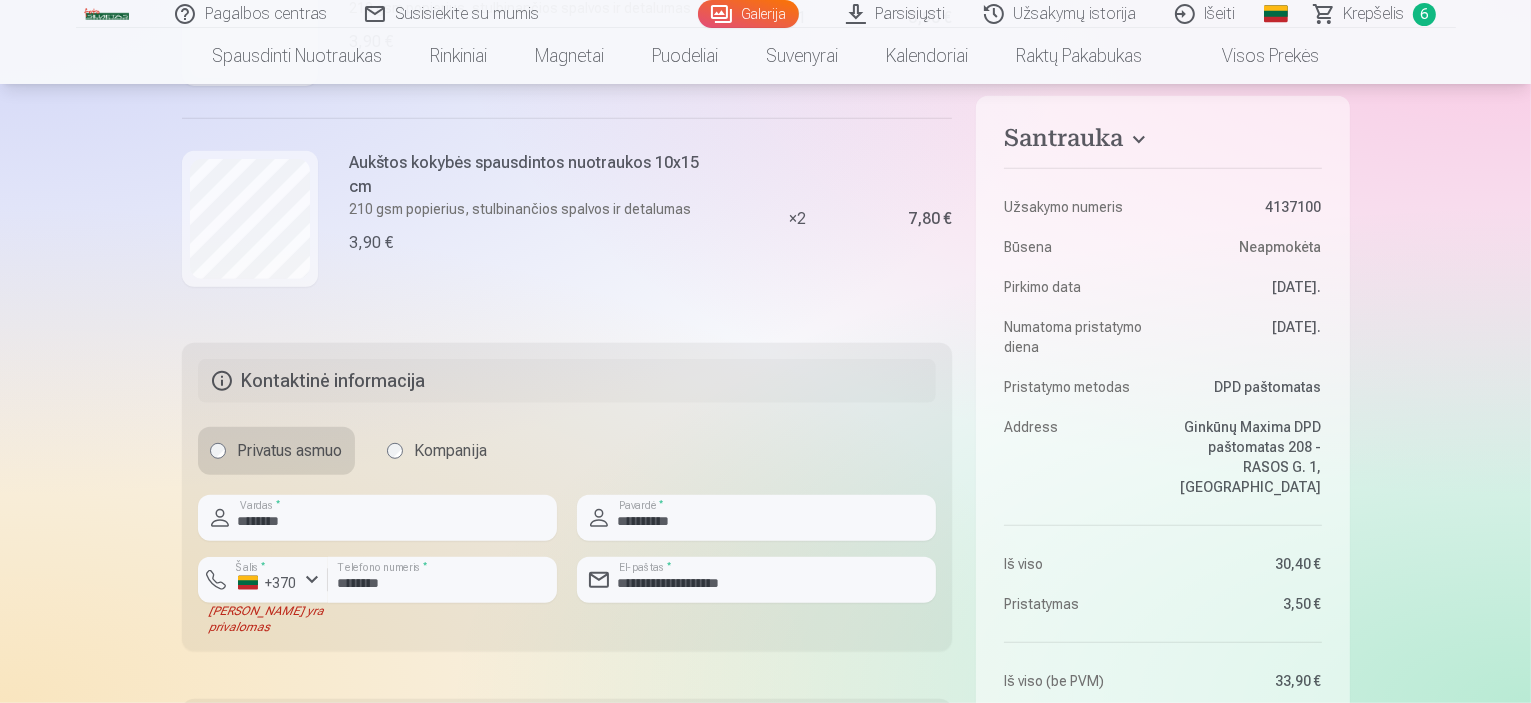 click on "**********" at bounding box center (567, 497) 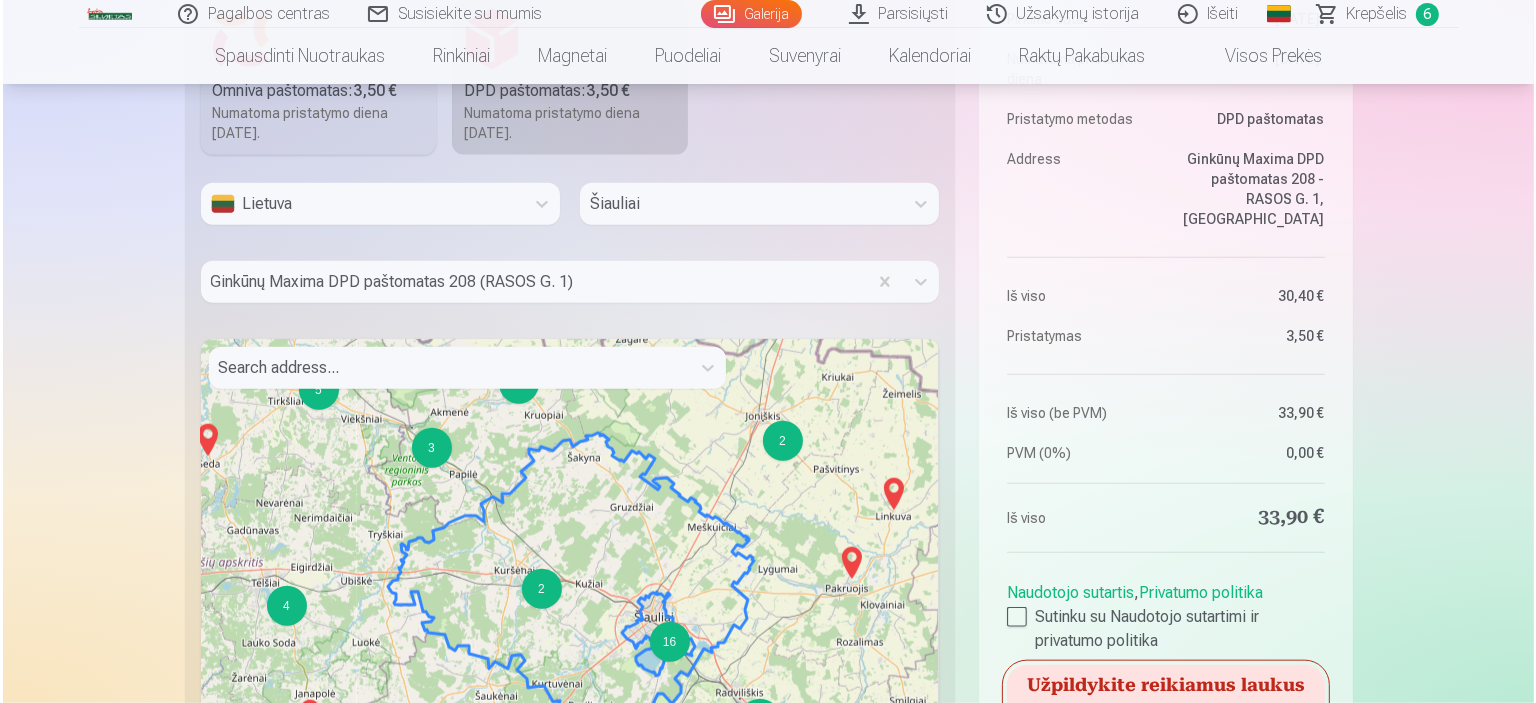scroll, scrollTop: 2407, scrollLeft: 0, axis: vertical 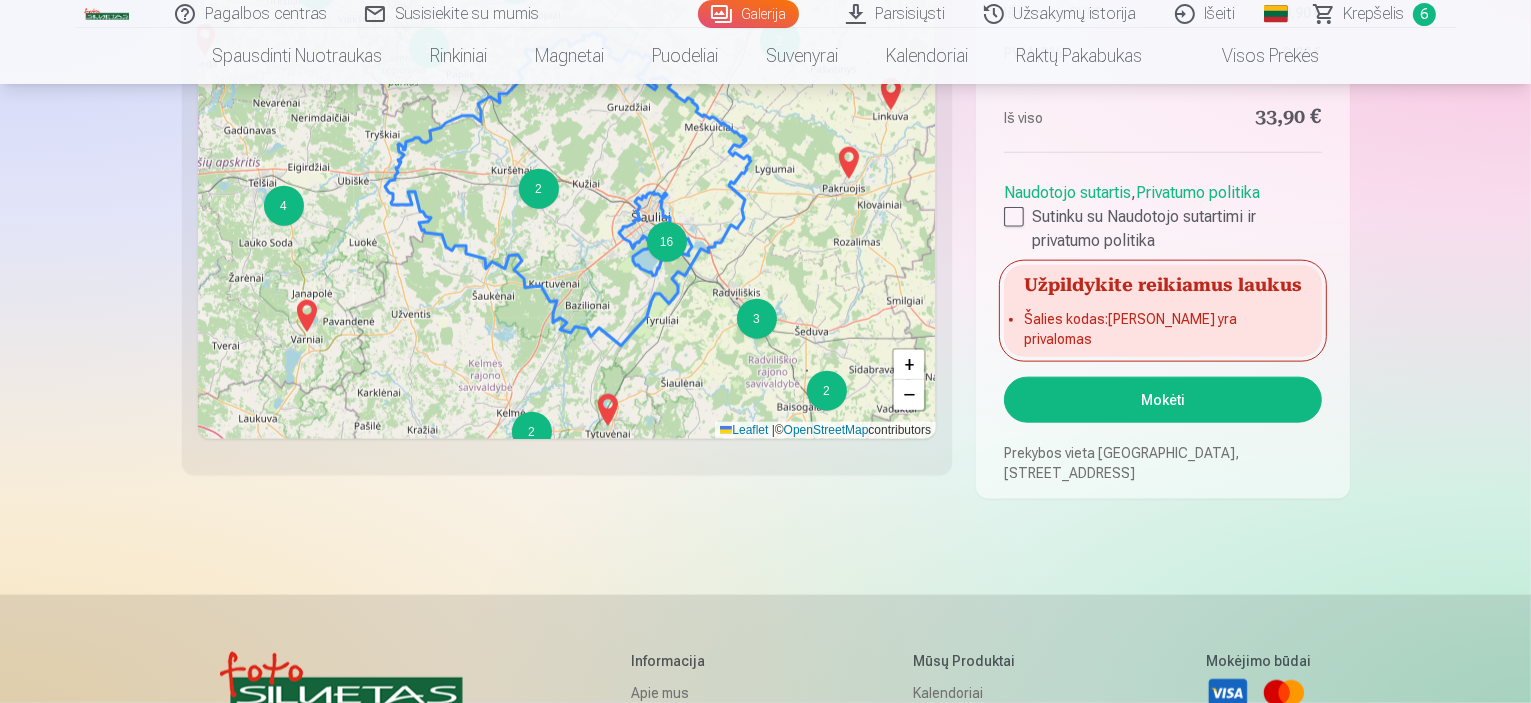 click on "Mokėti" at bounding box center (1162, 400) 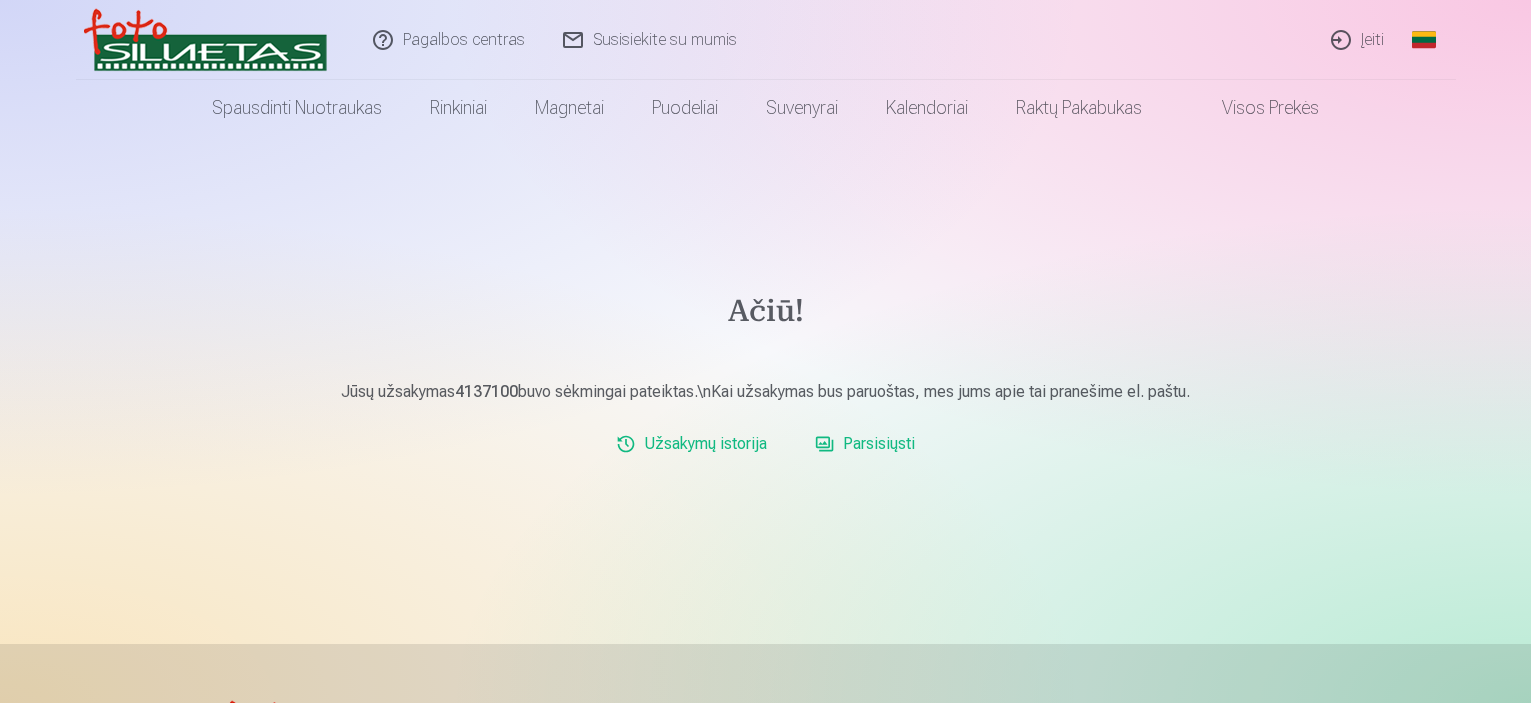 scroll, scrollTop: 0, scrollLeft: 0, axis: both 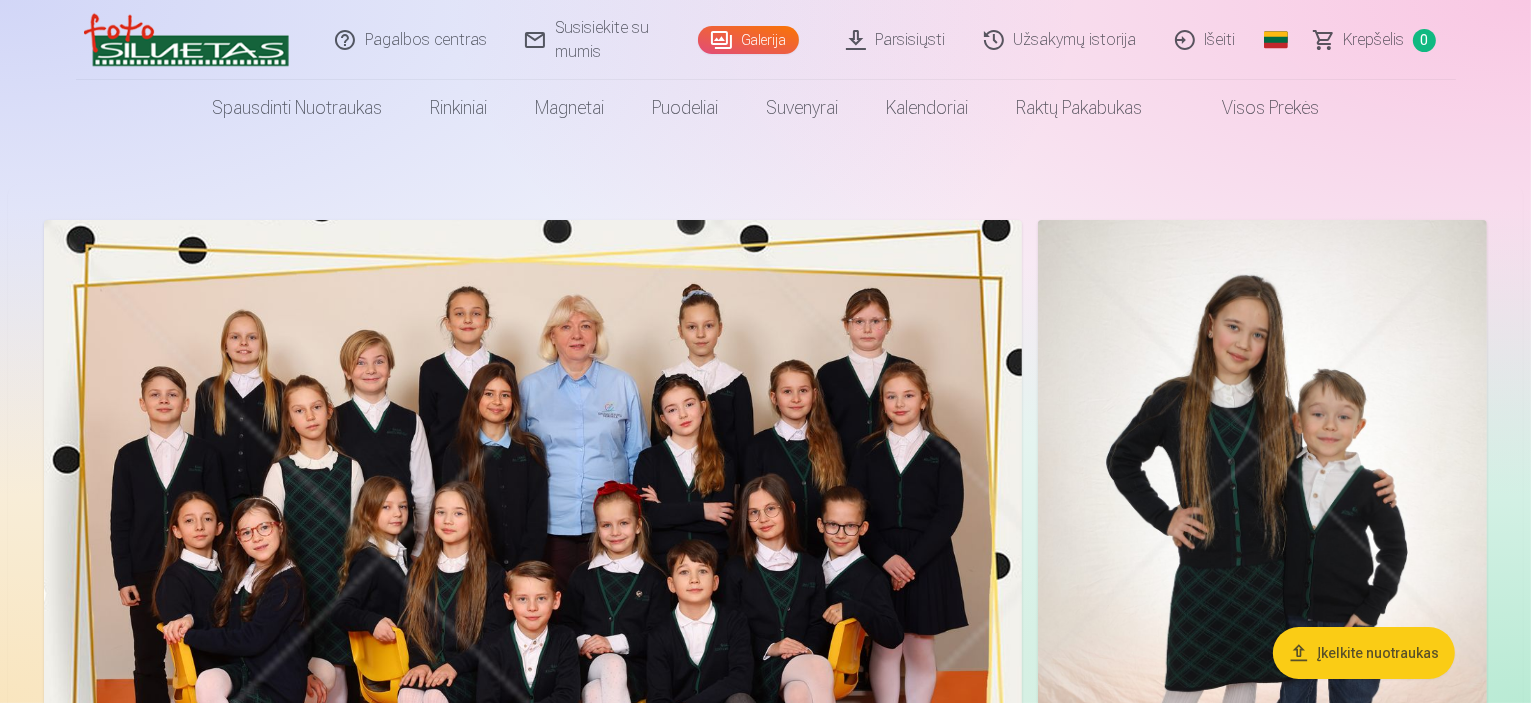 click on "Išeiti" at bounding box center [1206, 40] 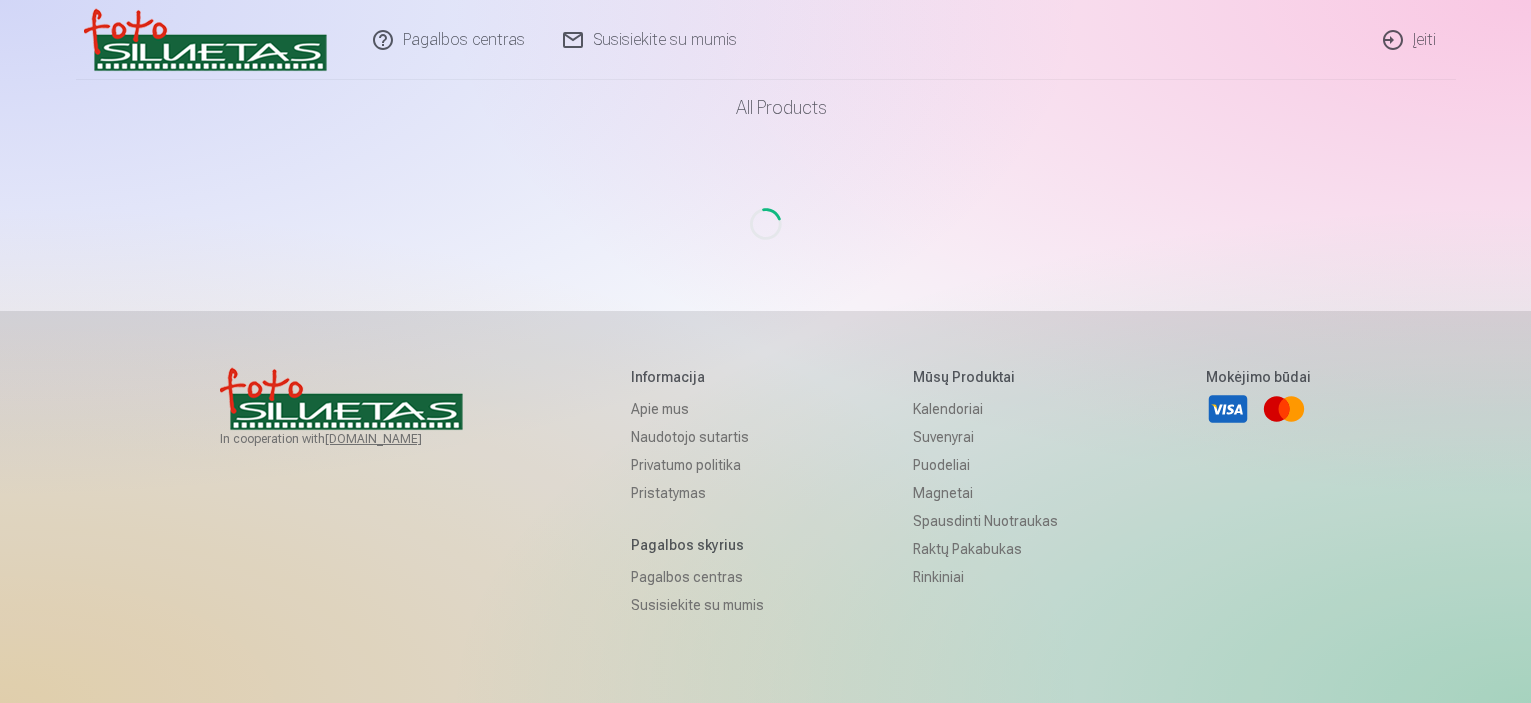 scroll, scrollTop: 0, scrollLeft: 0, axis: both 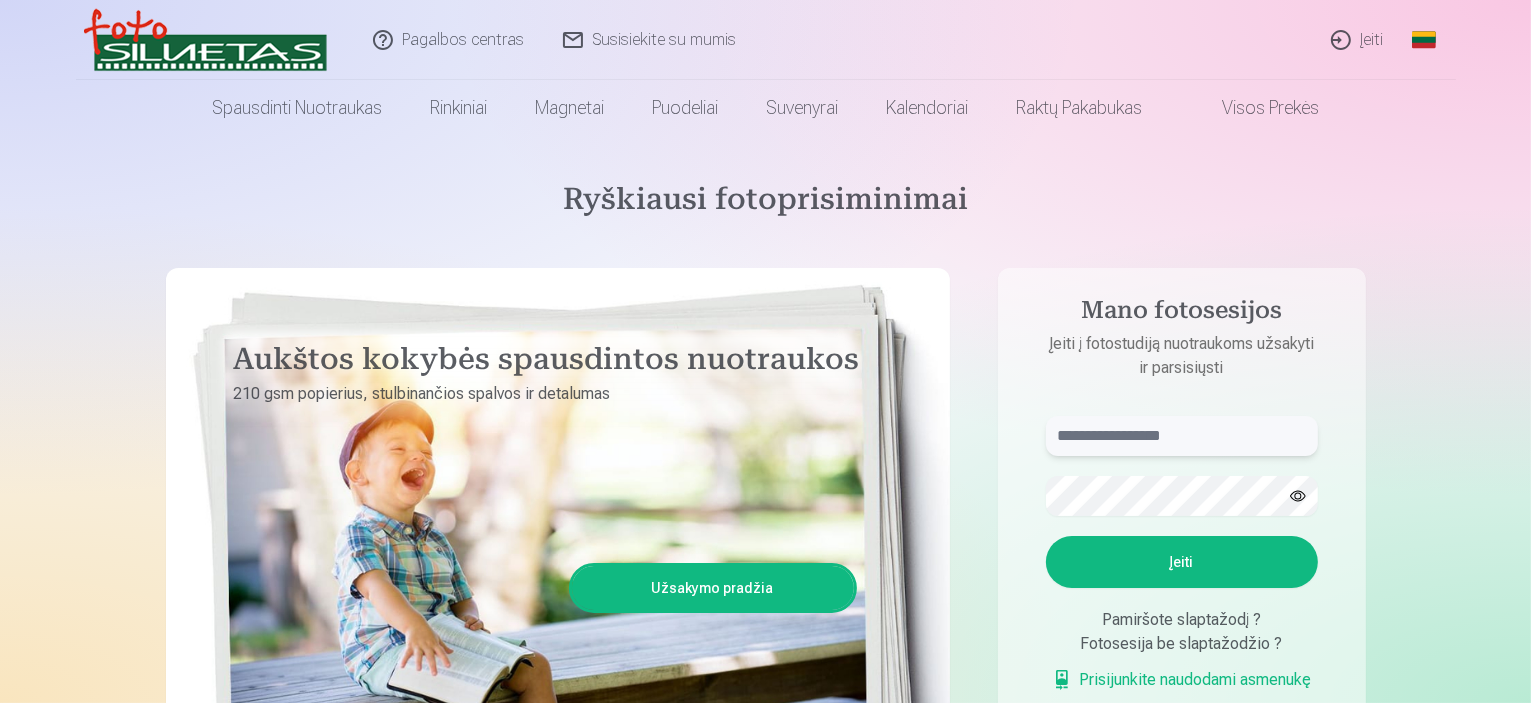 click at bounding box center [1182, 436] 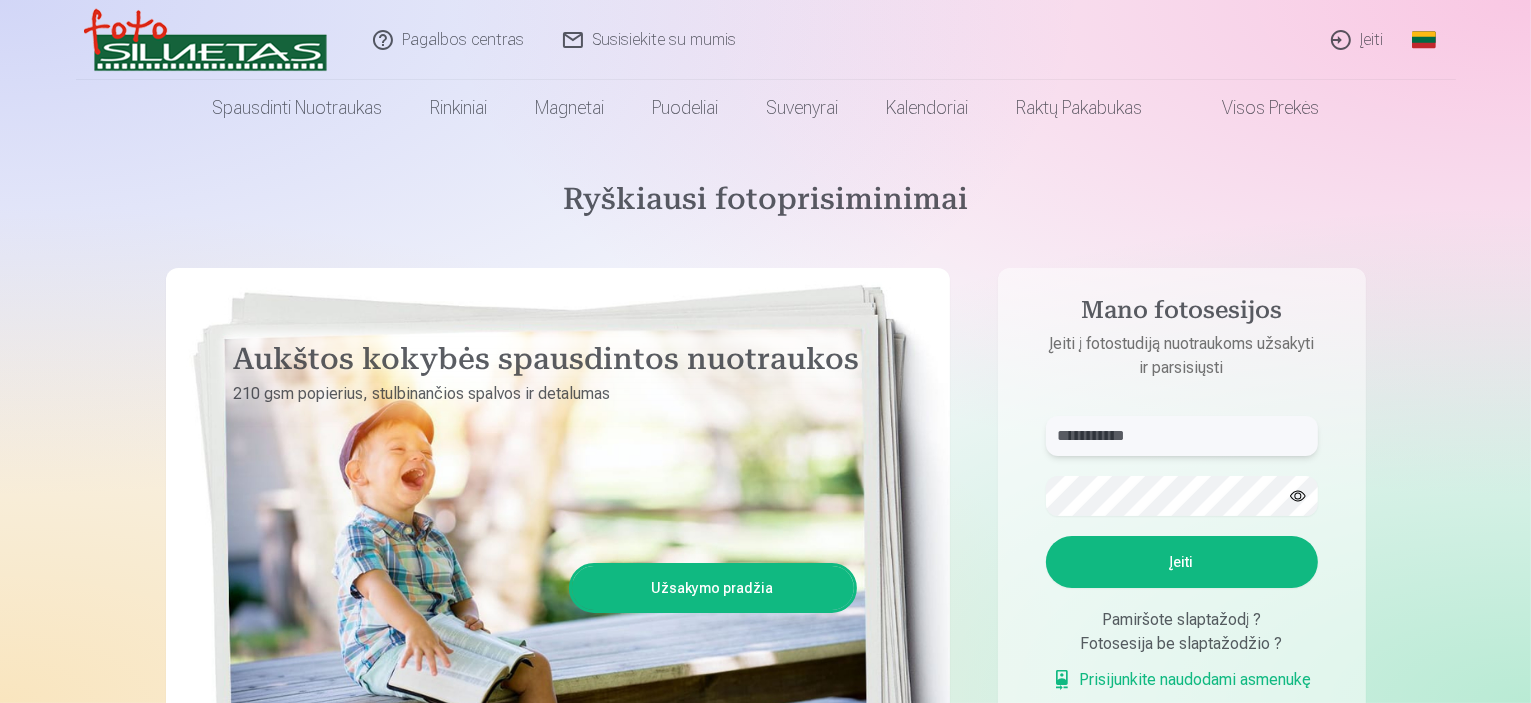 type on "**********" 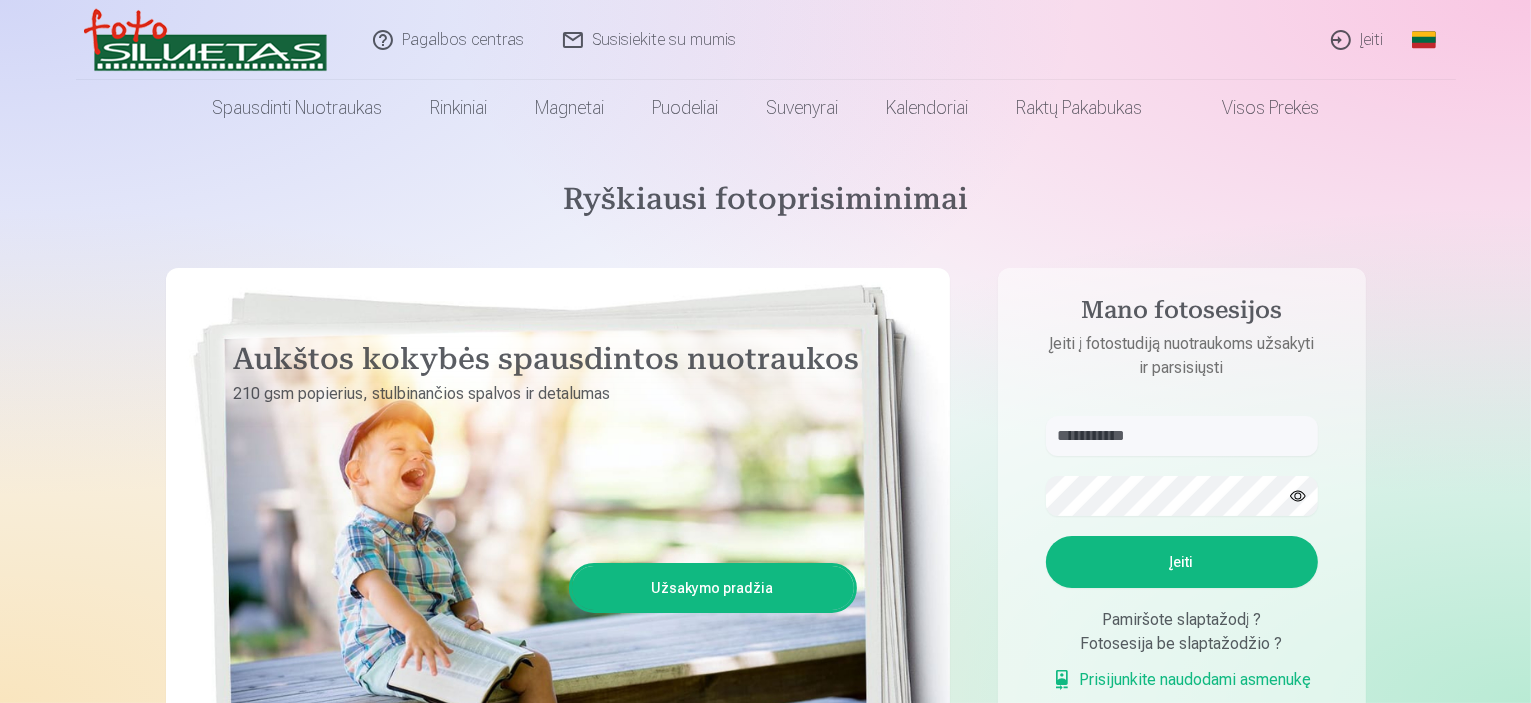 click on "Įeiti" at bounding box center [1182, 562] 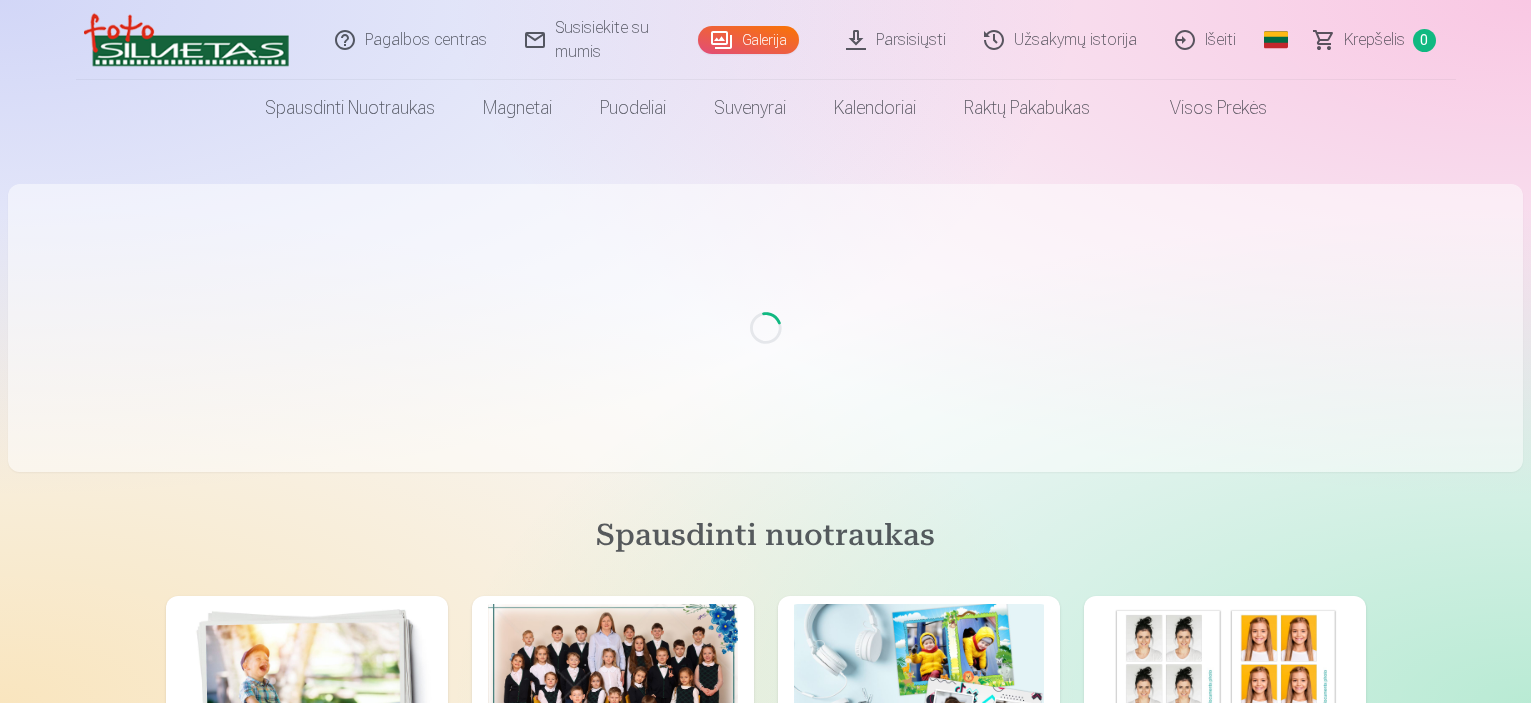 scroll, scrollTop: 0, scrollLeft: 0, axis: both 